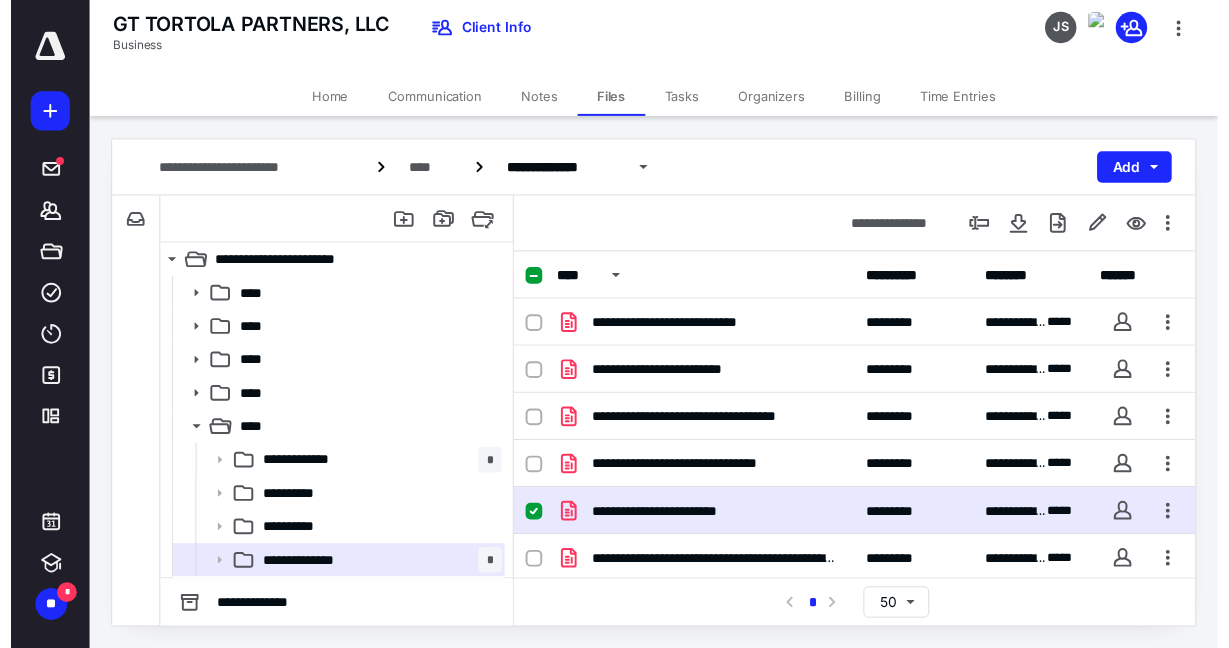 scroll, scrollTop: 0, scrollLeft: 0, axis: both 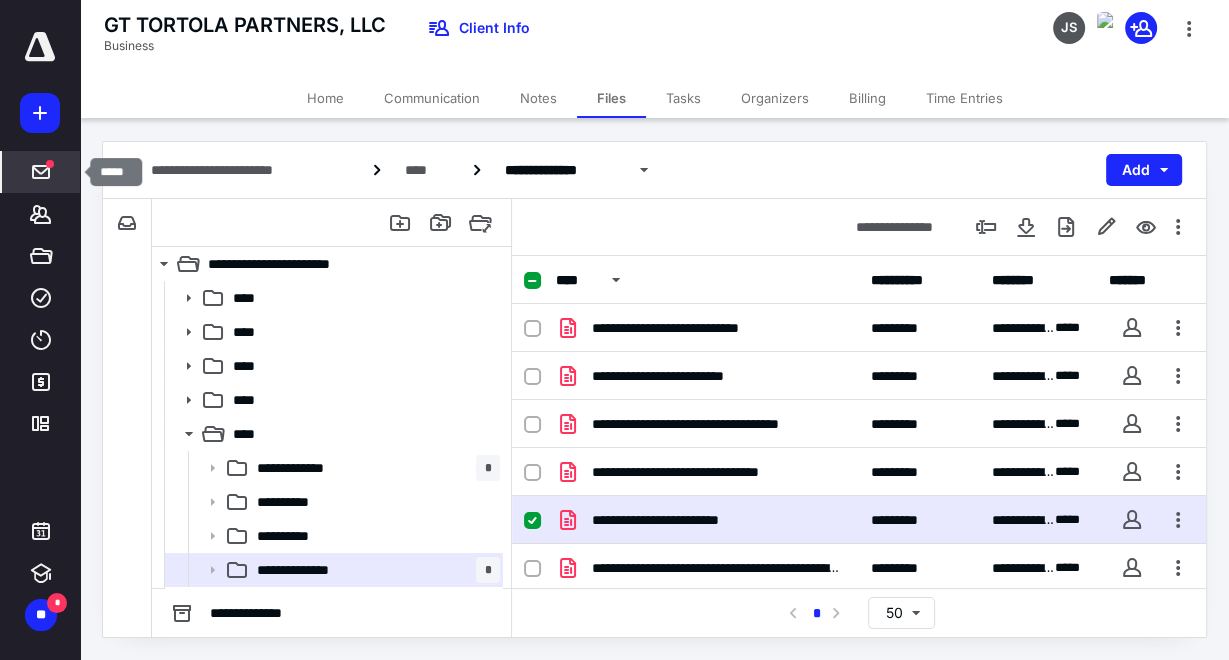 click 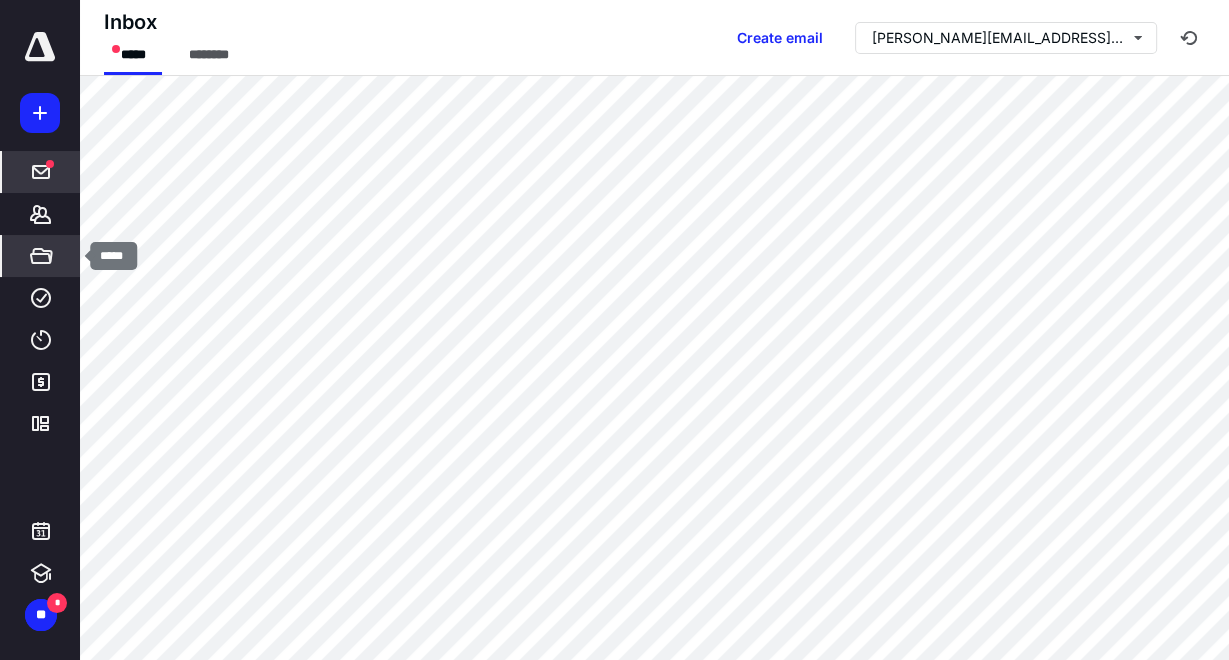 click 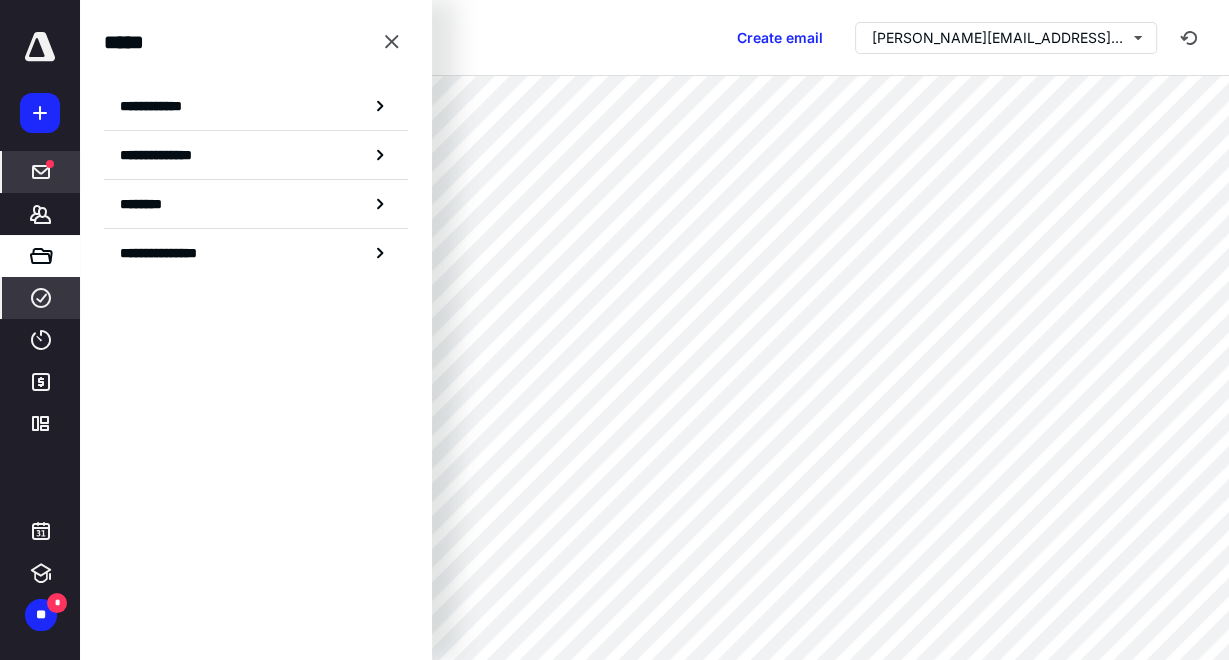 click 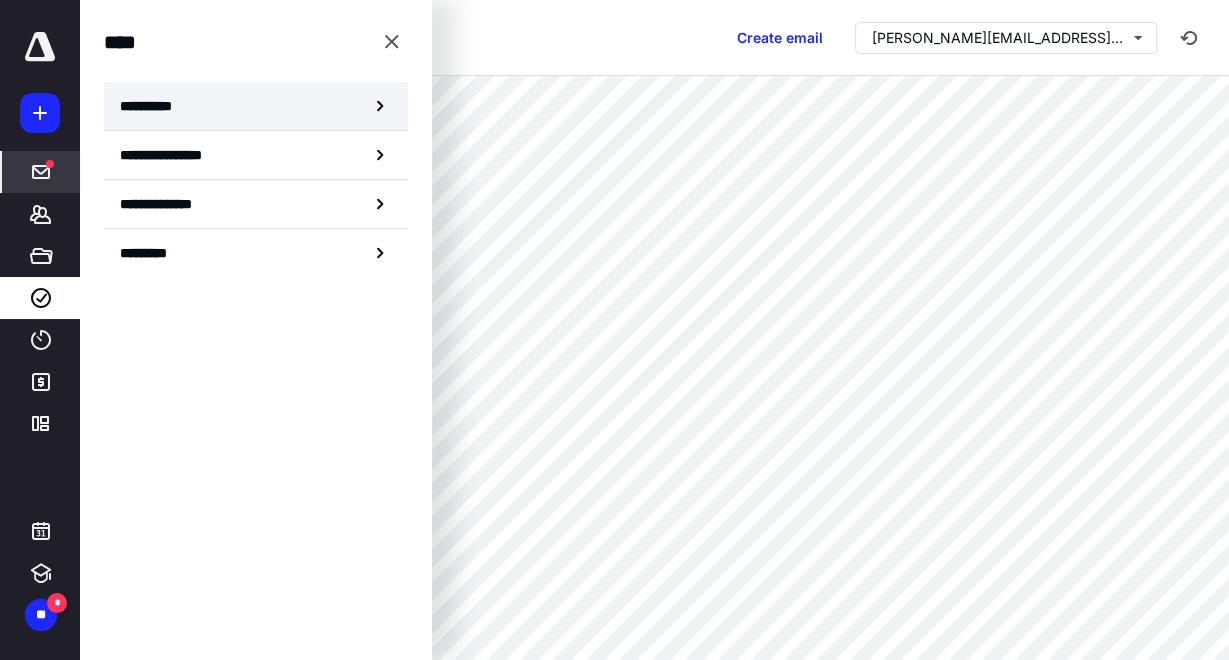 click on "**********" at bounding box center (153, 106) 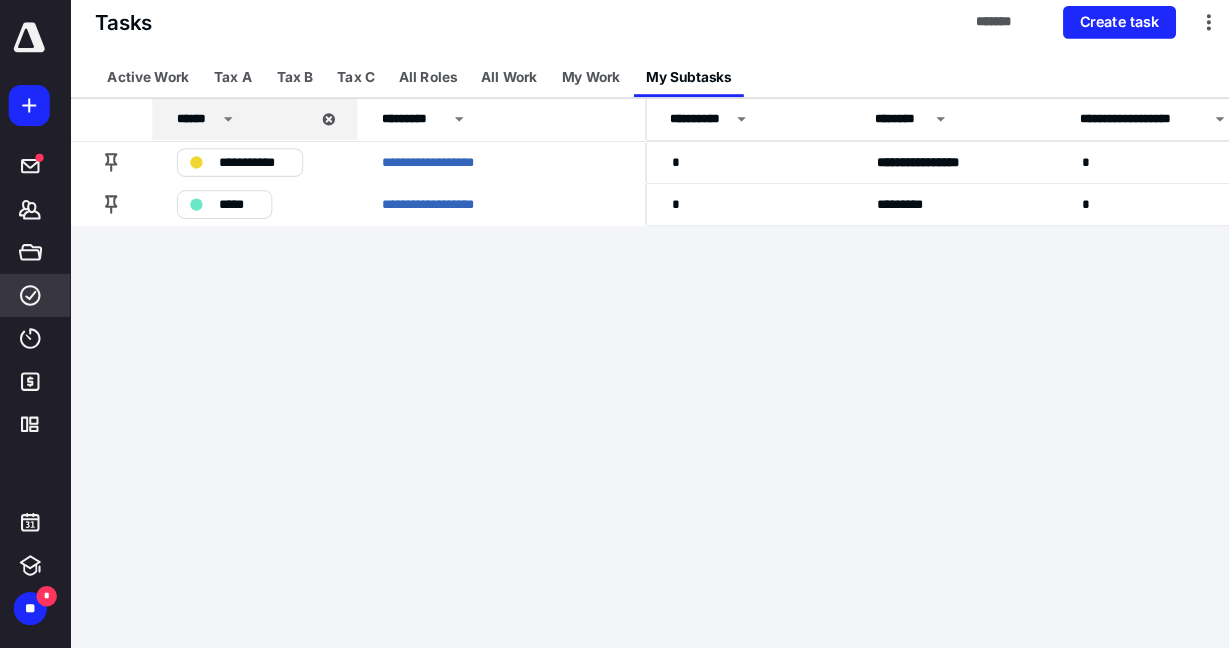 scroll, scrollTop: 0, scrollLeft: 0, axis: both 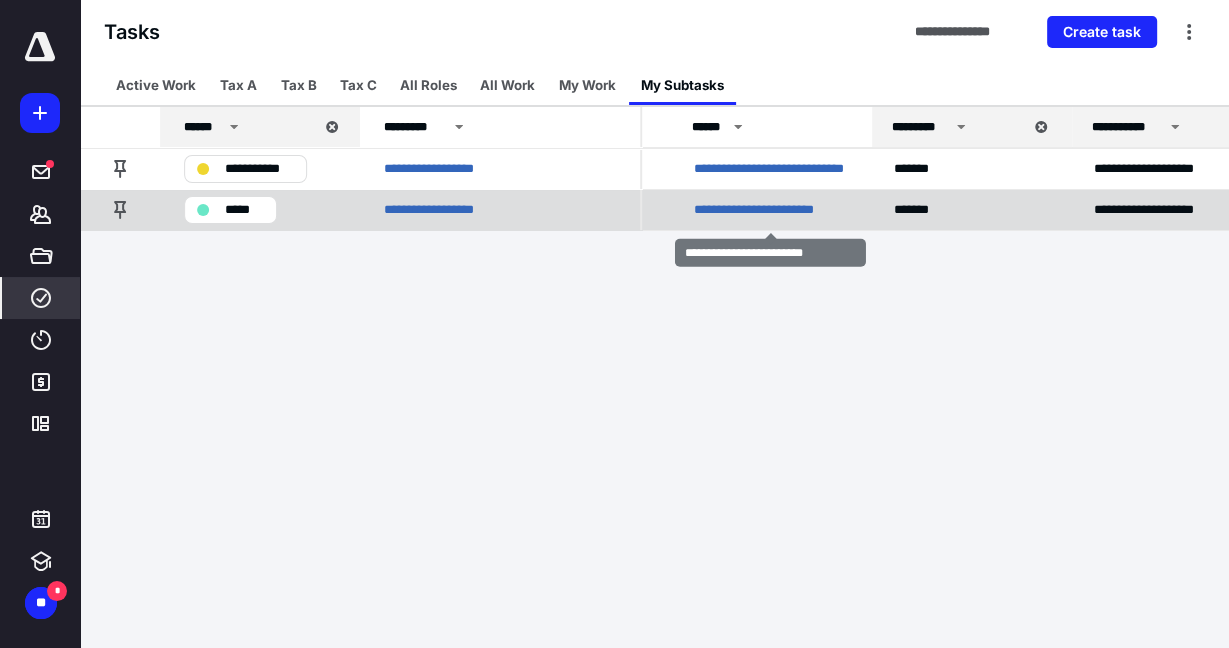 click on "**********" at bounding box center (770, 210) 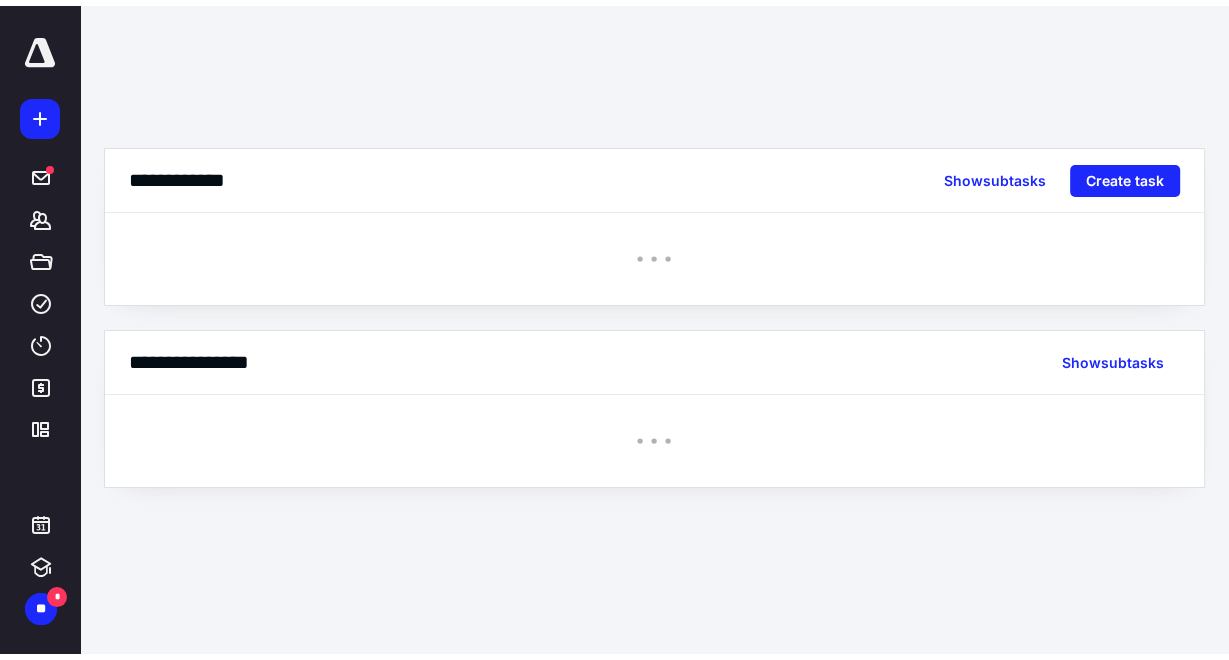 scroll, scrollTop: 0, scrollLeft: 0, axis: both 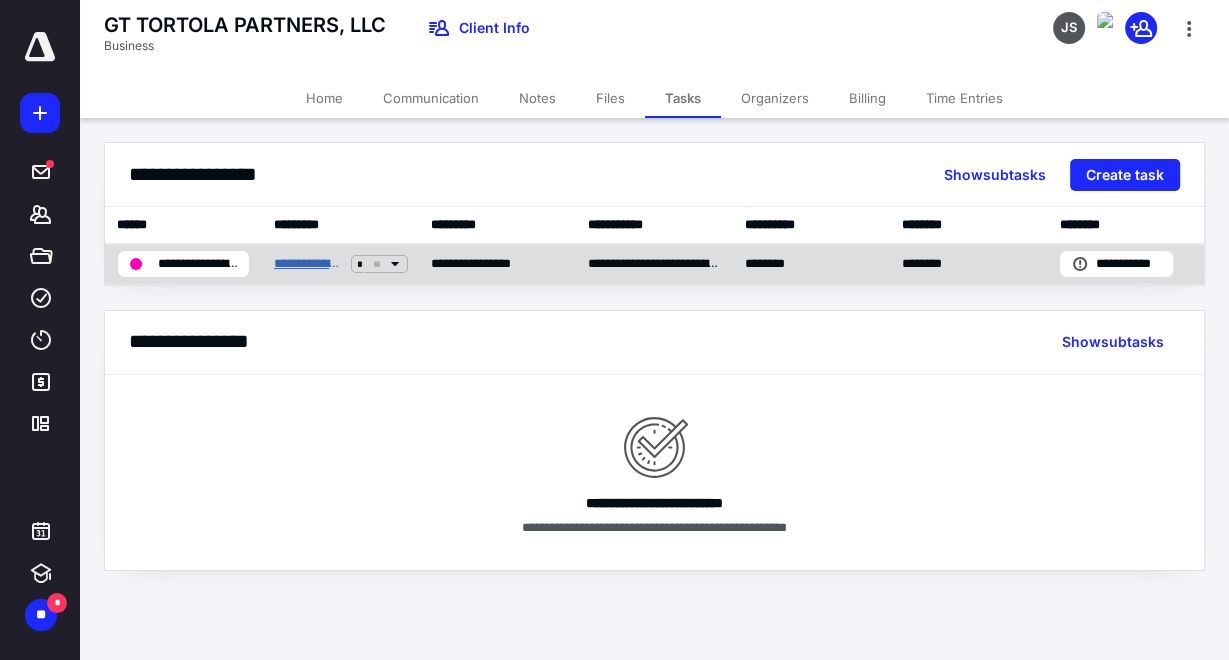 click on "**********" at bounding box center [308, 264] 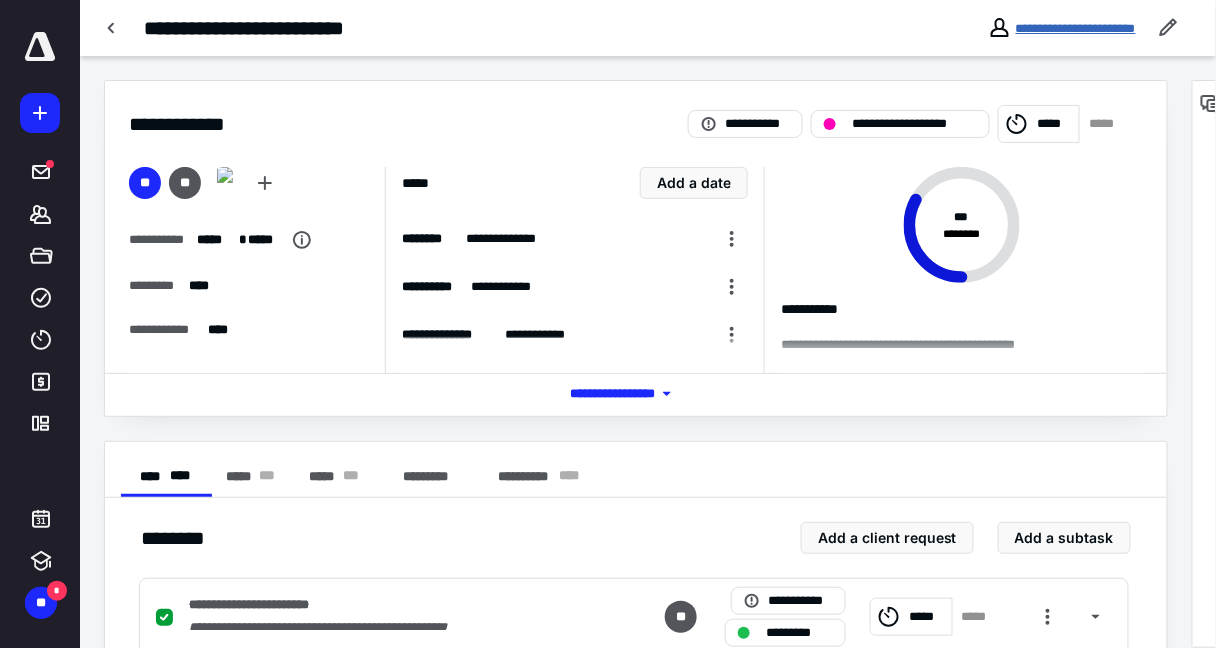 click on "**********" at bounding box center [1076, 28] 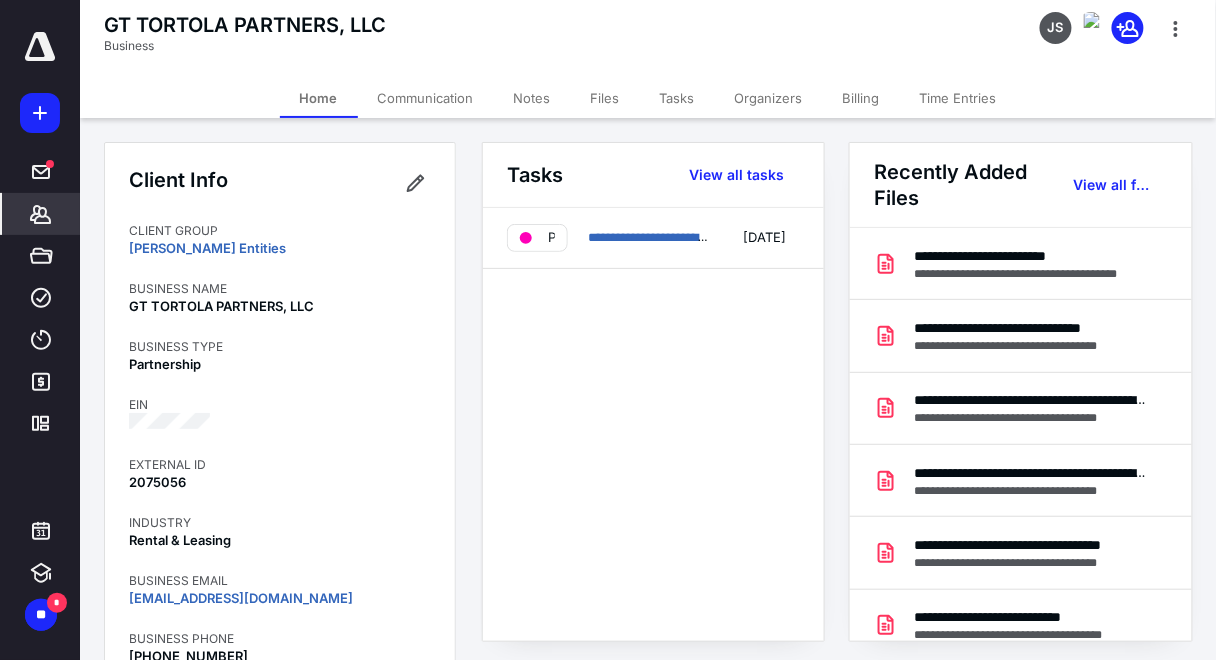 click on "Files" at bounding box center (605, 98) 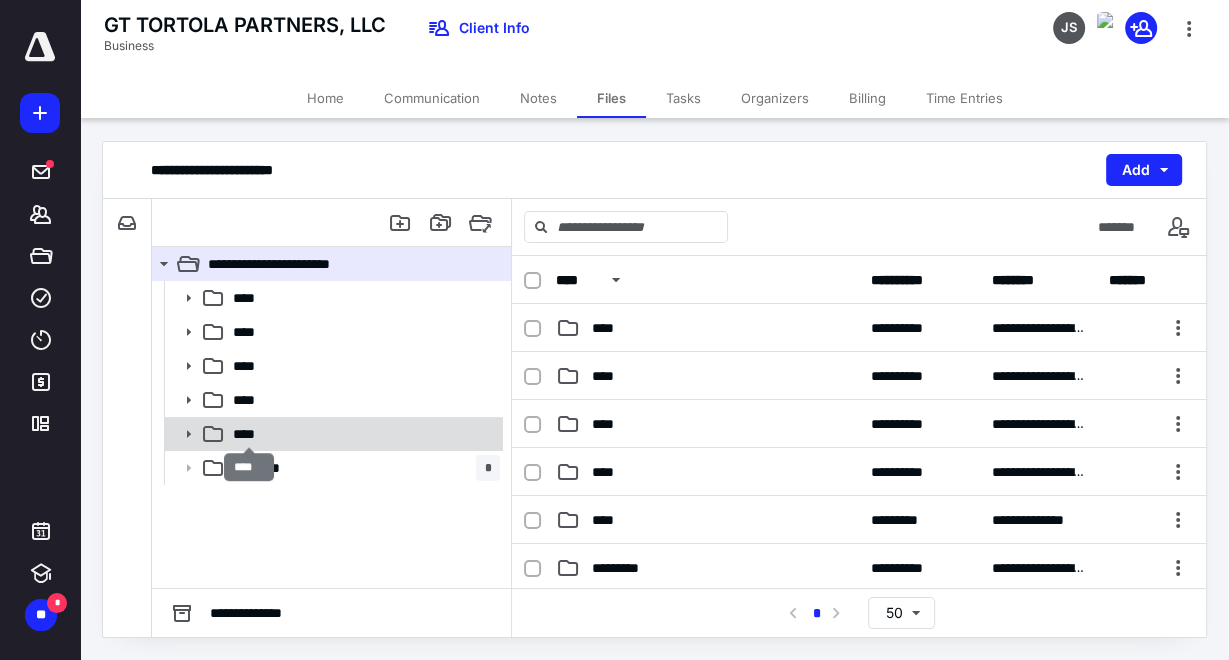 click on "****" at bounding box center (250, 434) 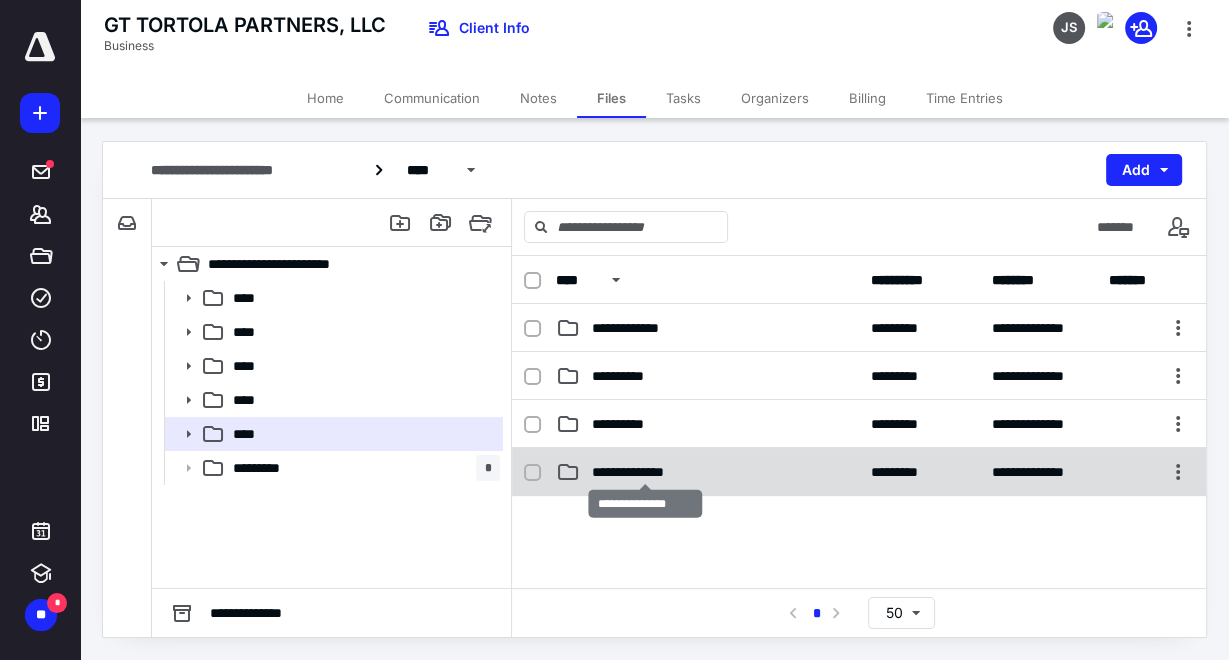 click on "**********" at bounding box center (646, 472) 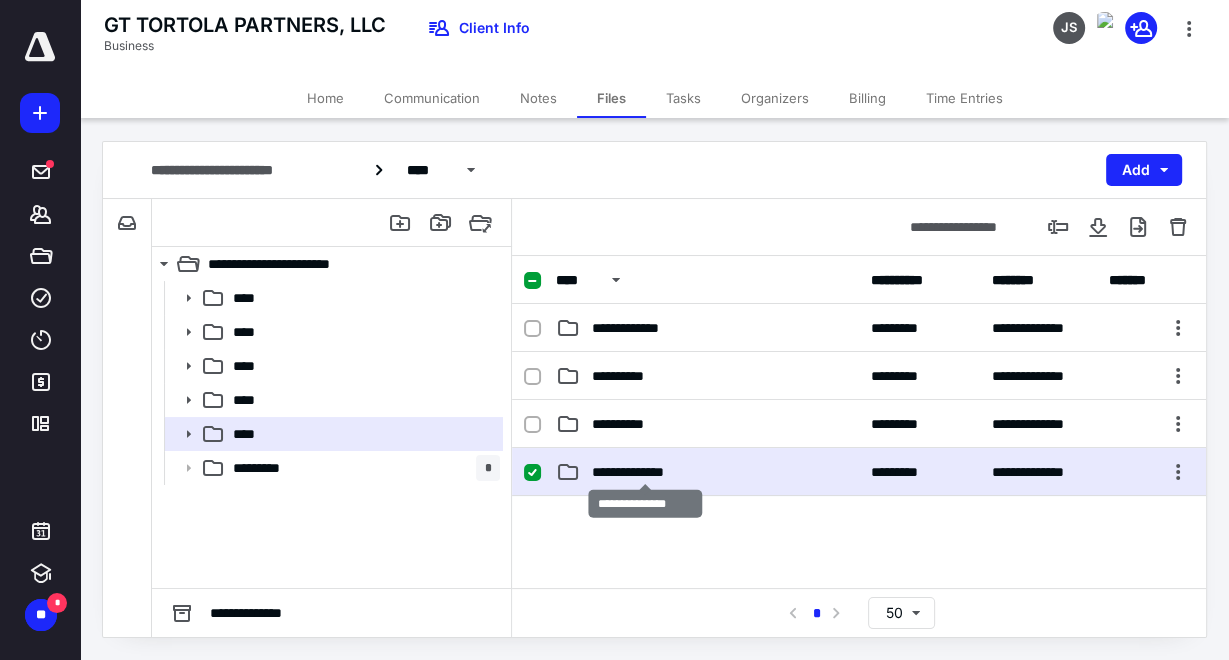 click on "**********" at bounding box center (646, 472) 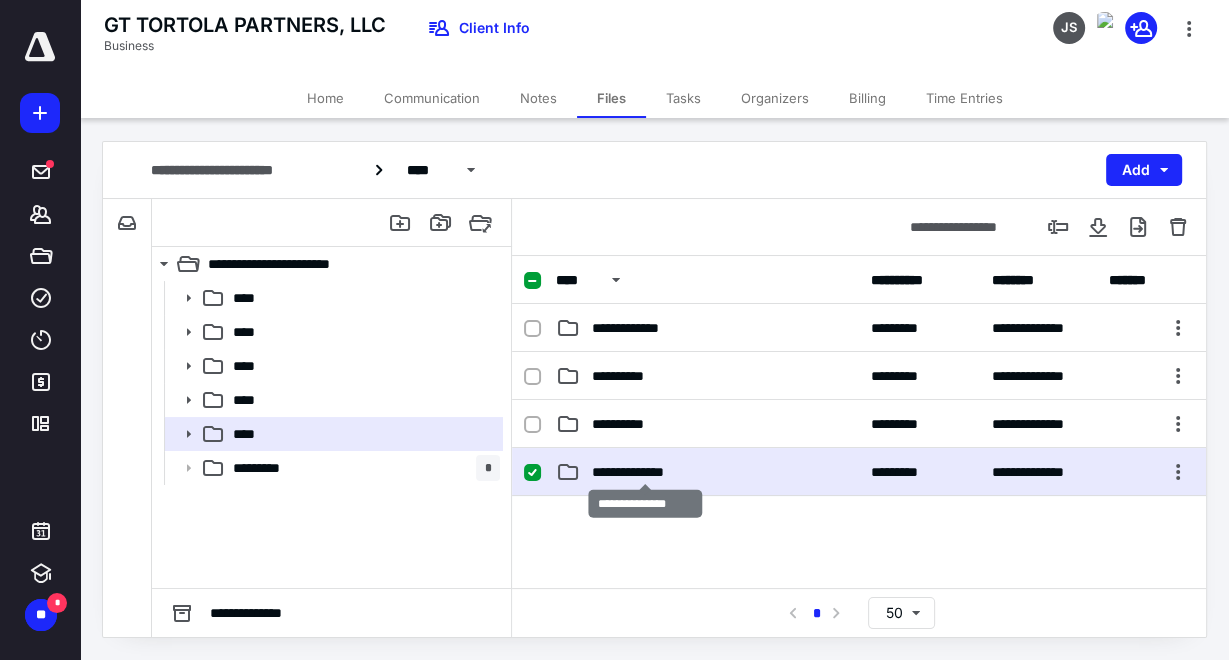 click on "**********" at bounding box center [646, 472] 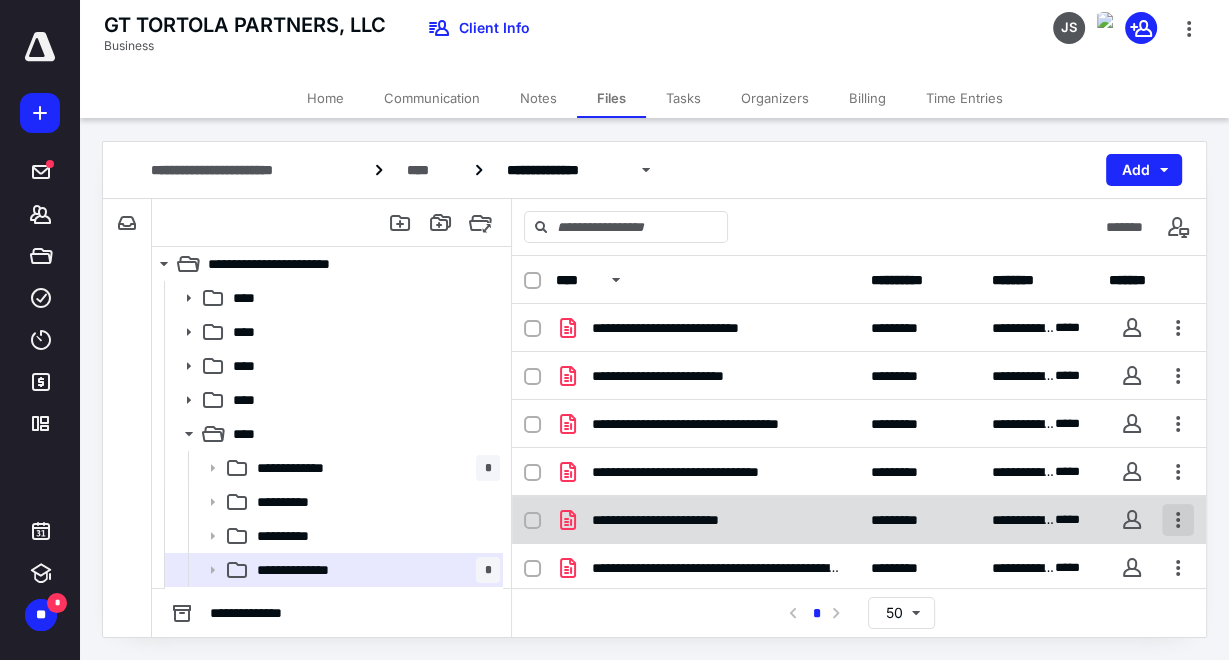 click at bounding box center (1178, 520) 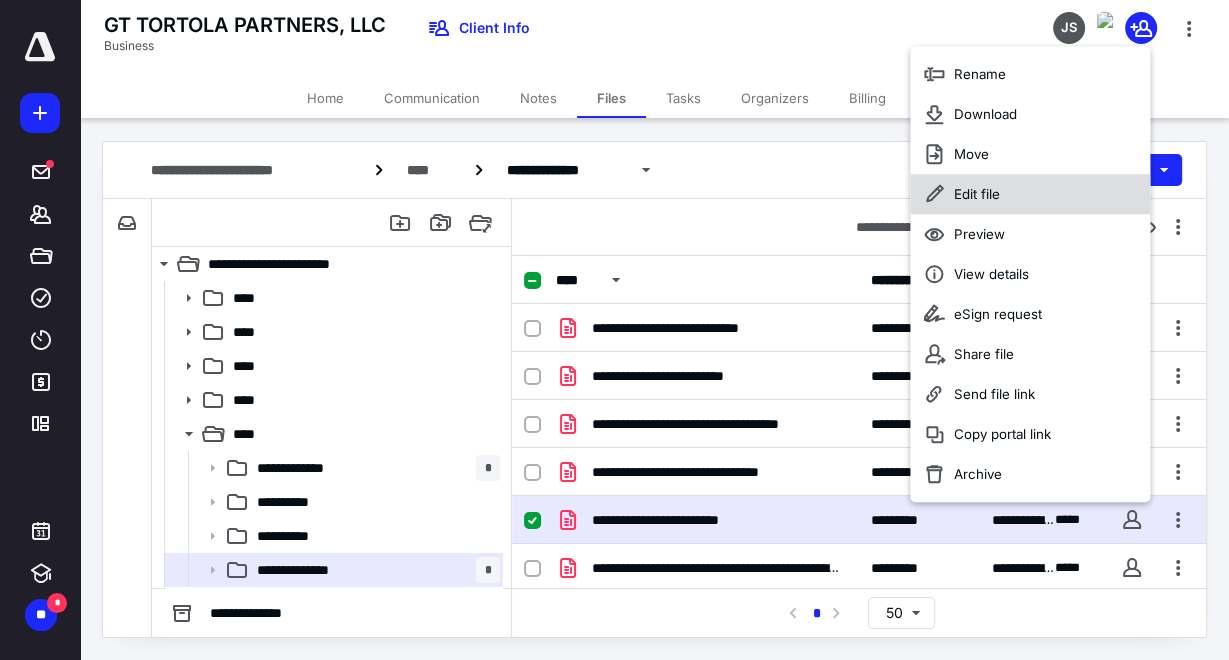 click on "Edit file" at bounding box center [1030, 195] 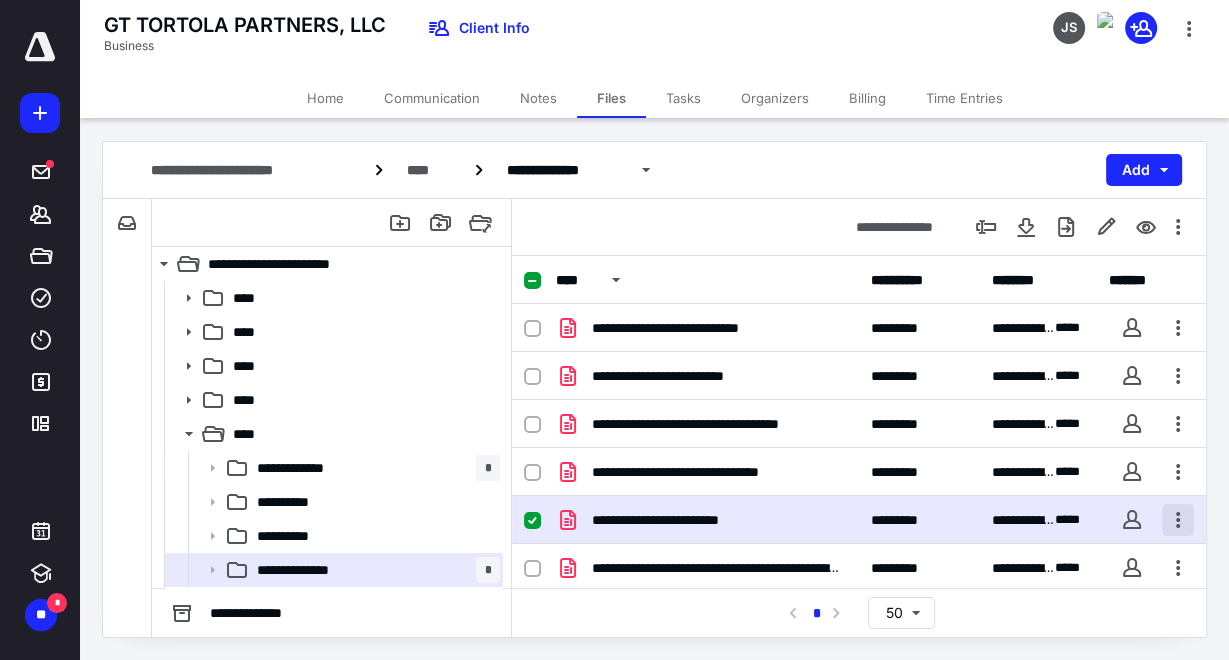 click at bounding box center [1178, 520] 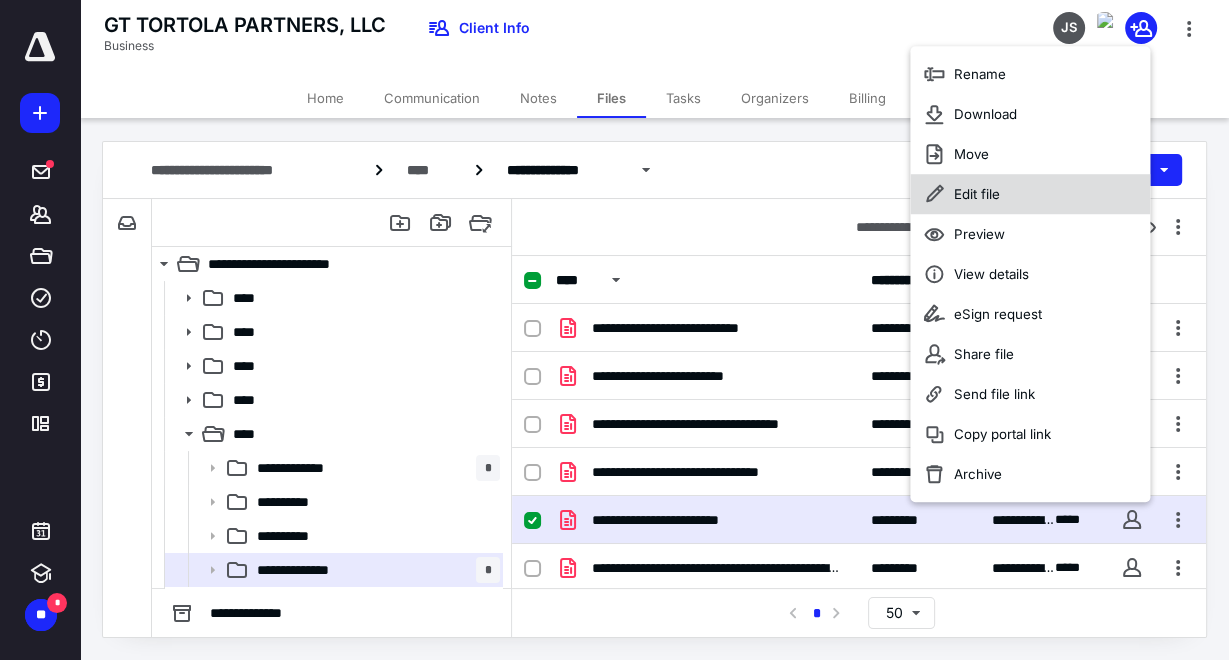click on "Edit file" at bounding box center [977, 195] 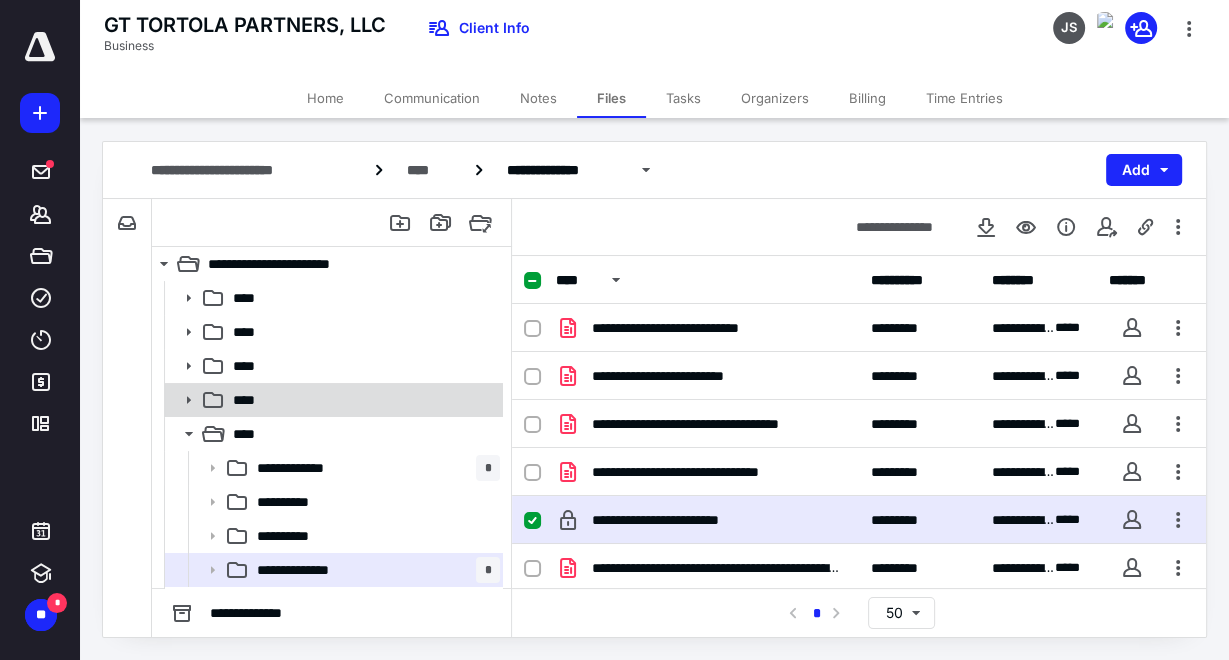click 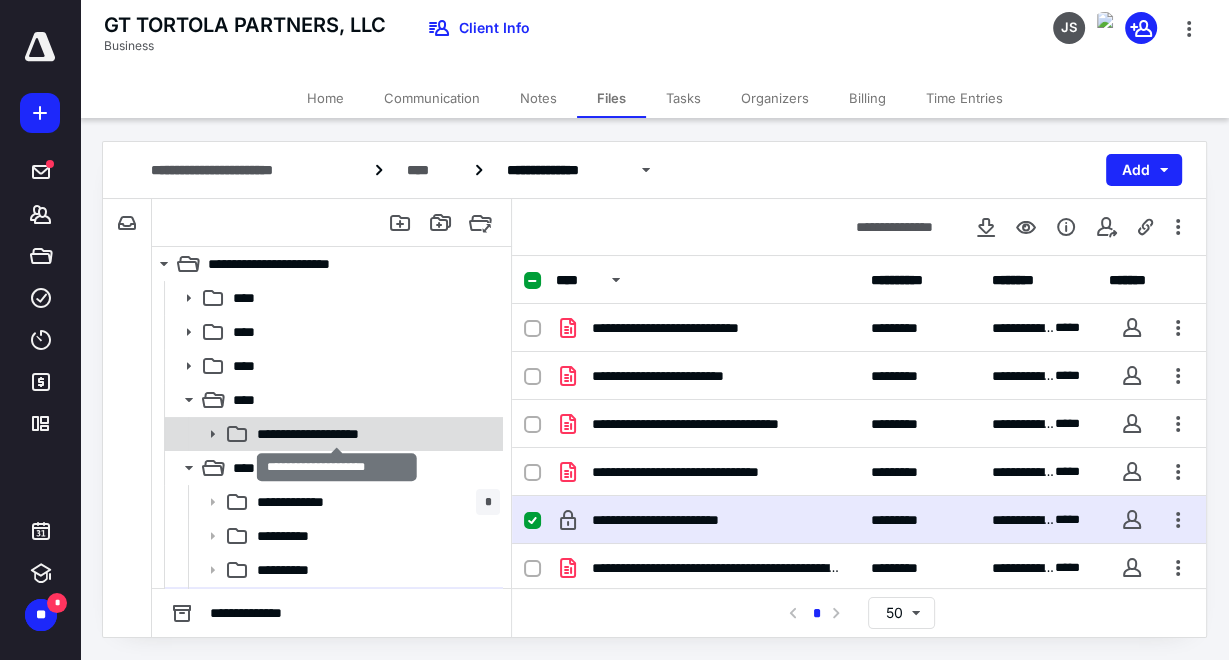 click on "**********" at bounding box center (338, 434) 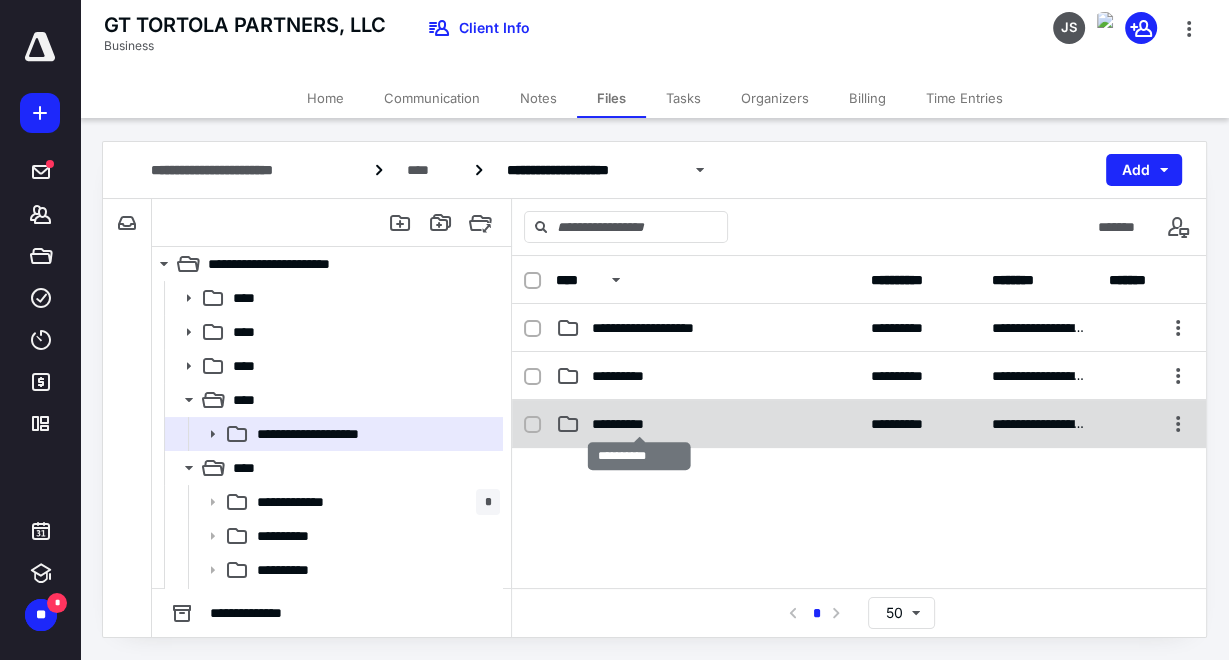 click on "**********" at bounding box center (640, 424) 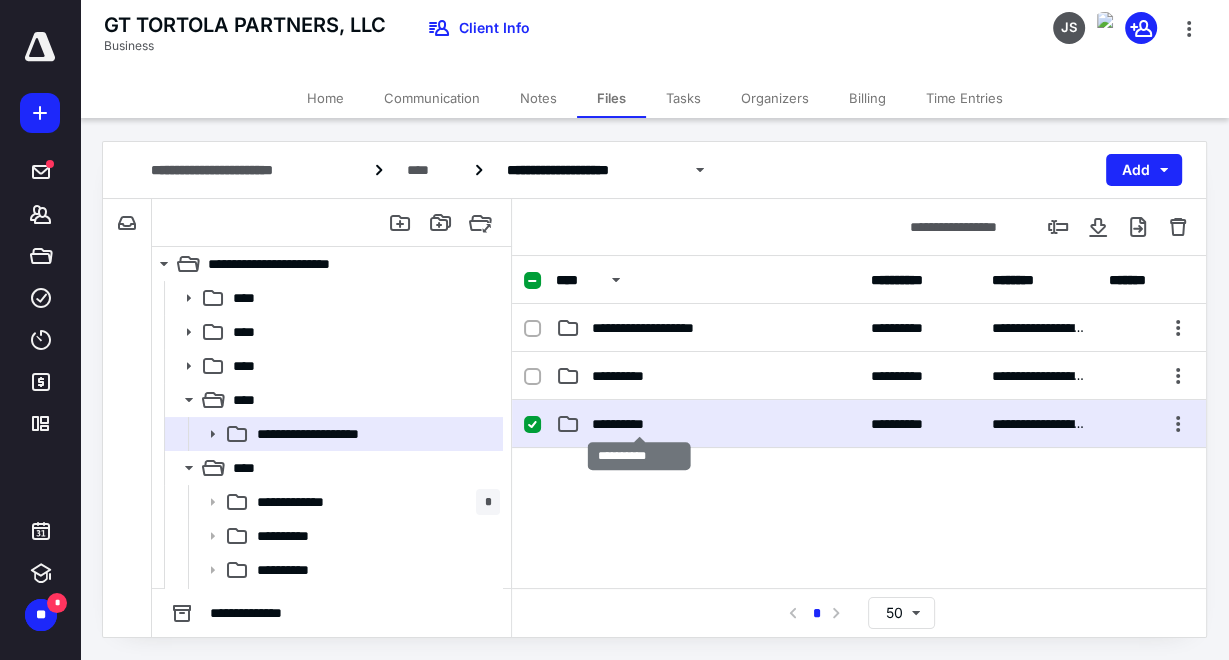 click on "**********" at bounding box center (640, 424) 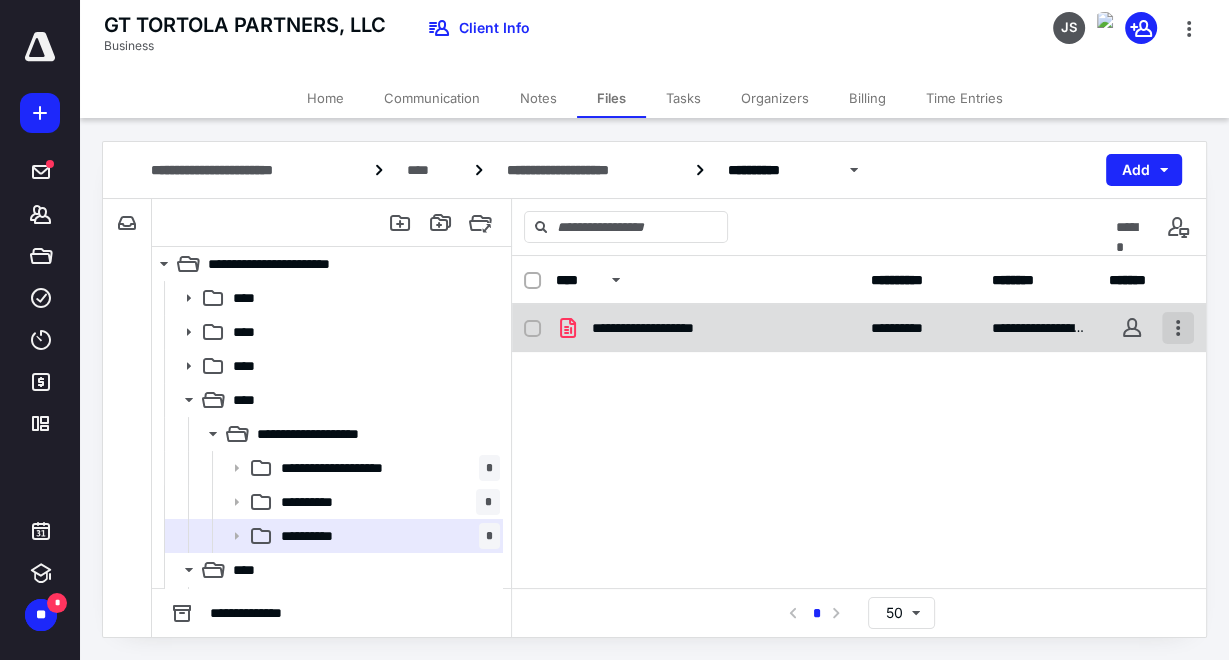 click at bounding box center (1178, 328) 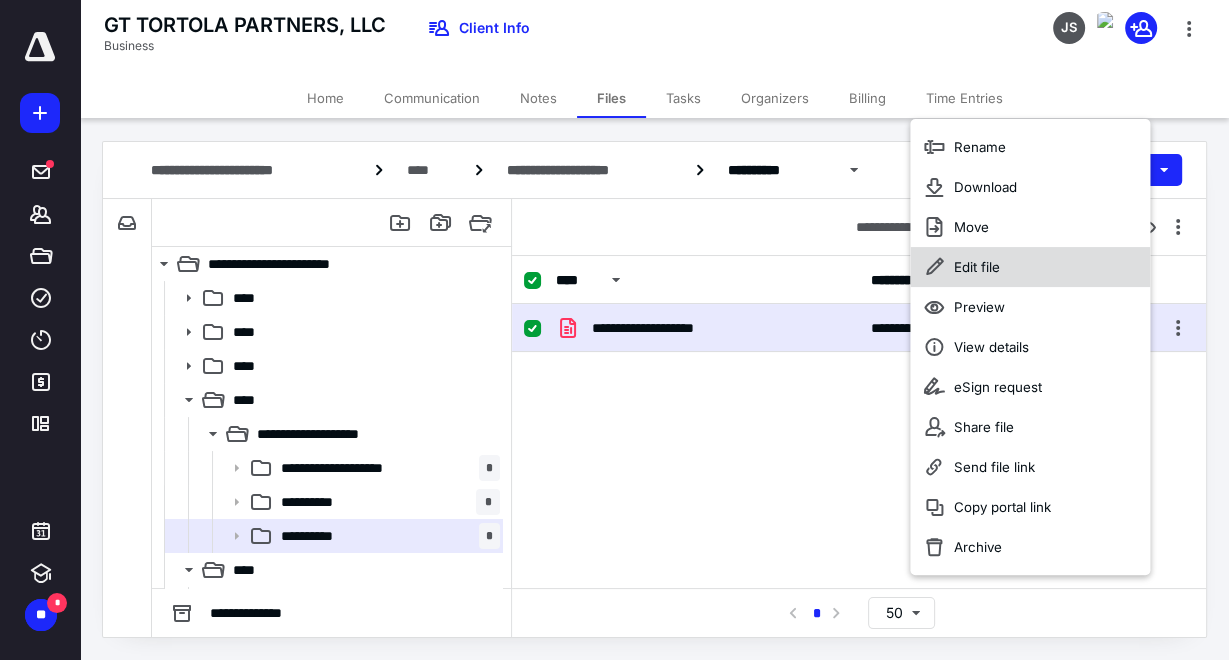 click on "Edit file" at bounding box center [977, 267] 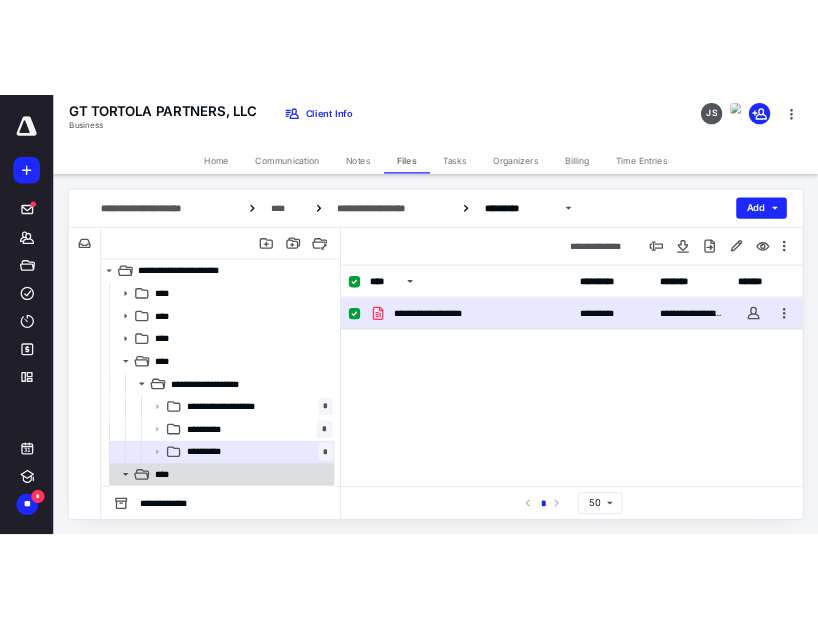 scroll, scrollTop: 167, scrollLeft: 0, axis: vertical 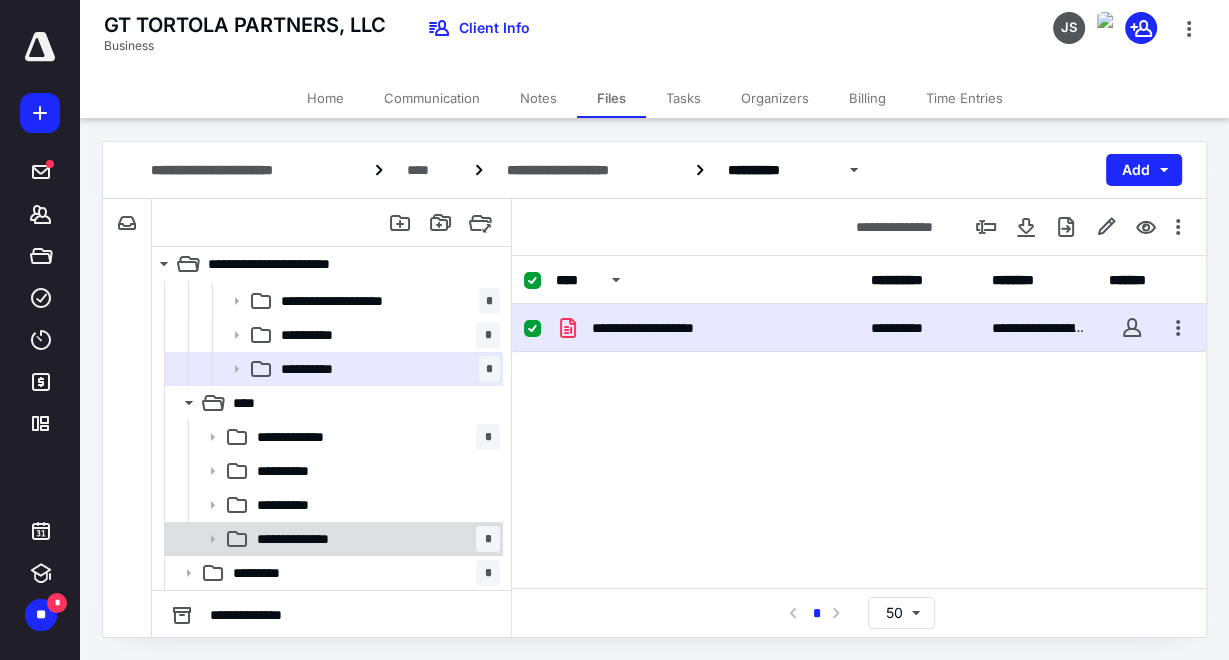click on "**********" at bounding box center [311, 539] 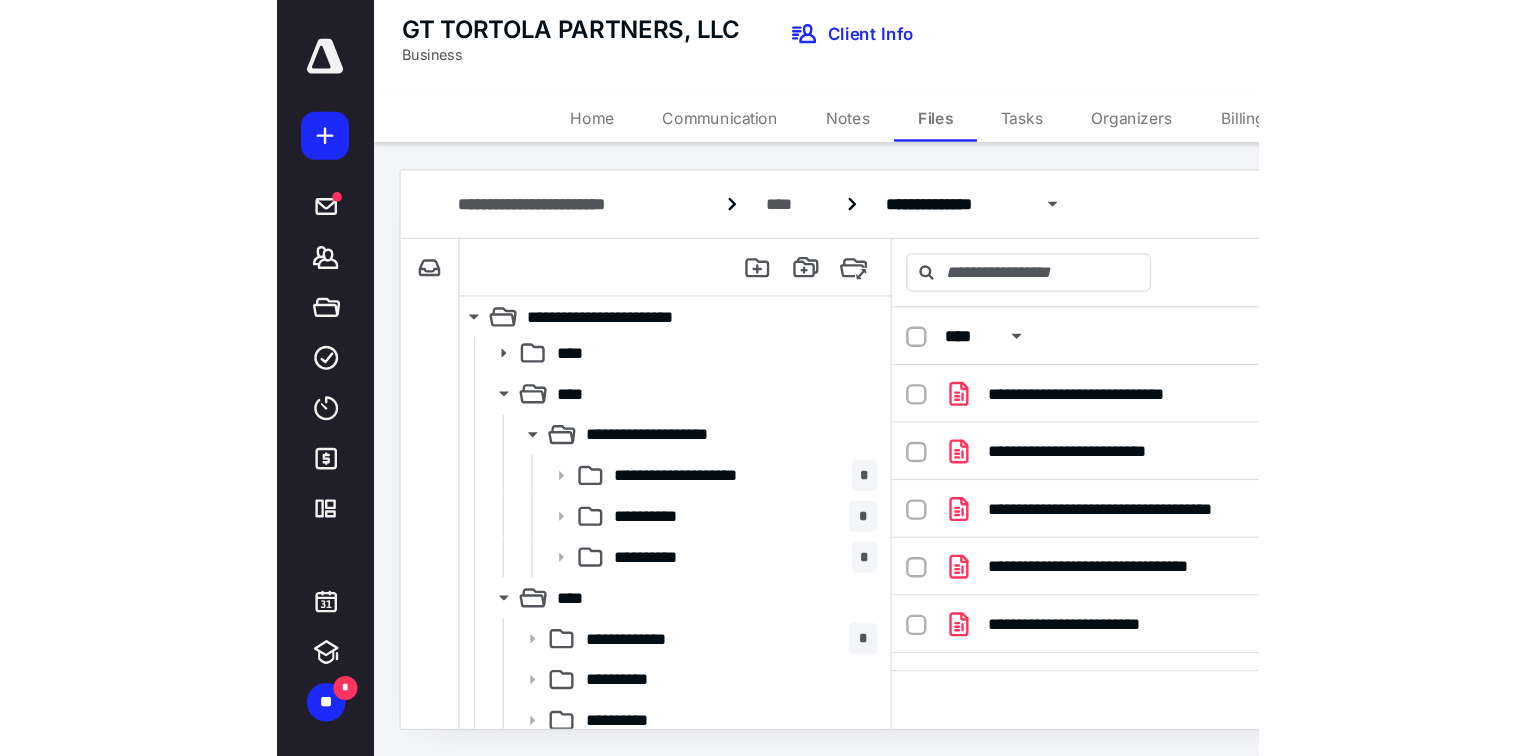 scroll, scrollTop: 72, scrollLeft: 0, axis: vertical 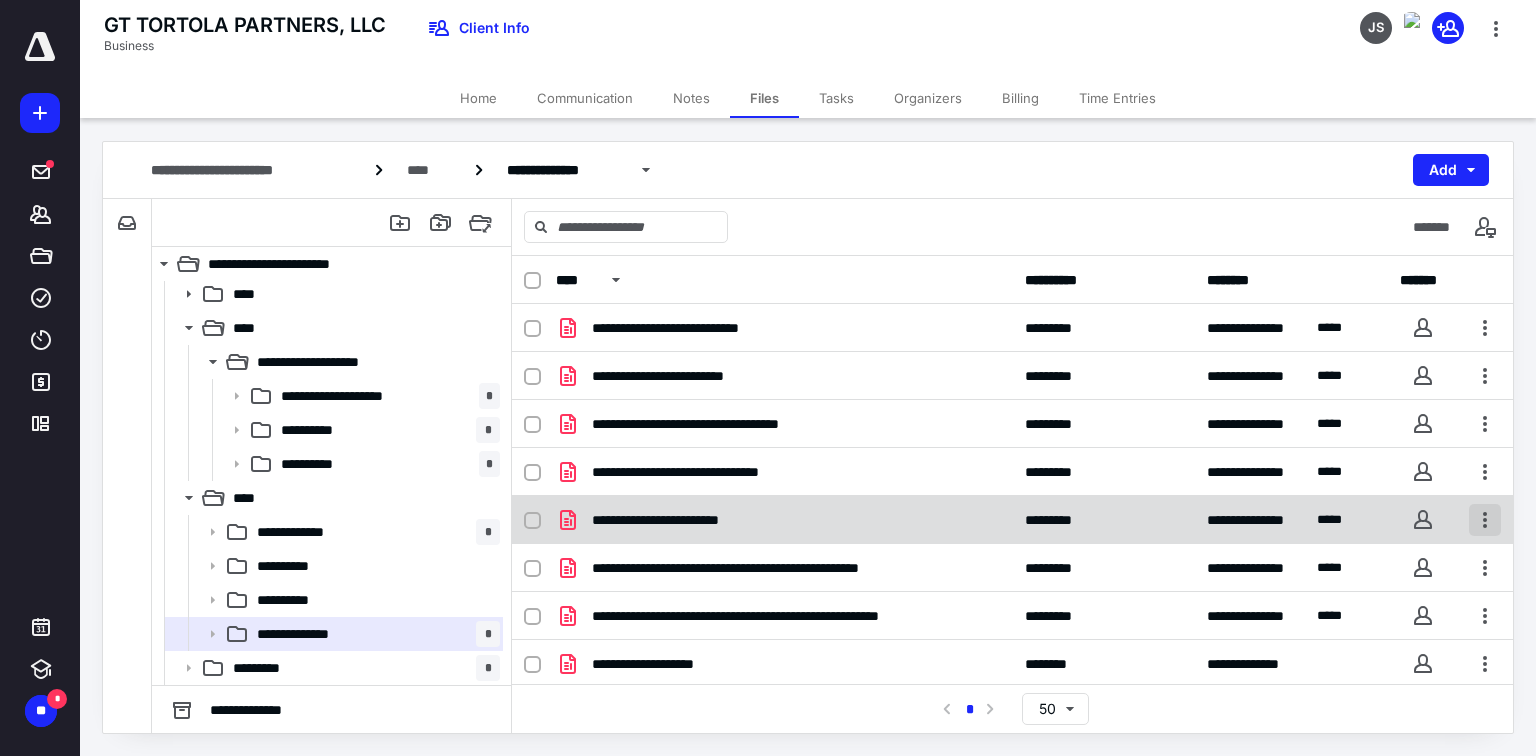 click at bounding box center (1485, 520) 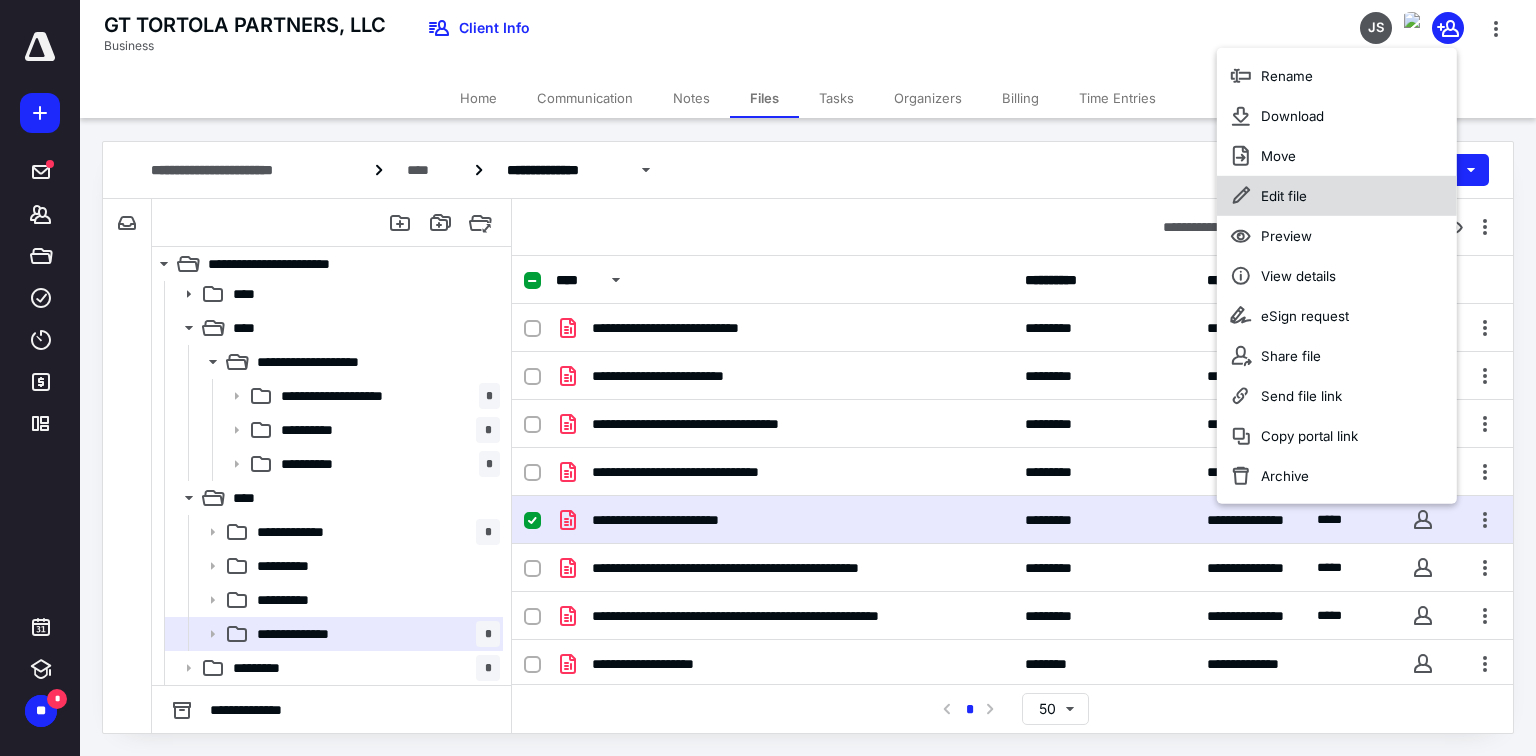 click on "Edit file" at bounding box center [1337, 196] 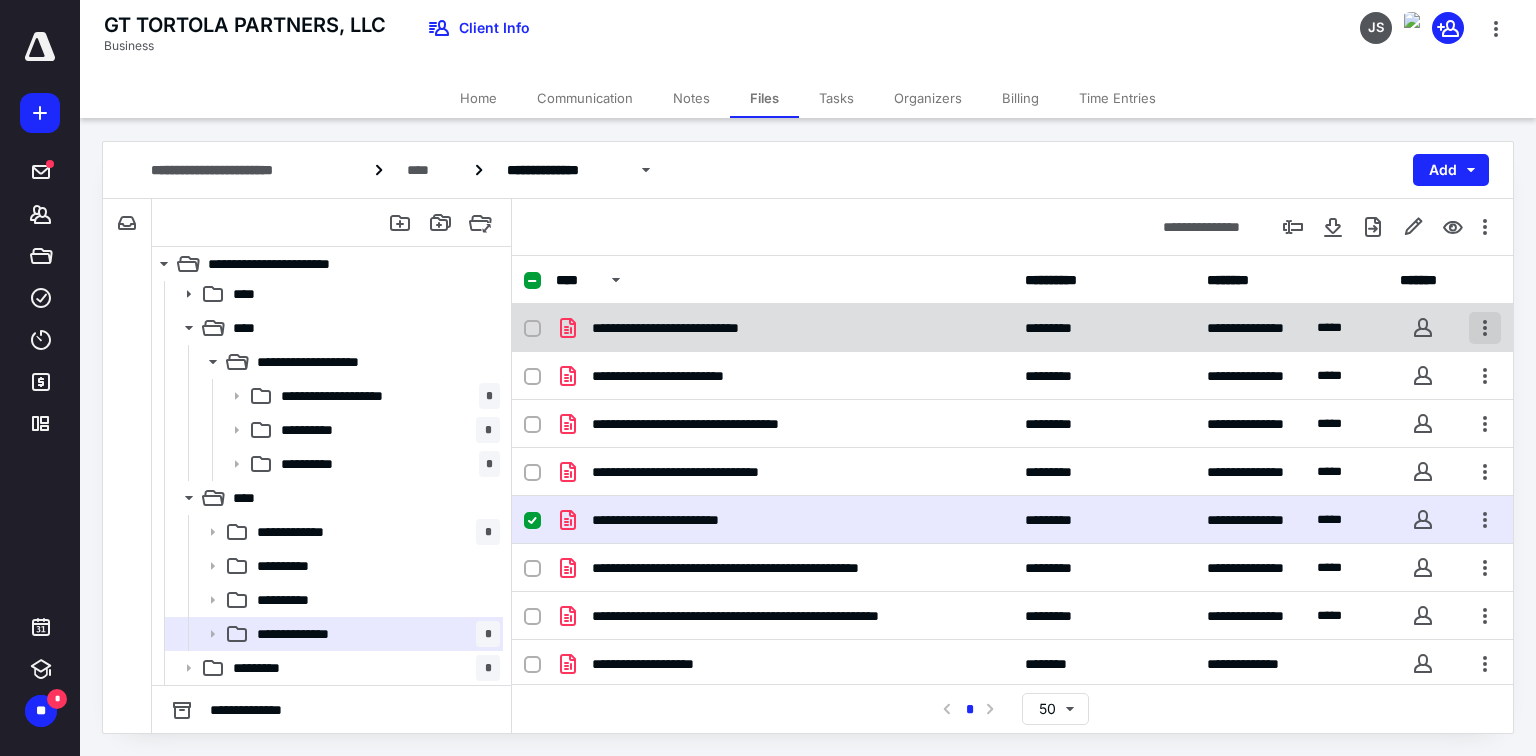 click at bounding box center [1485, 328] 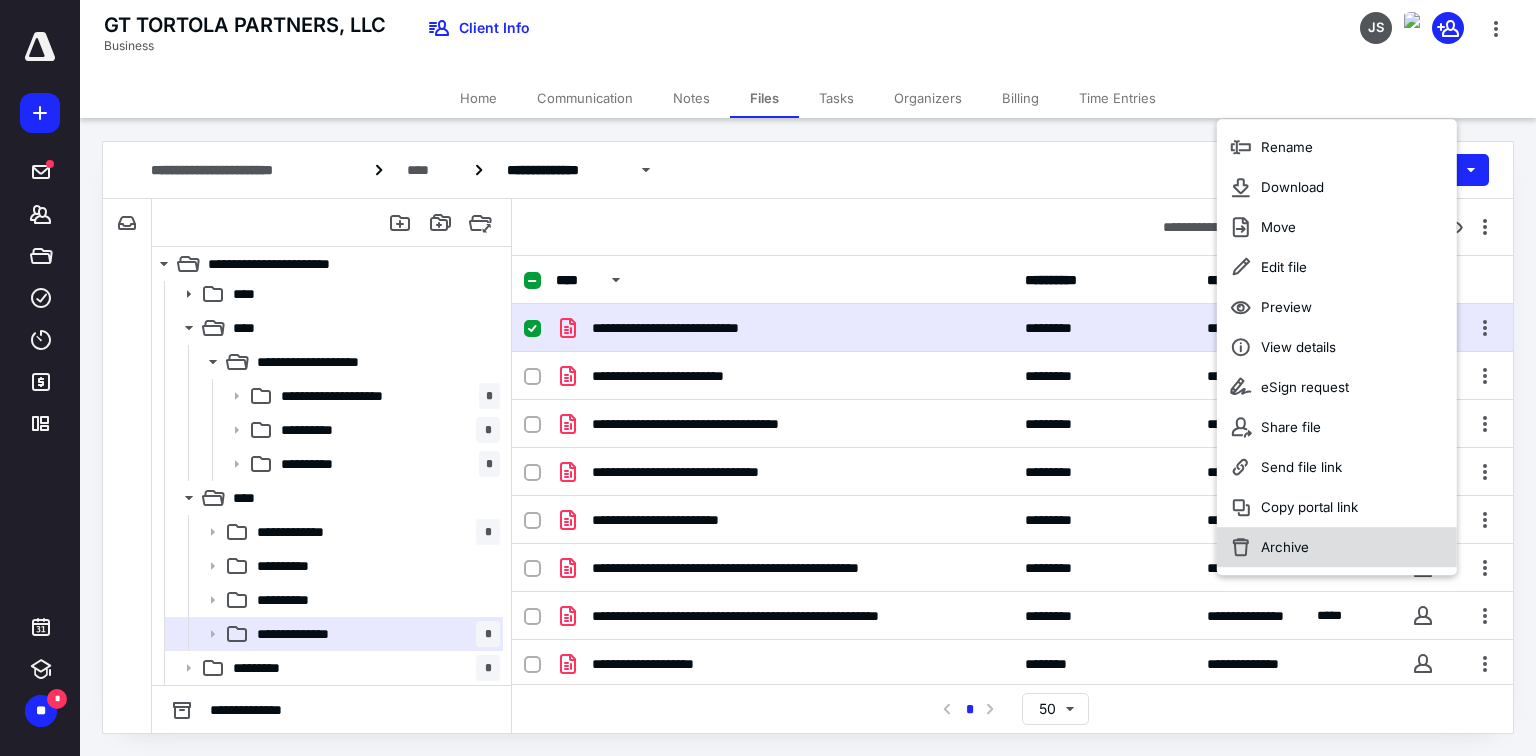 click on "Archive" at bounding box center [1337, 547] 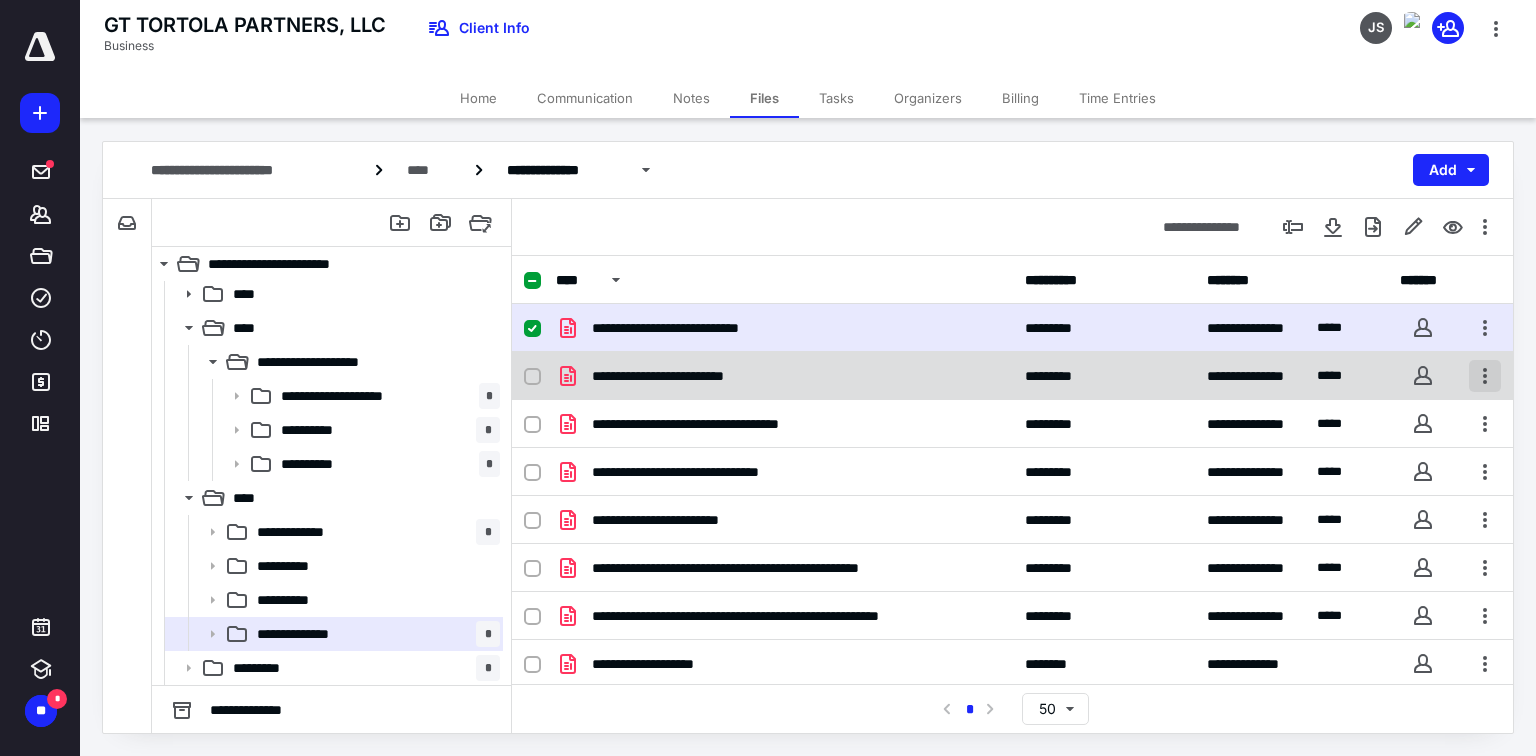 checkbox on "false" 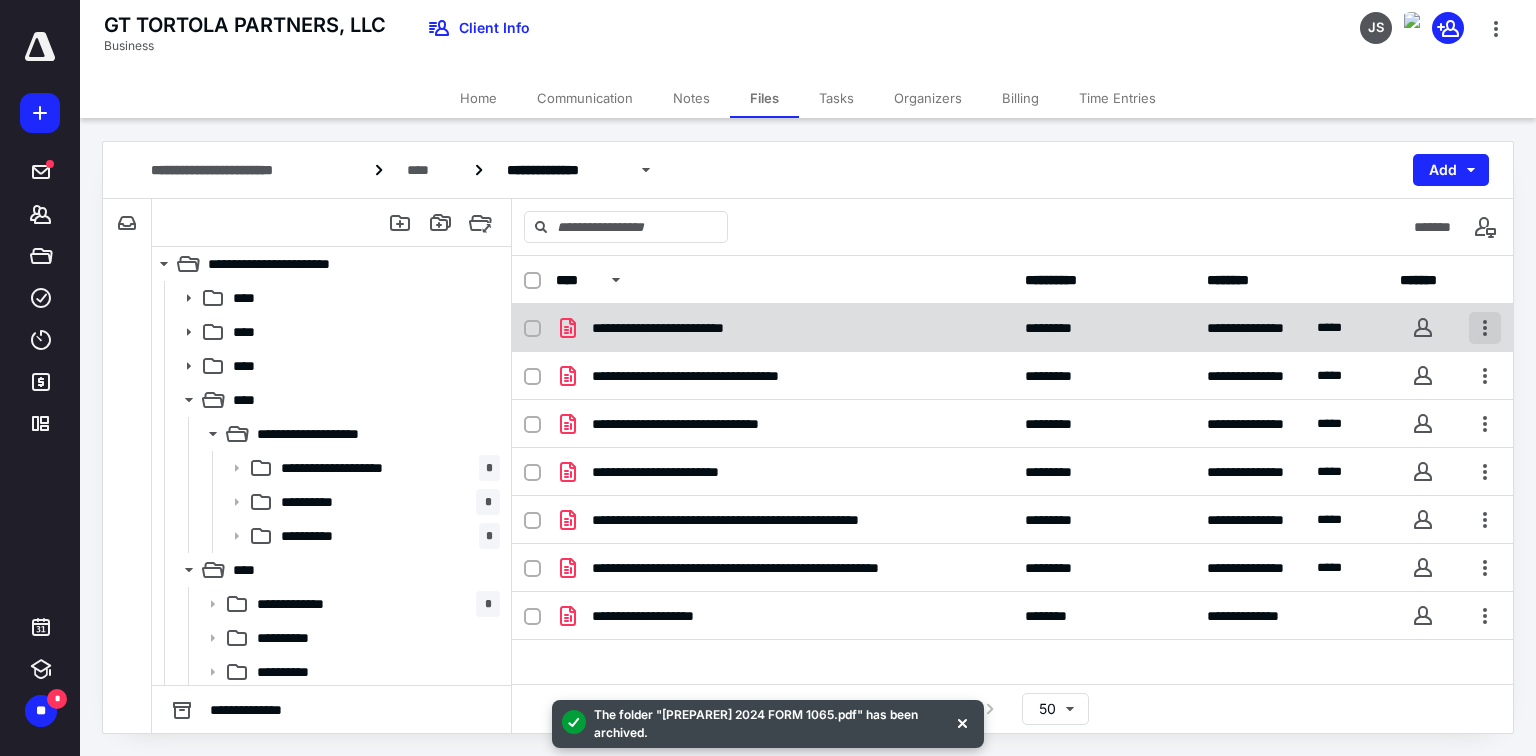 click at bounding box center (1485, 328) 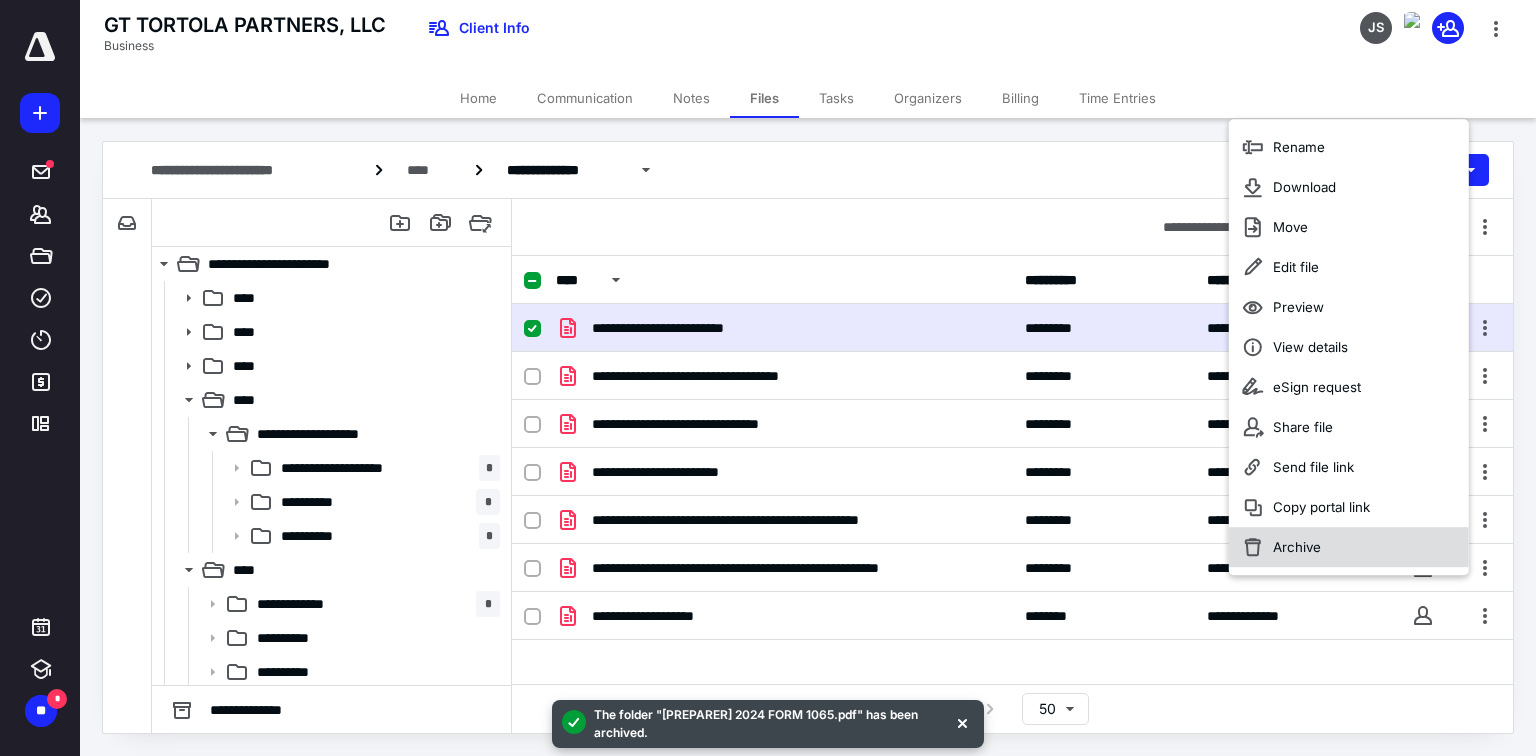 click on "Archive" at bounding box center [1349, 547] 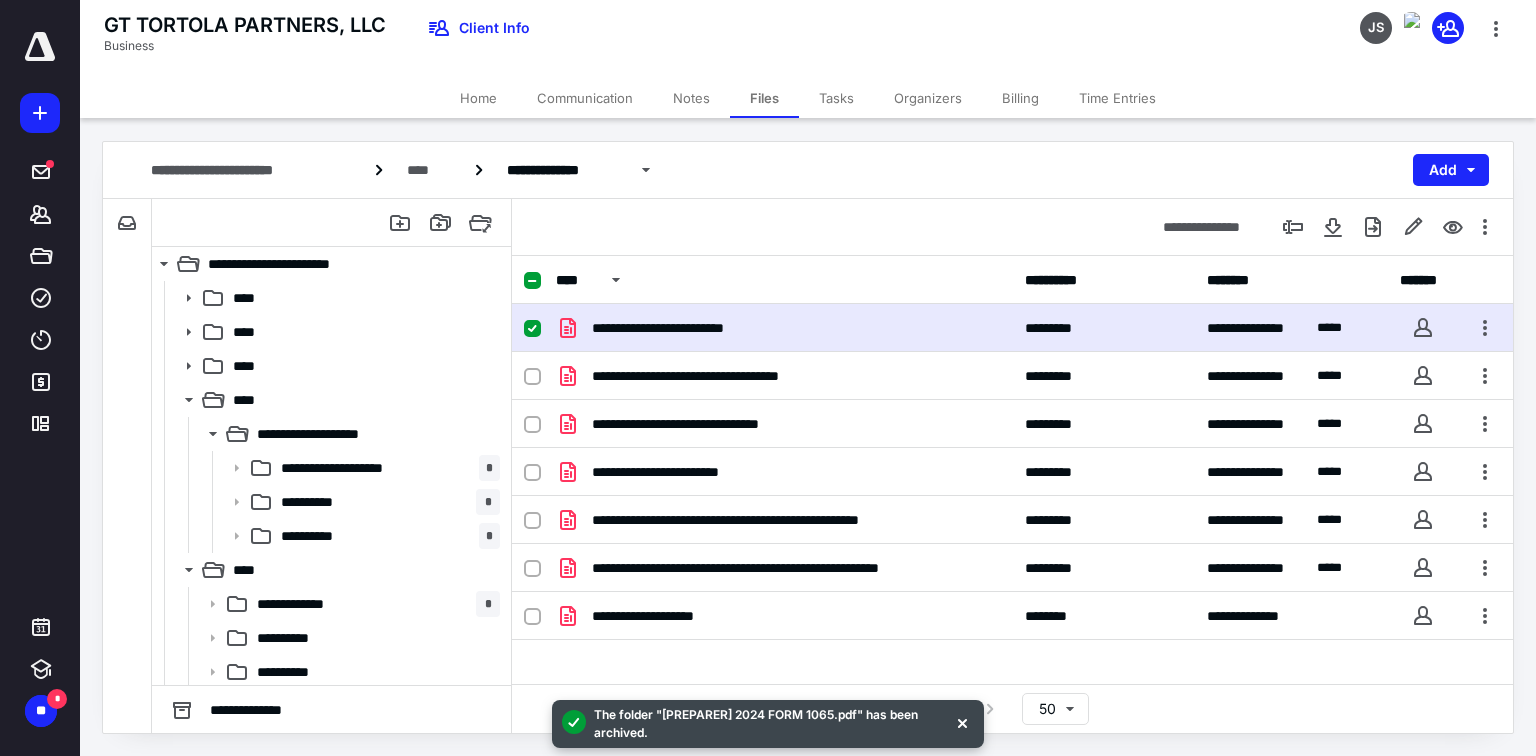 checkbox on "false" 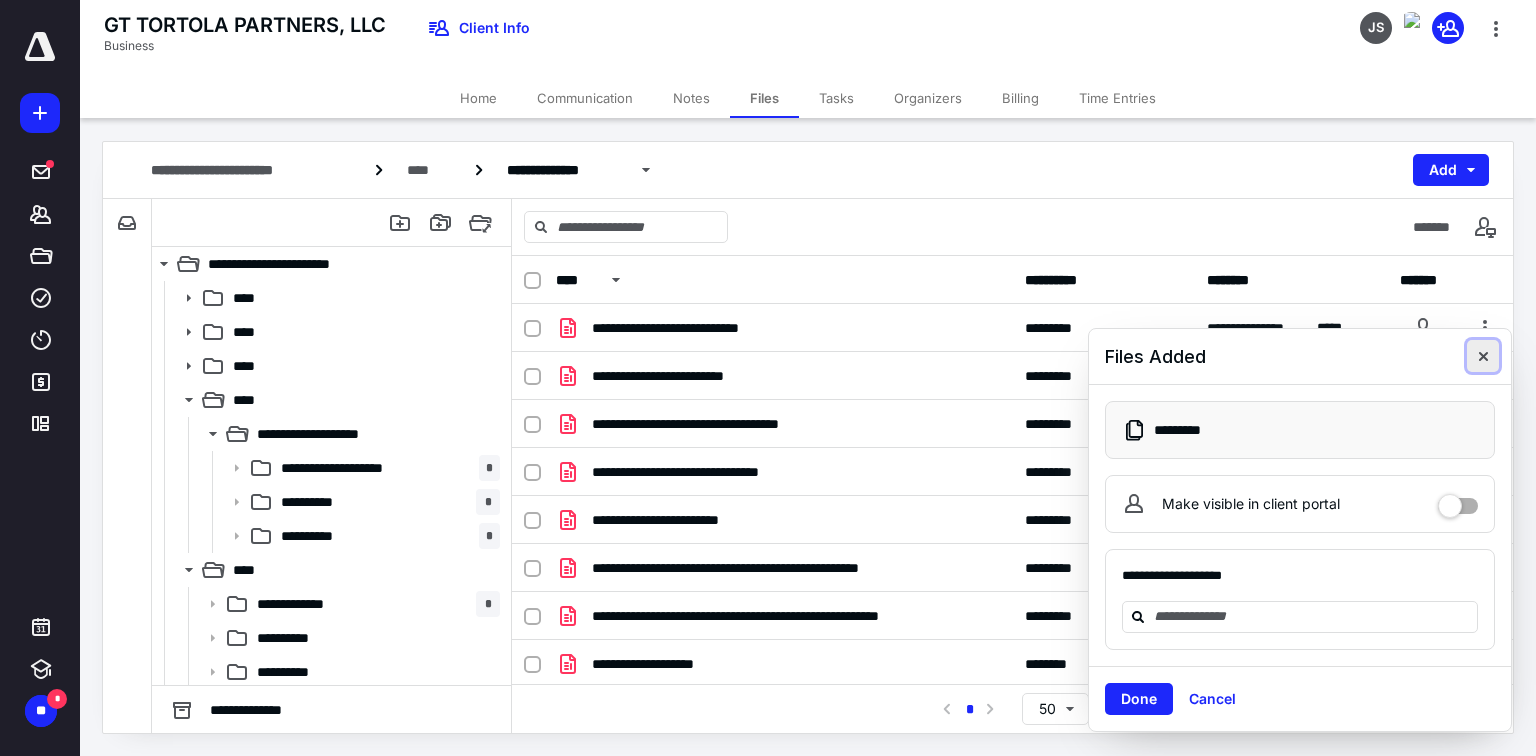 click at bounding box center [1483, 356] 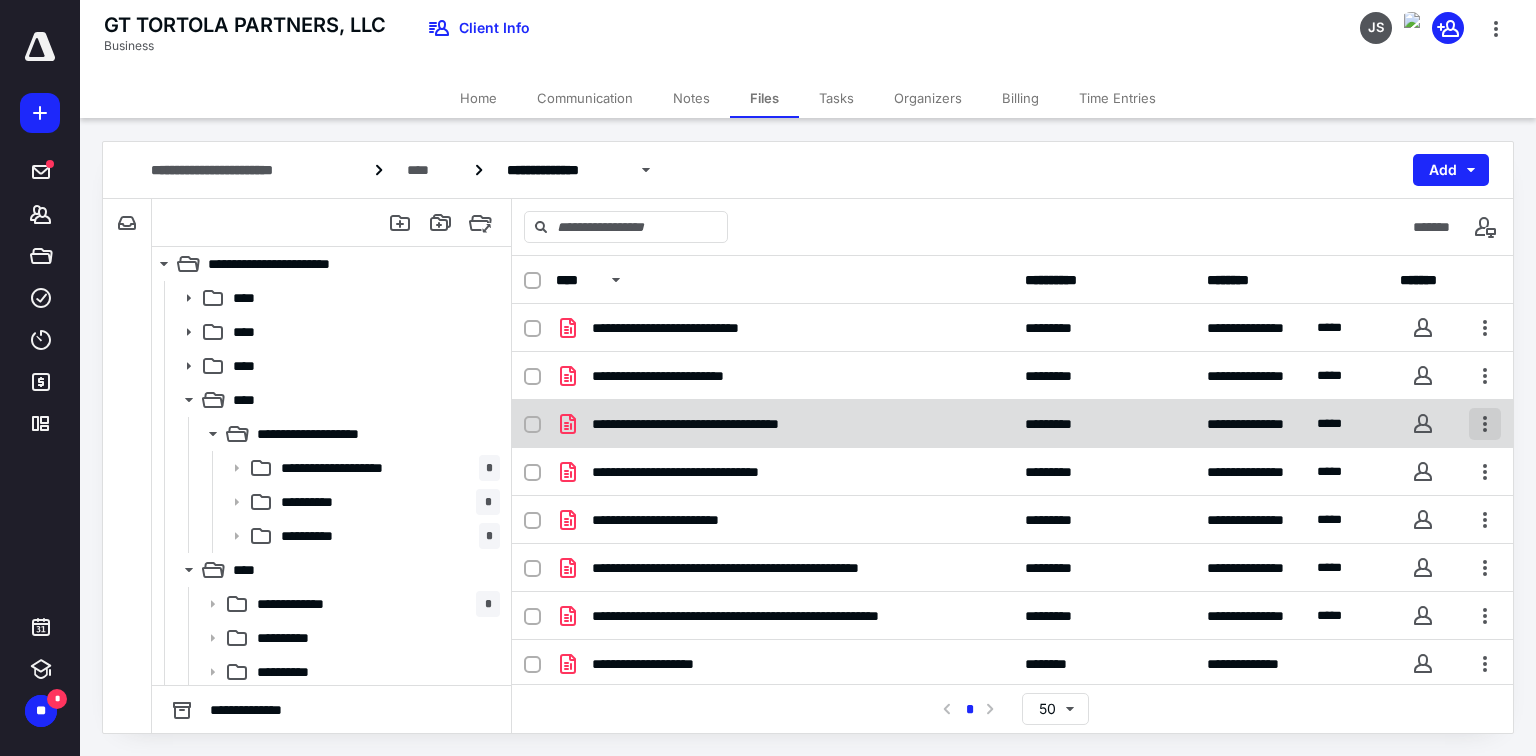 click at bounding box center (1485, 424) 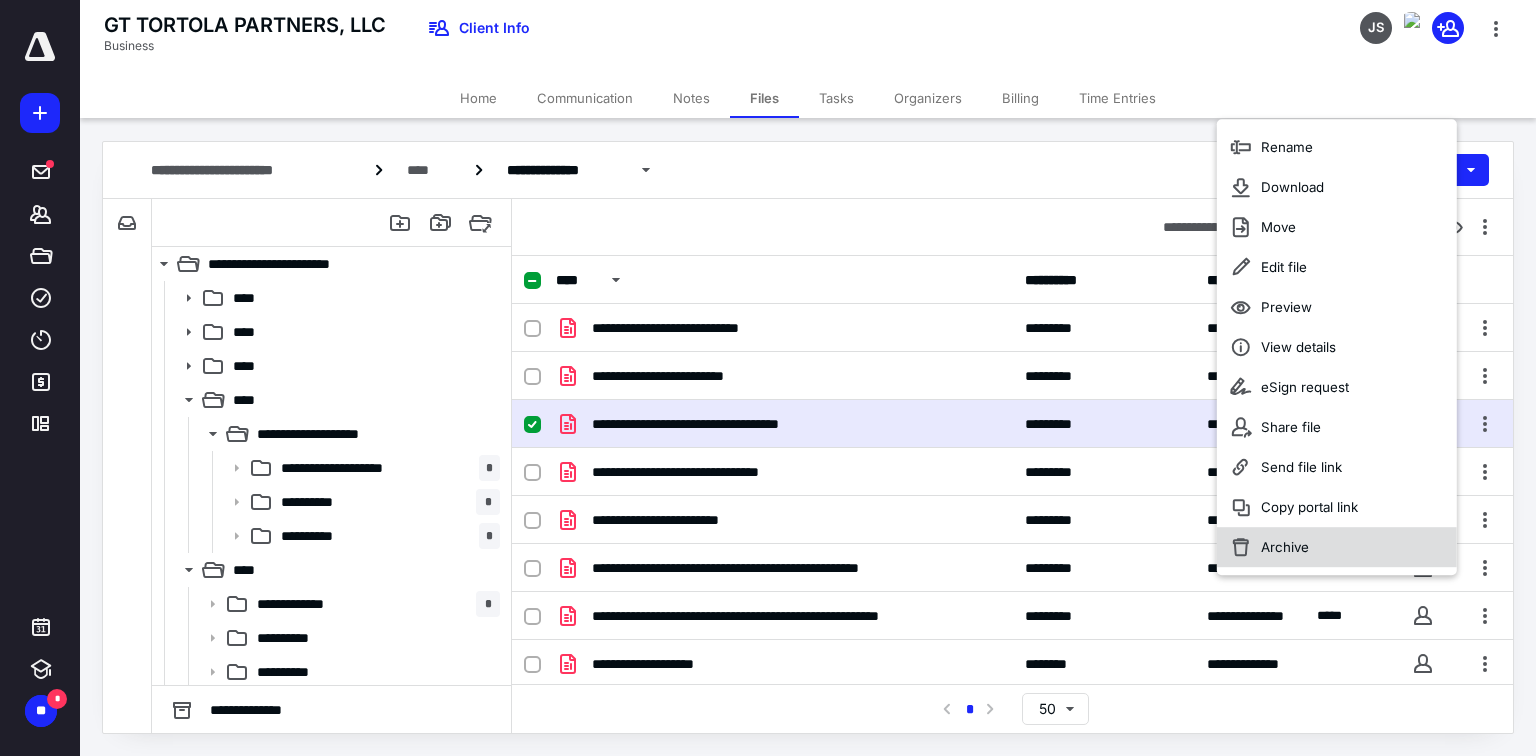 click on "Archive" at bounding box center [1337, 547] 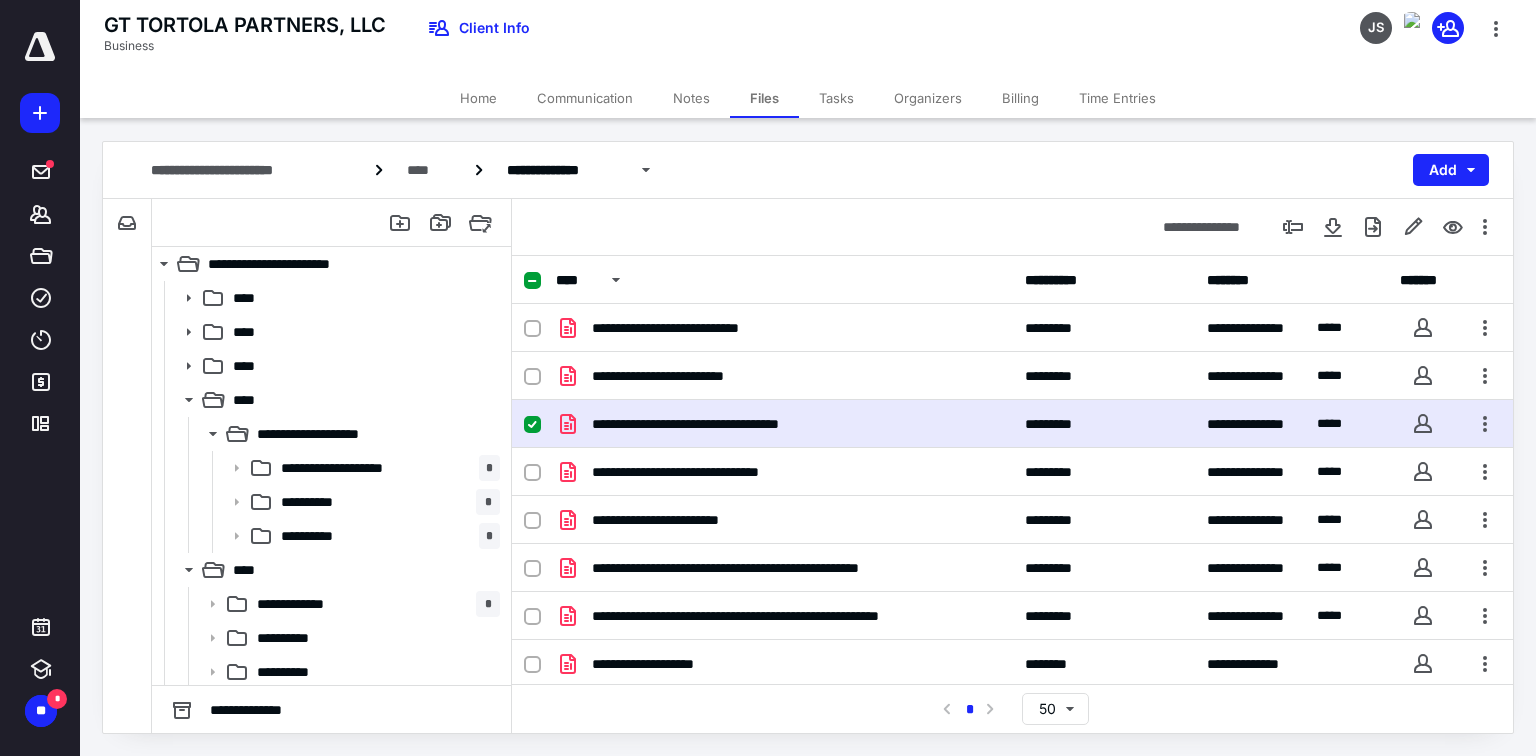 checkbox on "false" 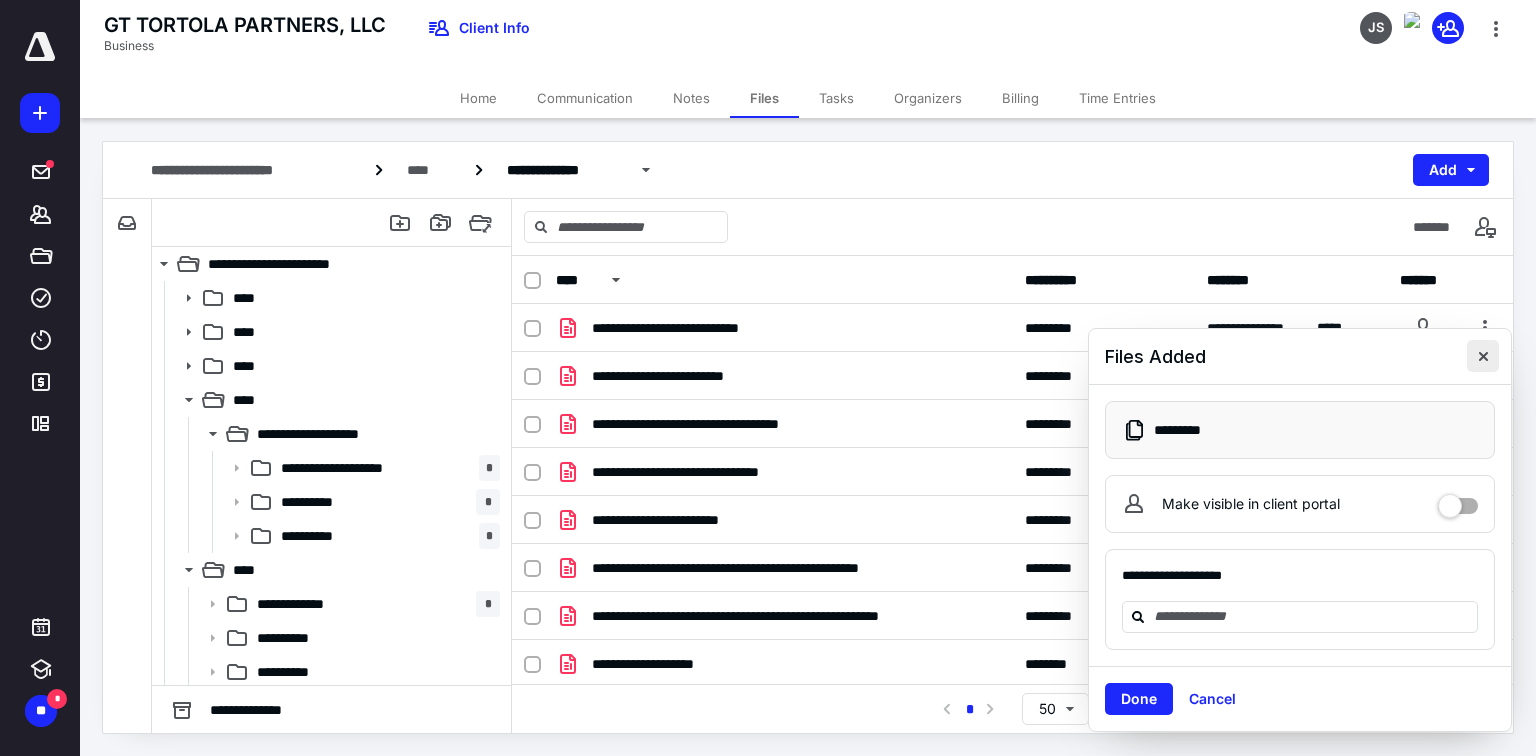 click at bounding box center [1483, 356] 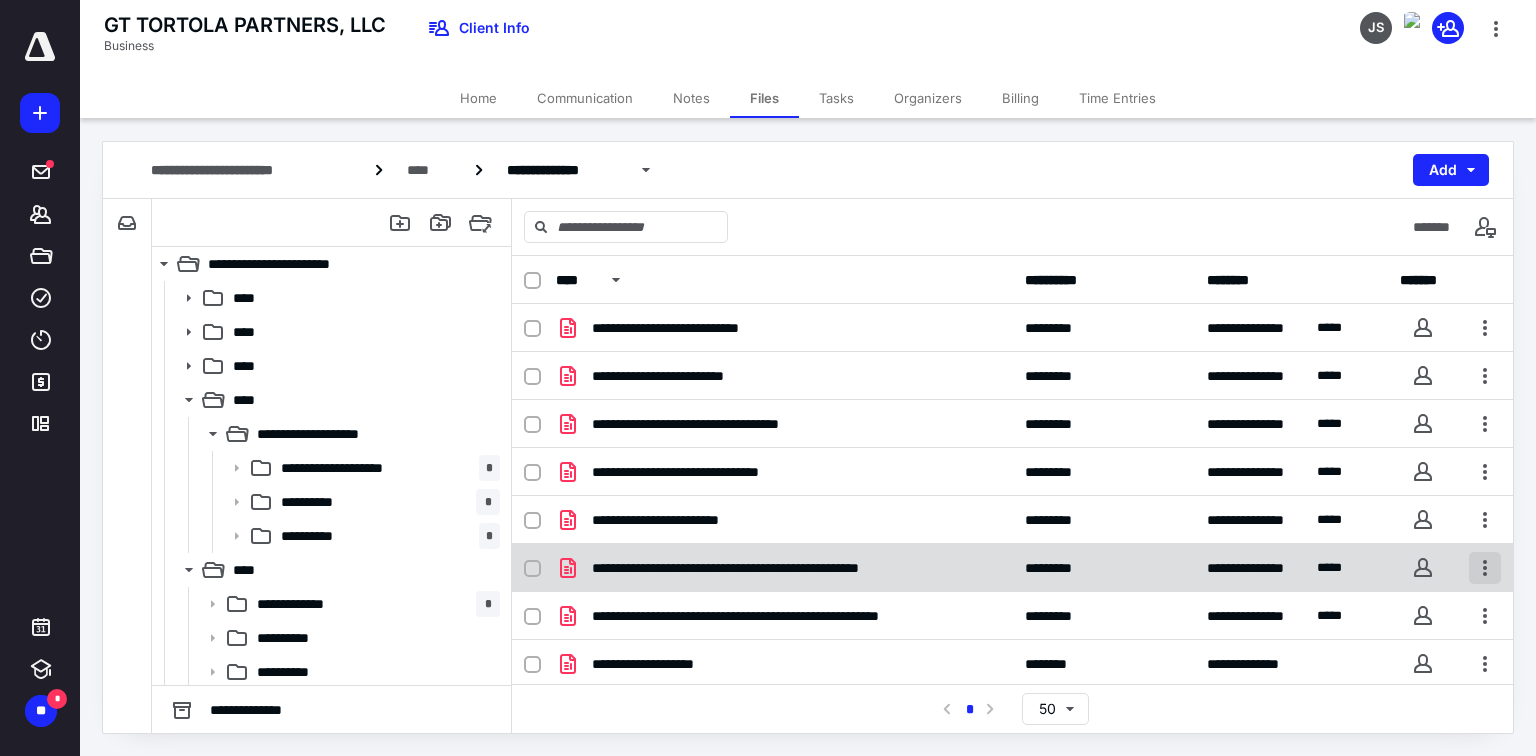 click at bounding box center [1485, 568] 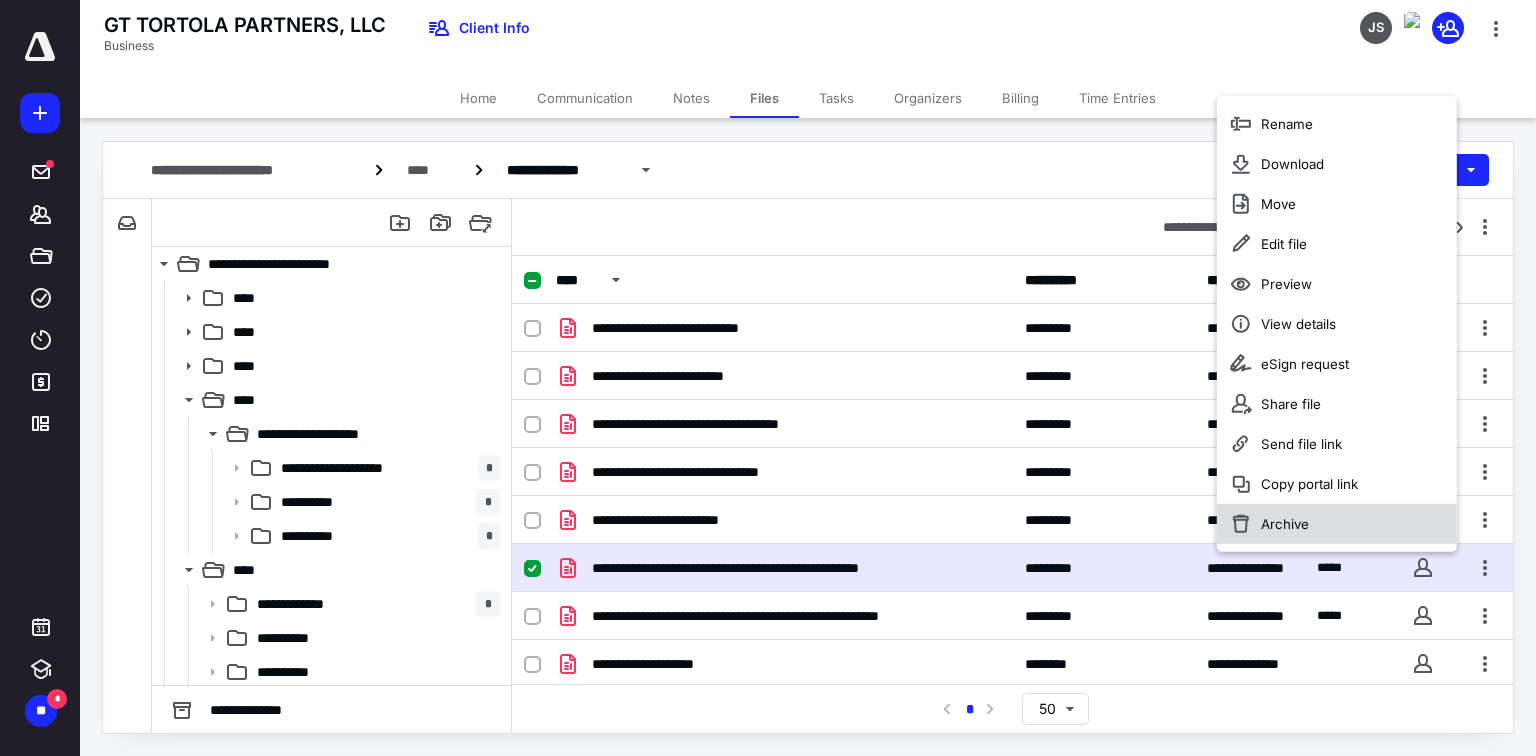 click on "Archive" at bounding box center [1337, 524] 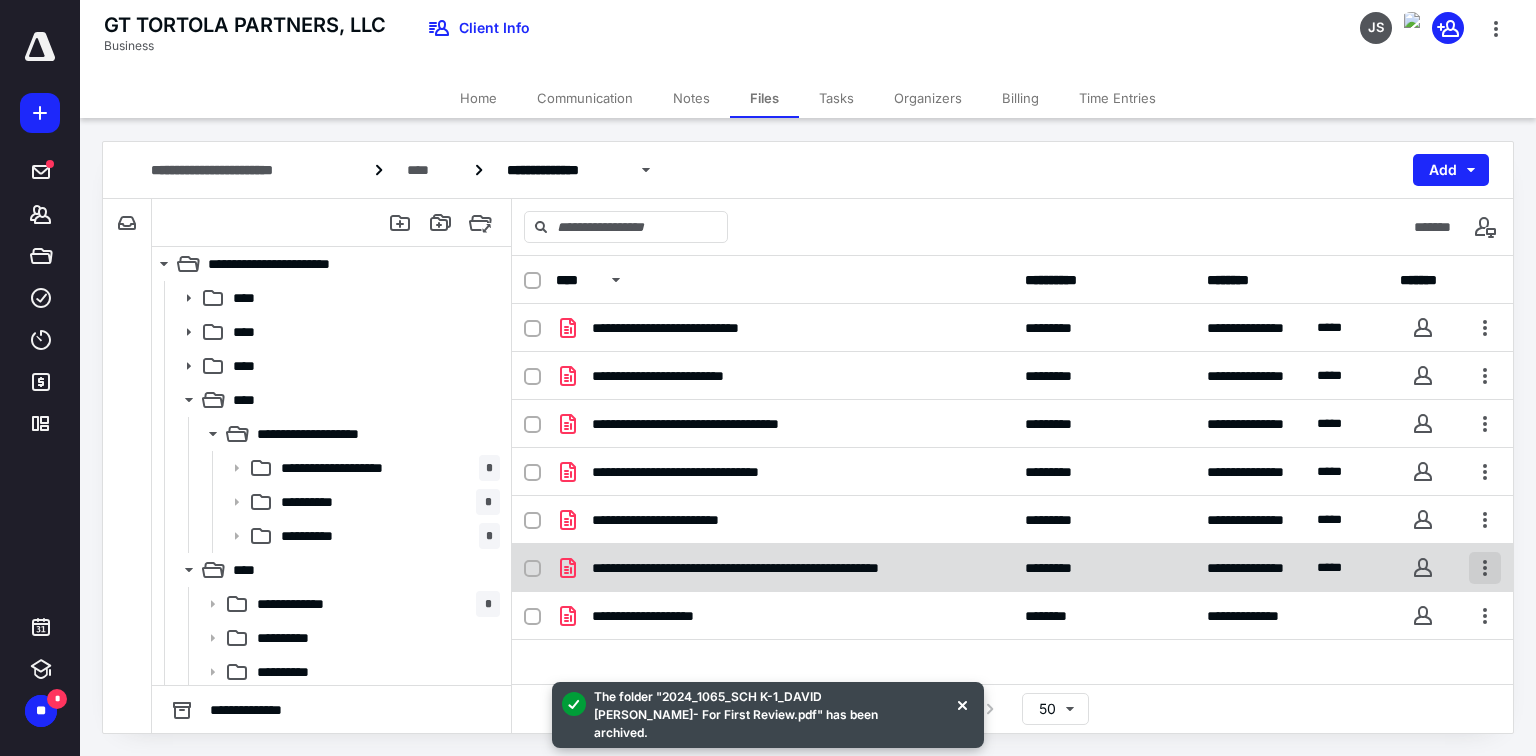 click at bounding box center [1485, 568] 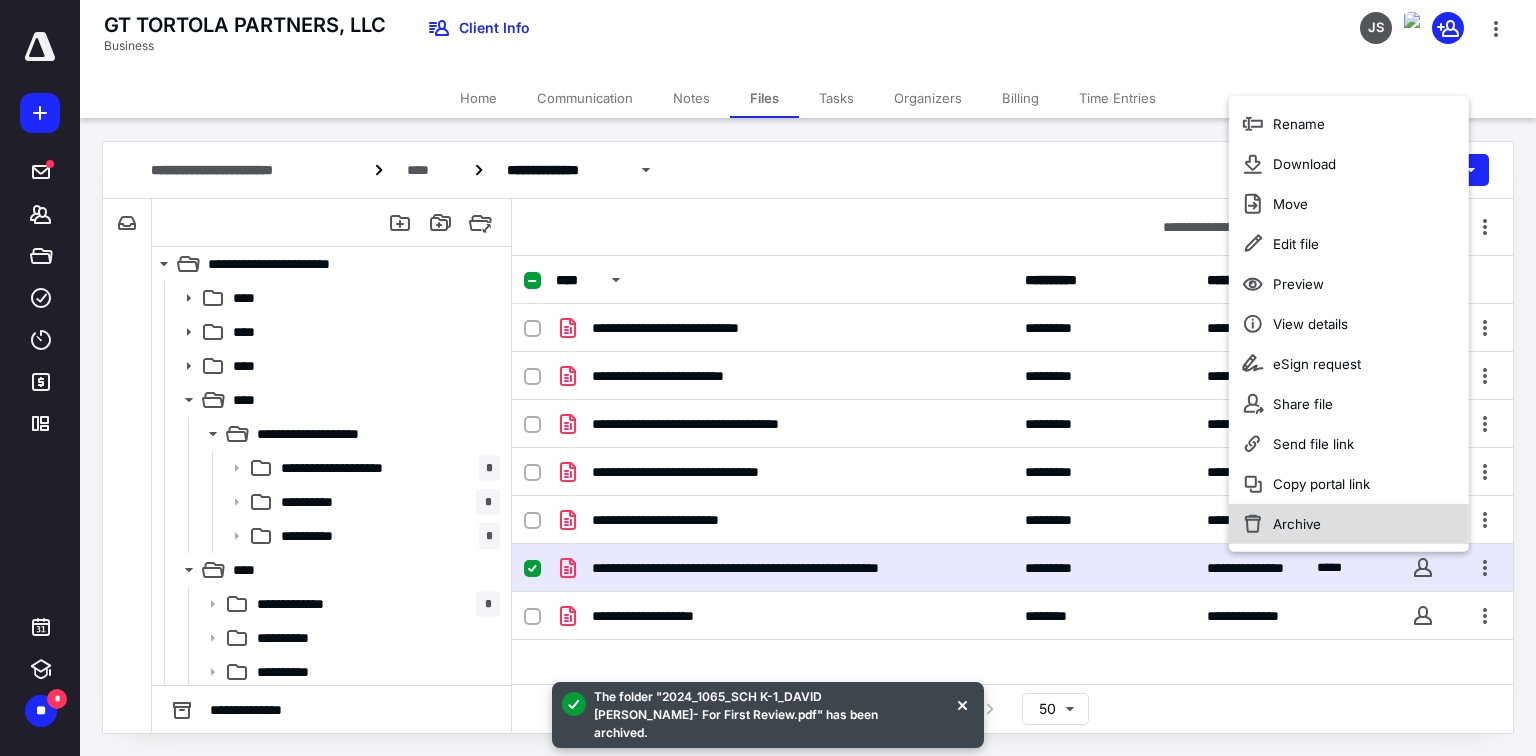click on "Archive" at bounding box center [1349, 524] 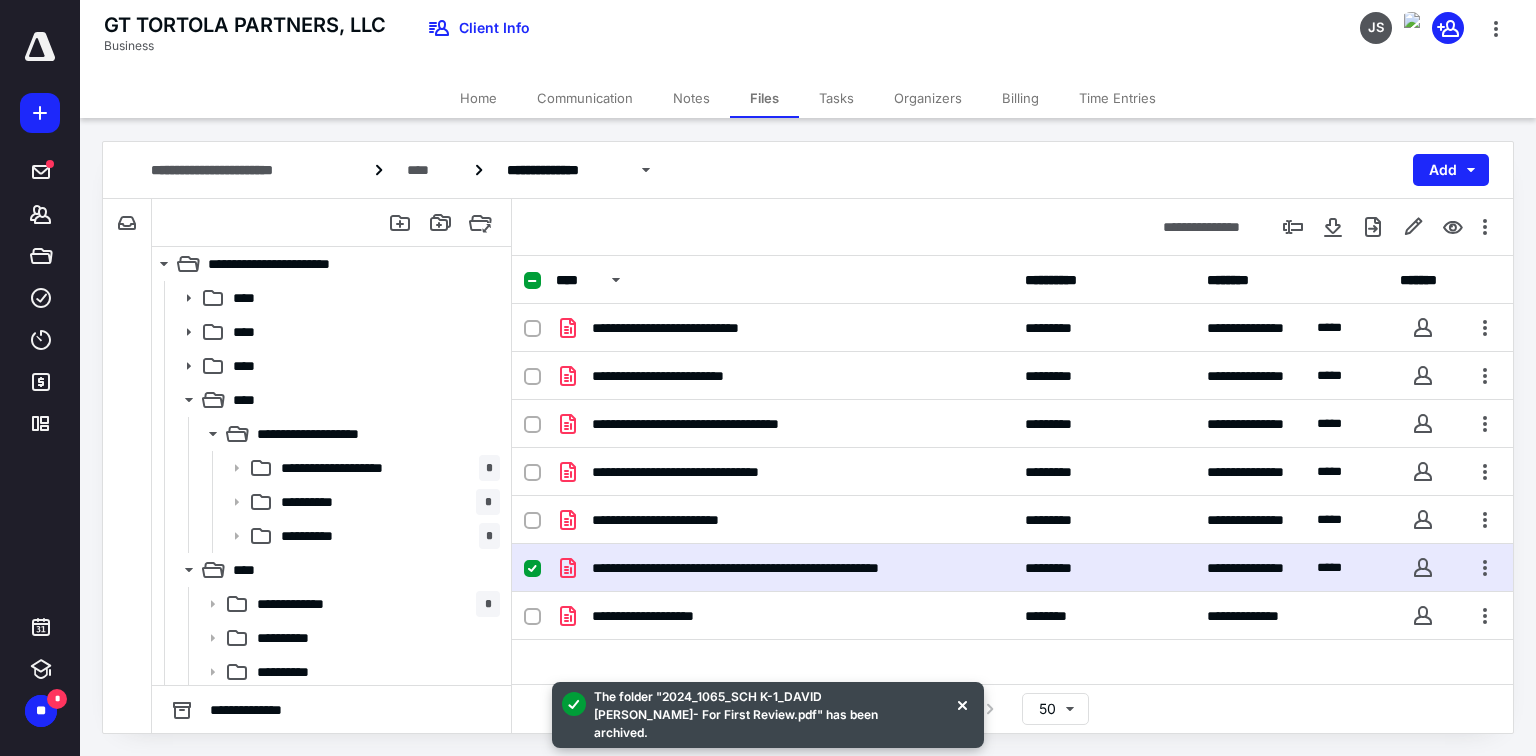 checkbox on "false" 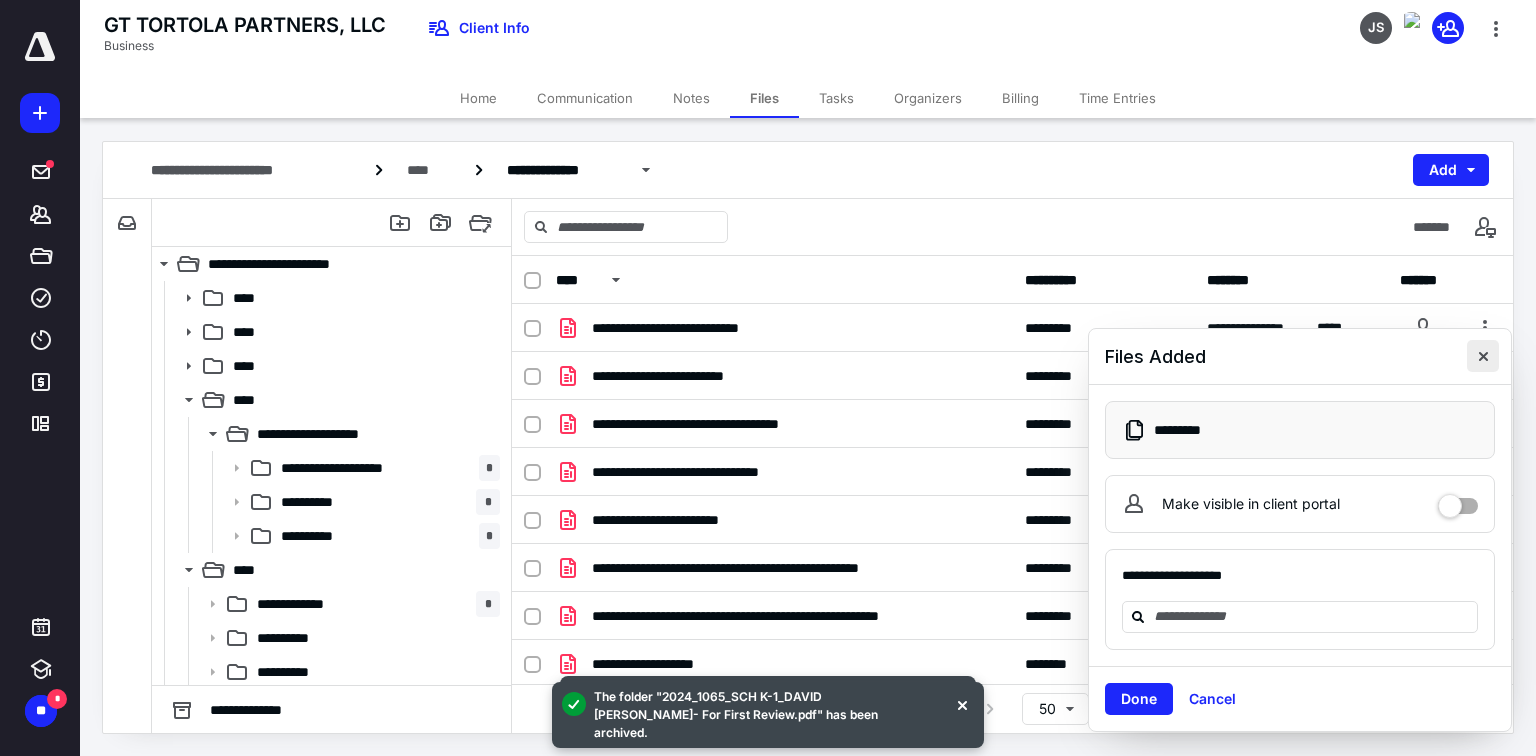 click at bounding box center (1483, 356) 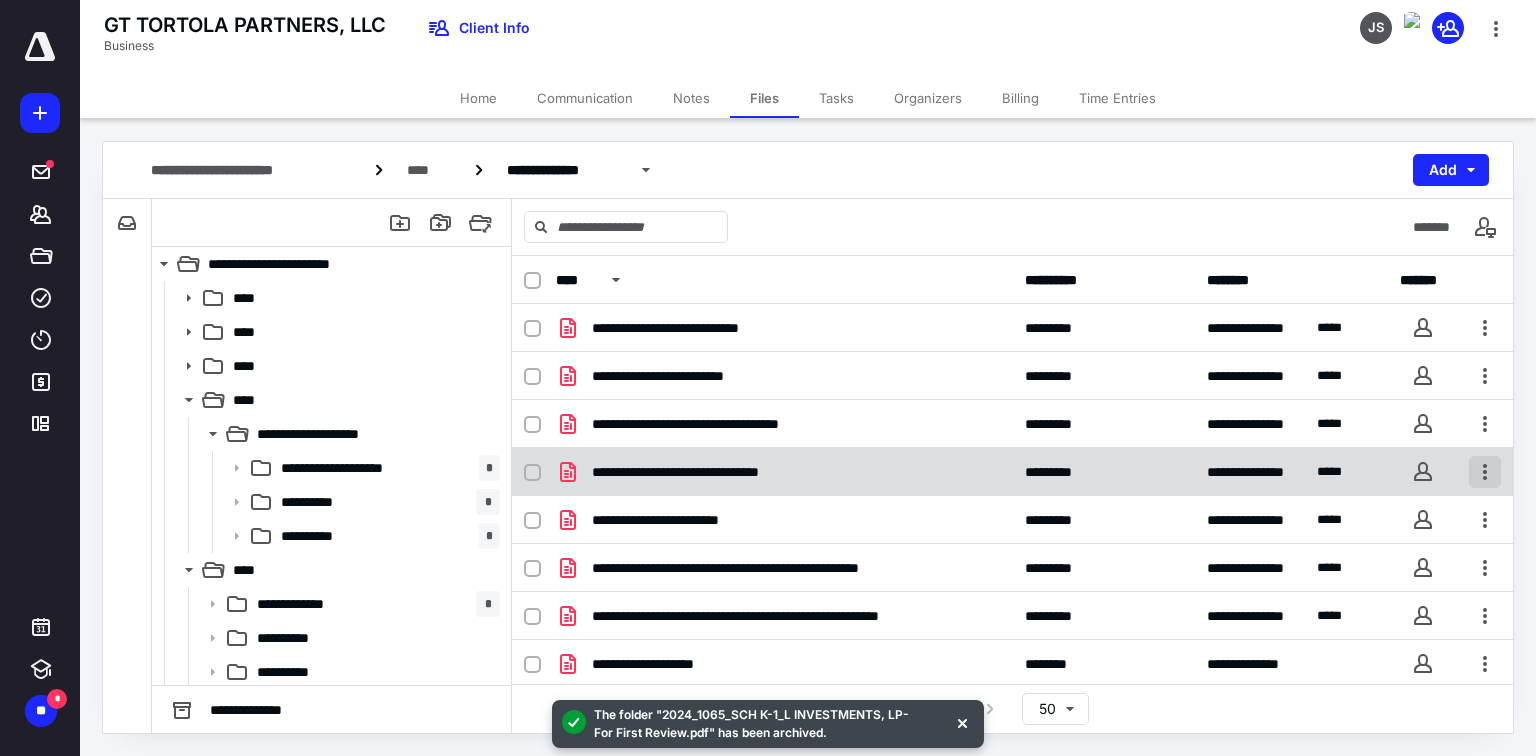 click at bounding box center [1485, 472] 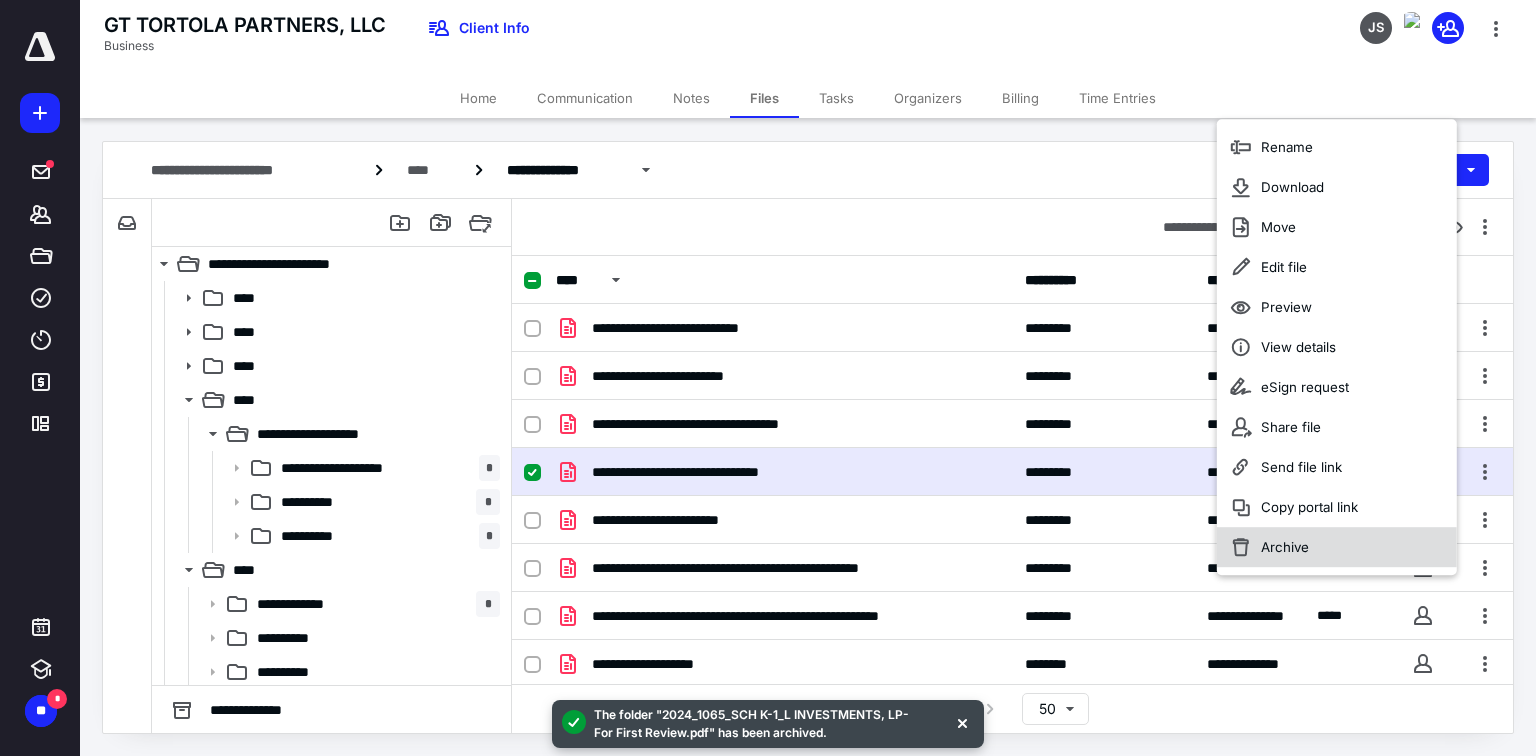click on "Archive" at bounding box center (1337, 547) 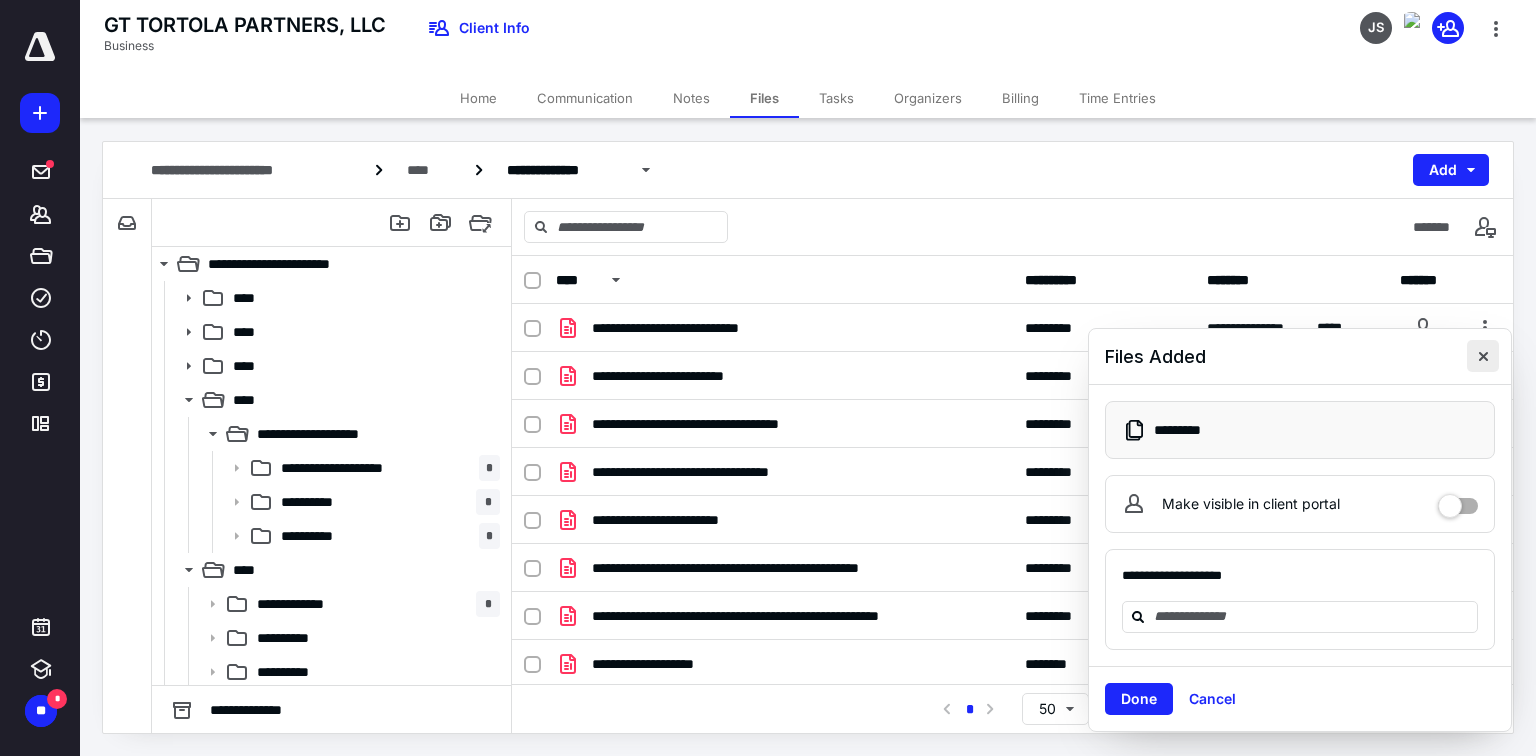 click at bounding box center (1483, 356) 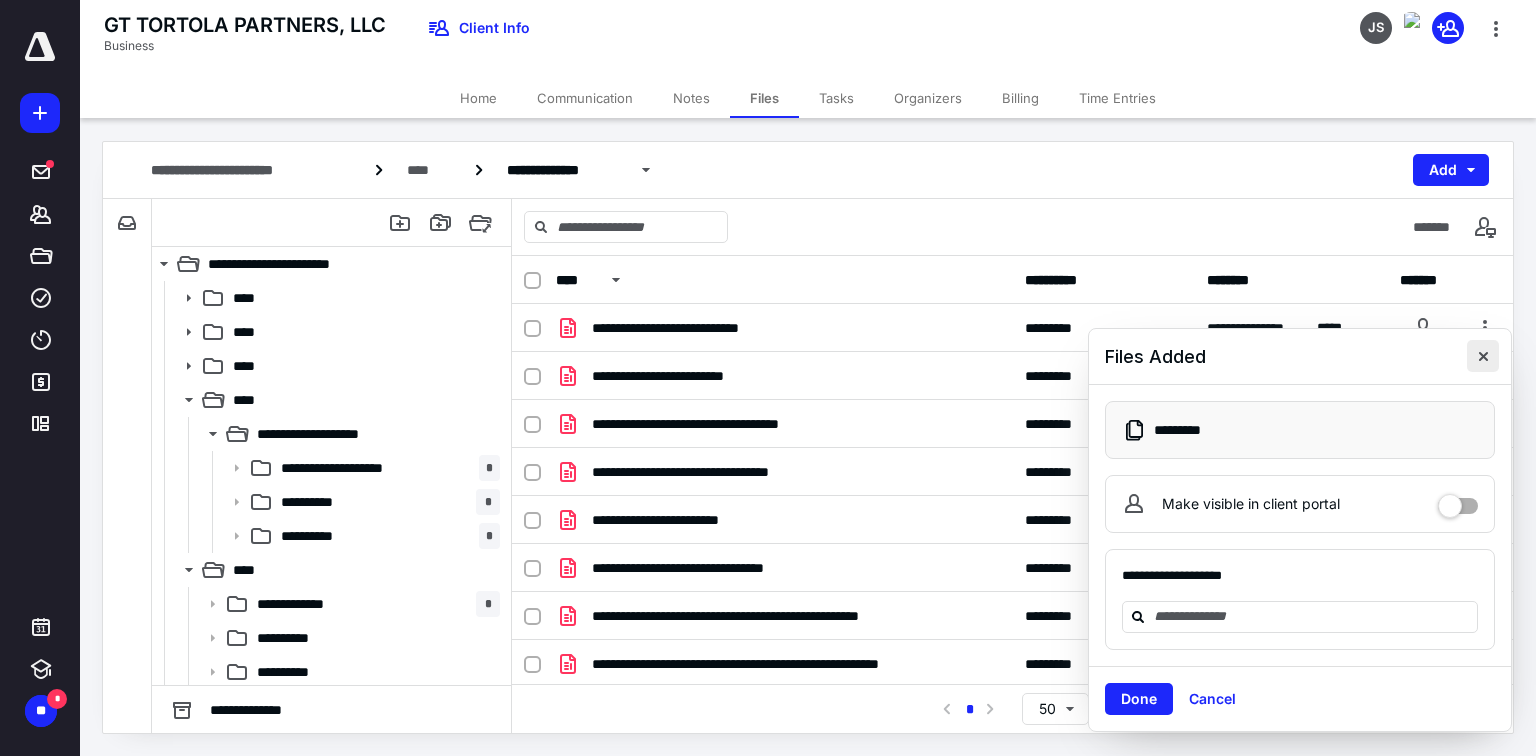 click at bounding box center [1483, 356] 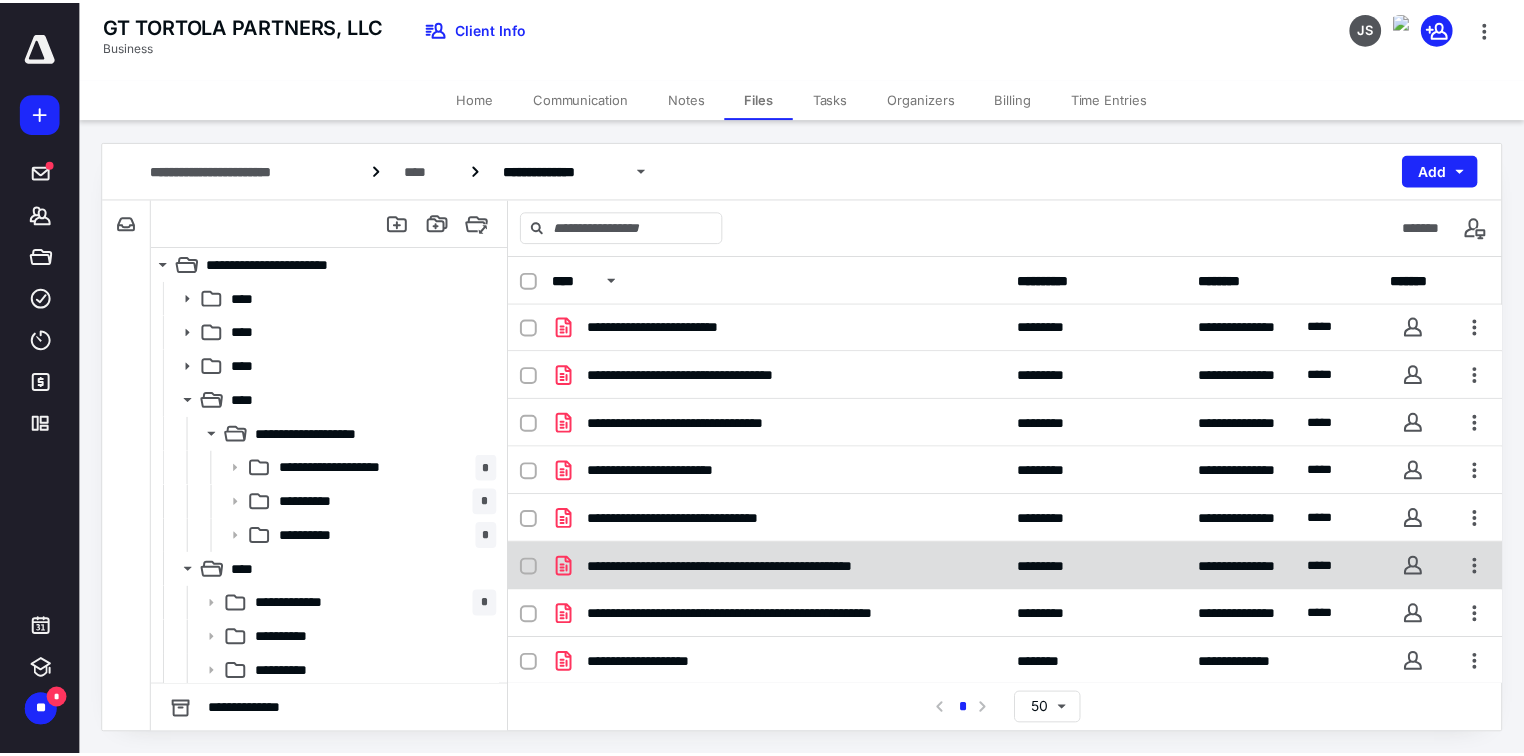 scroll, scrollTop: 0, scrollLeft: 0, axis: both 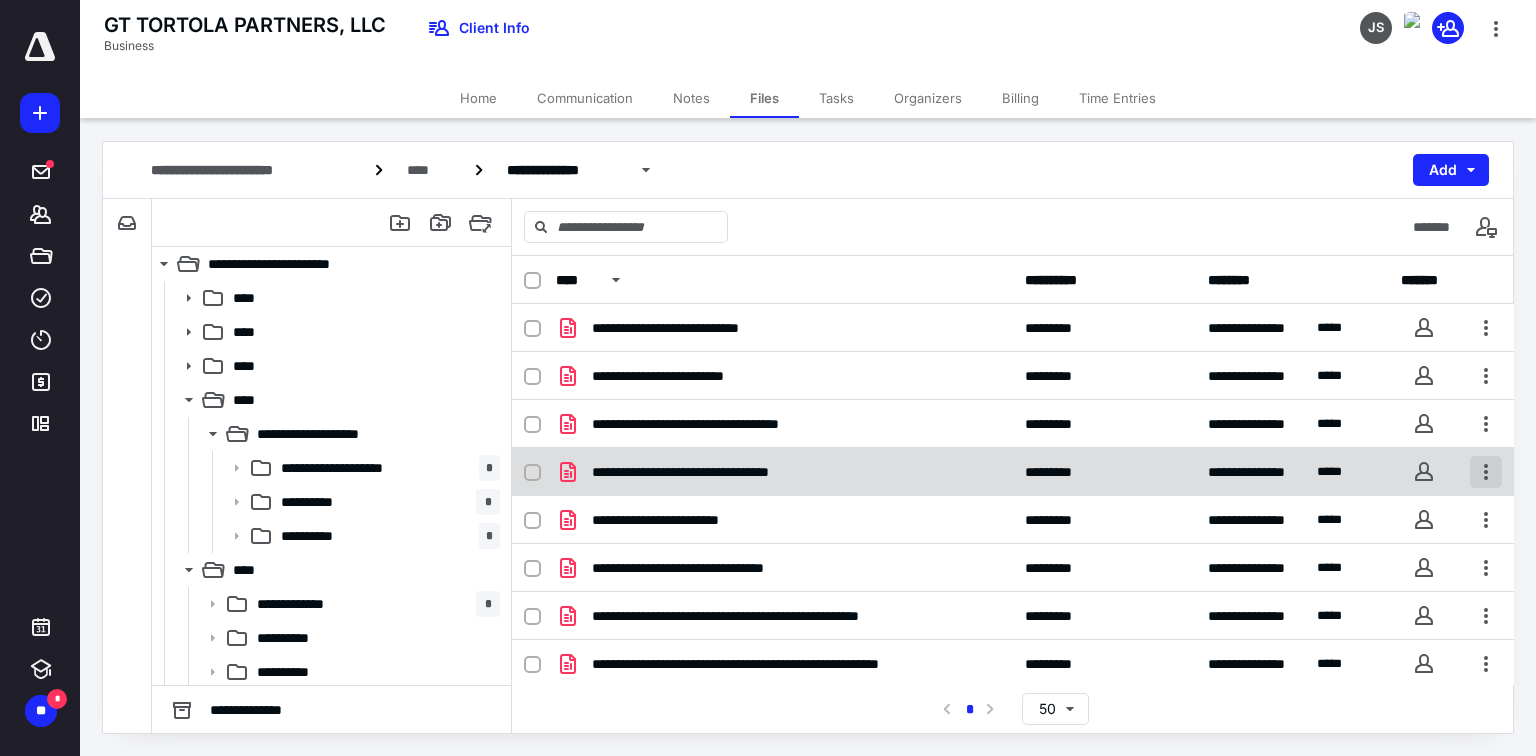 click at bounding box center [1486, 472] 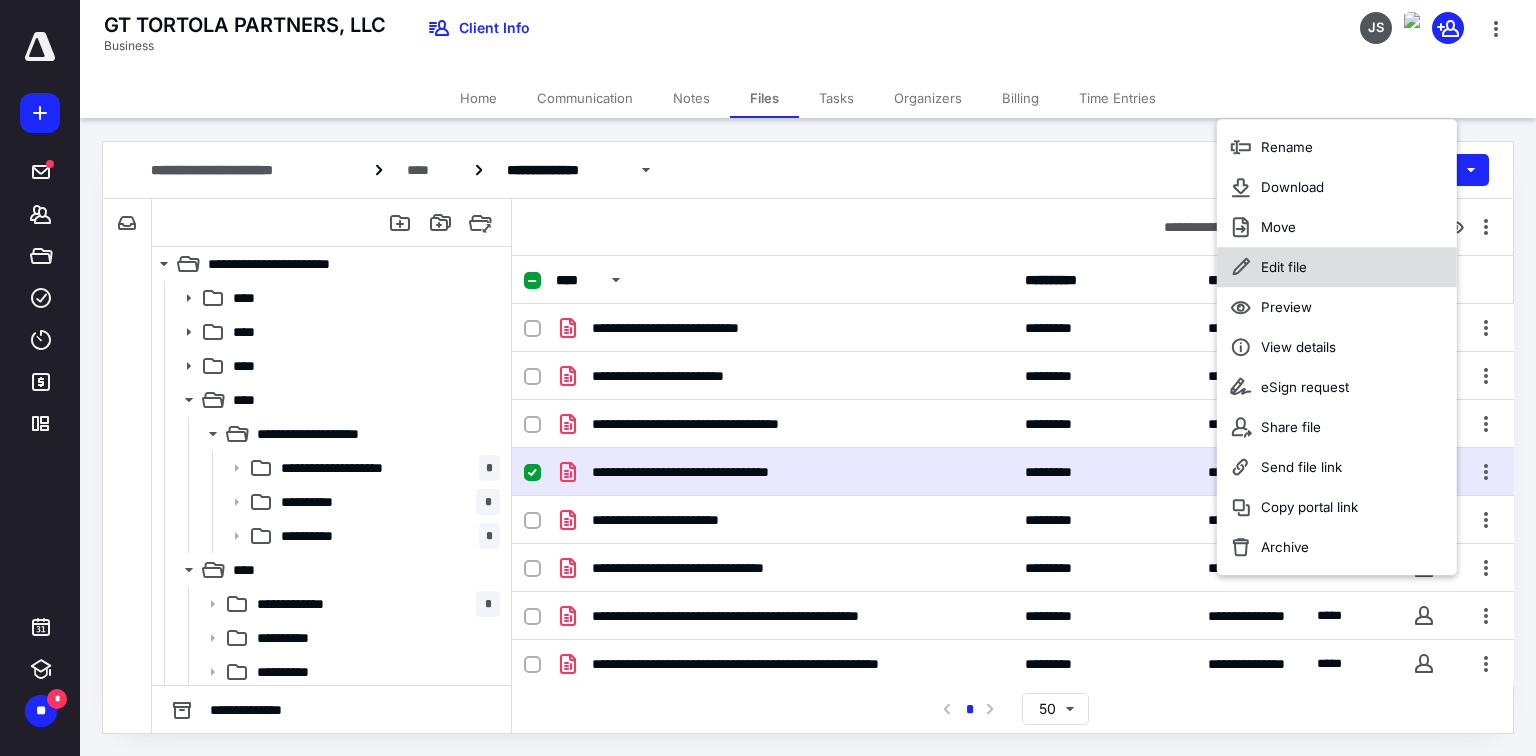 click on "Edit file" at bounding box center [1337, 267] 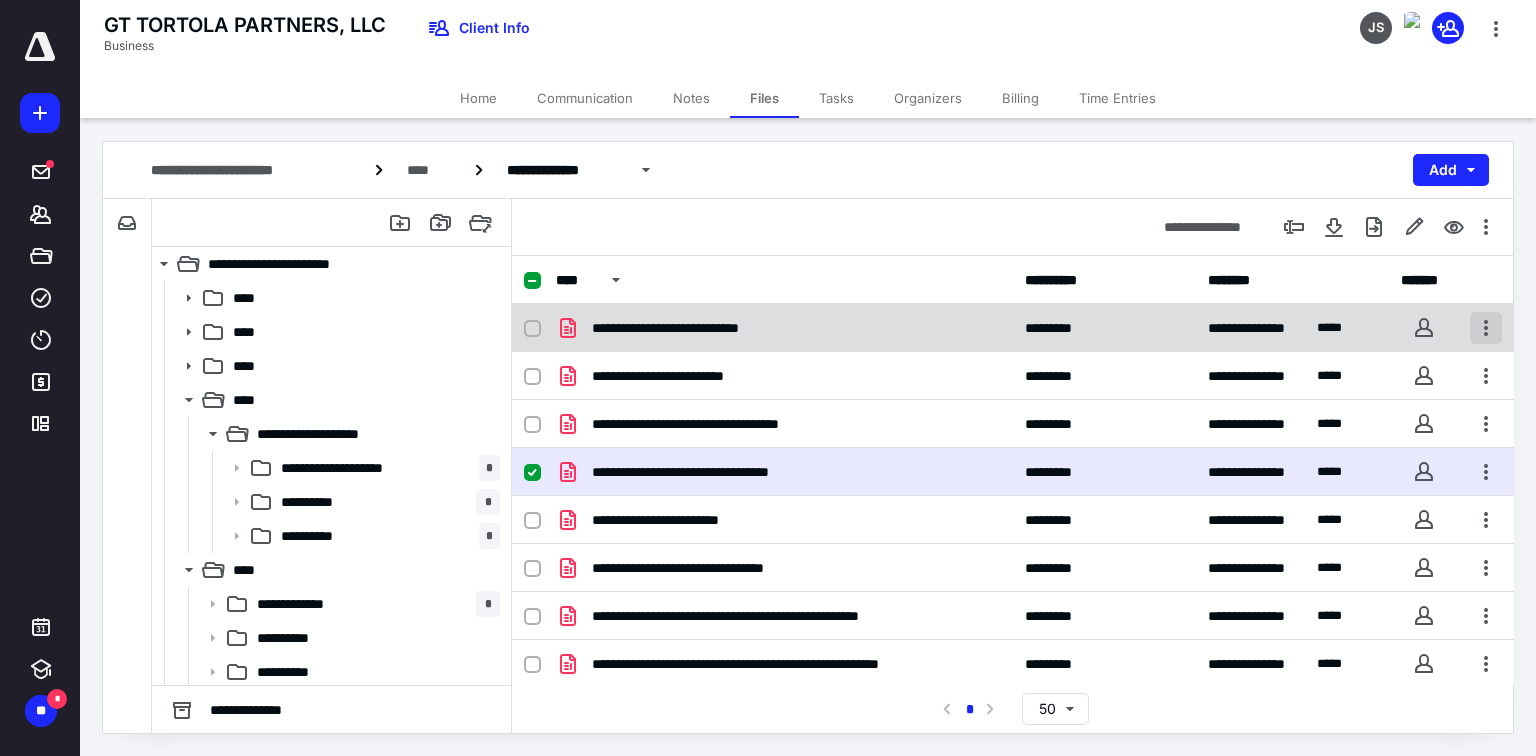 click at bounding box center [1486, 328] 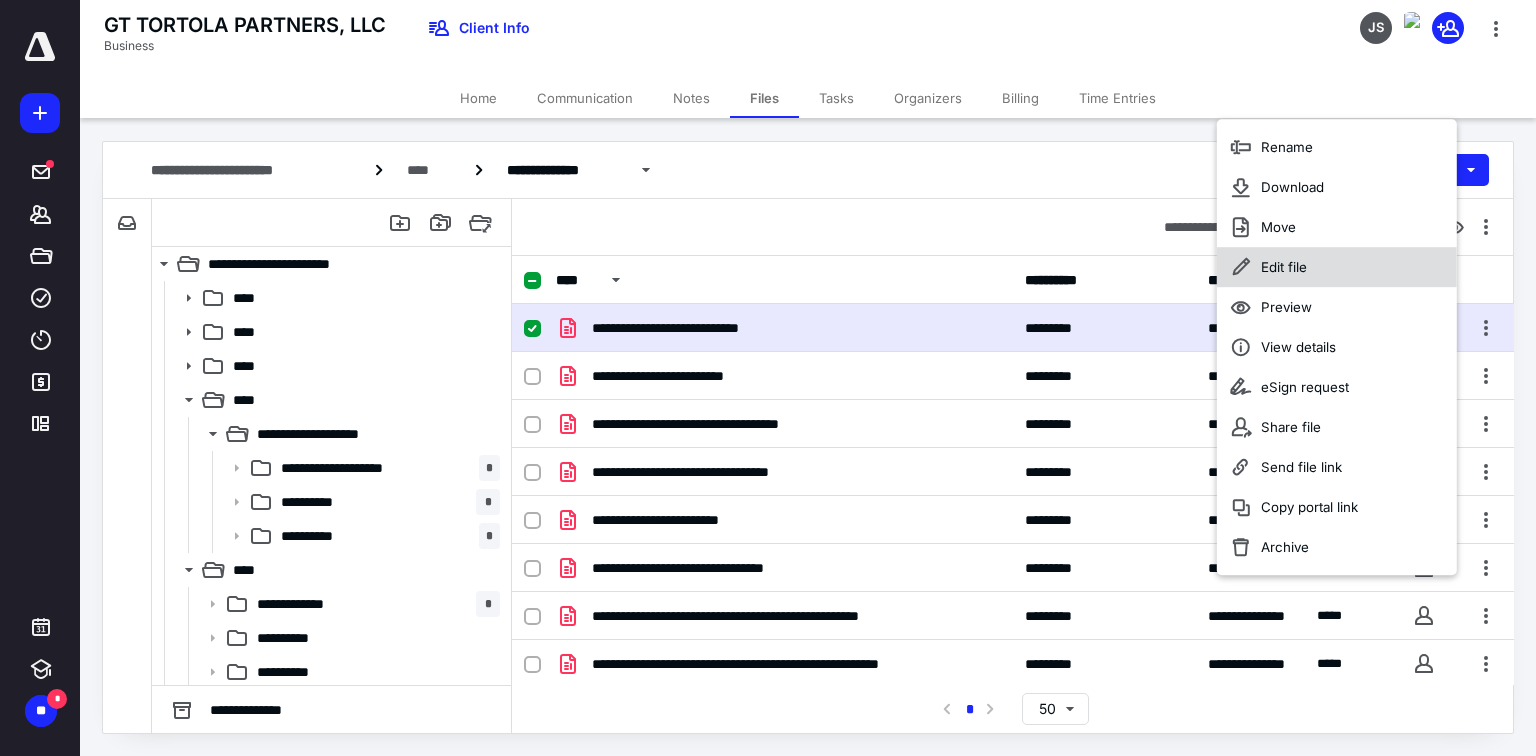 click on "Edit file" at bounding box center [1284, 267] 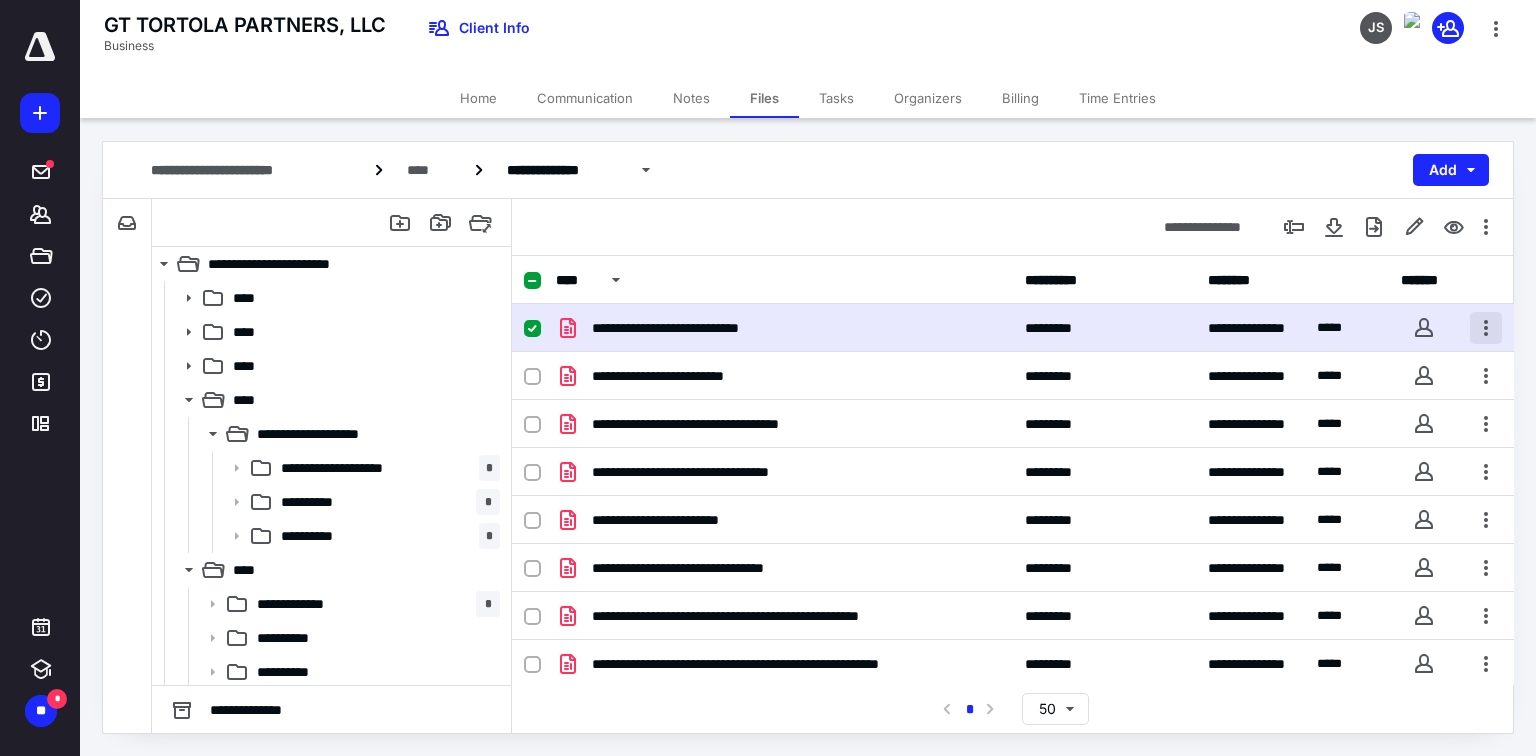 click at bounding box center (1486, 328) 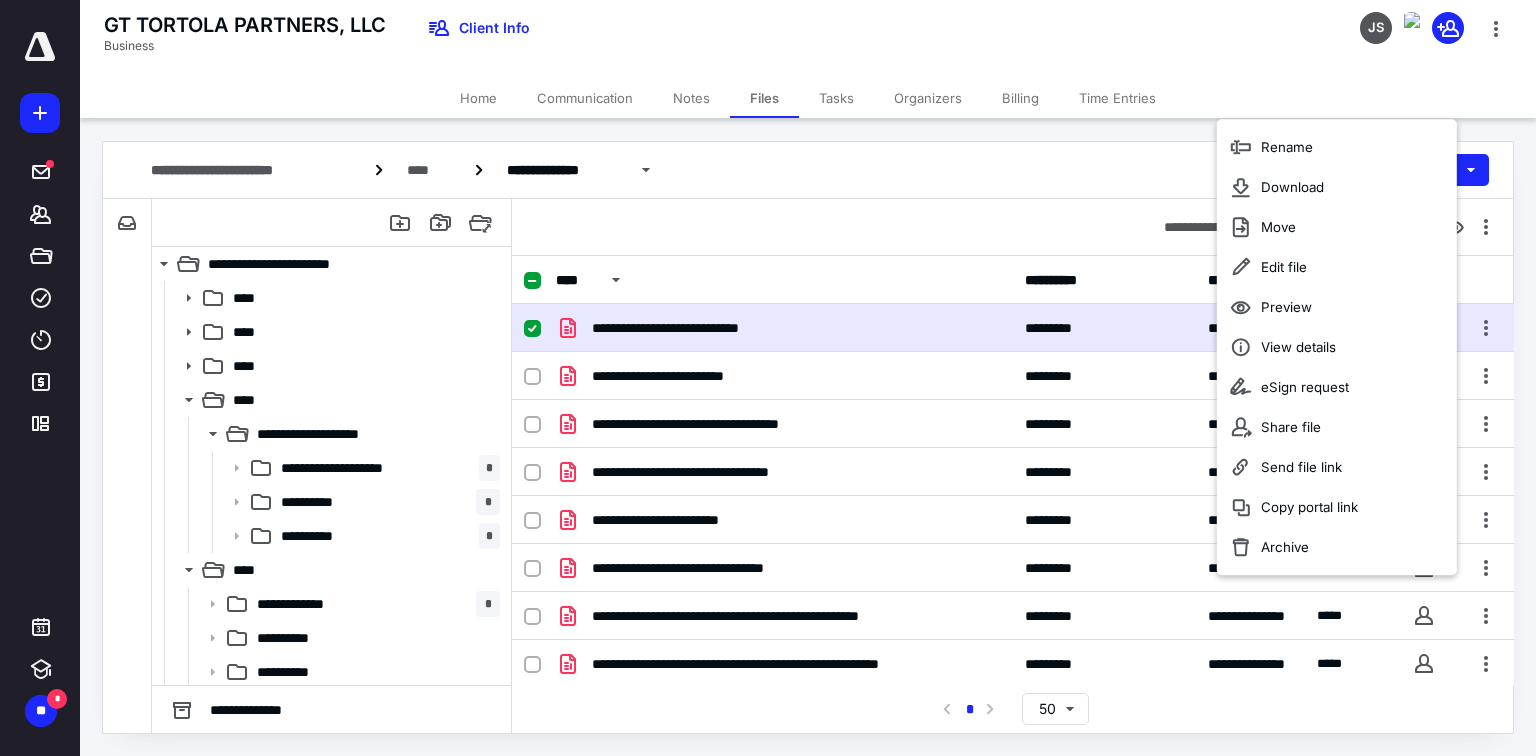 click on "**********" at bounding box center [808, 170] 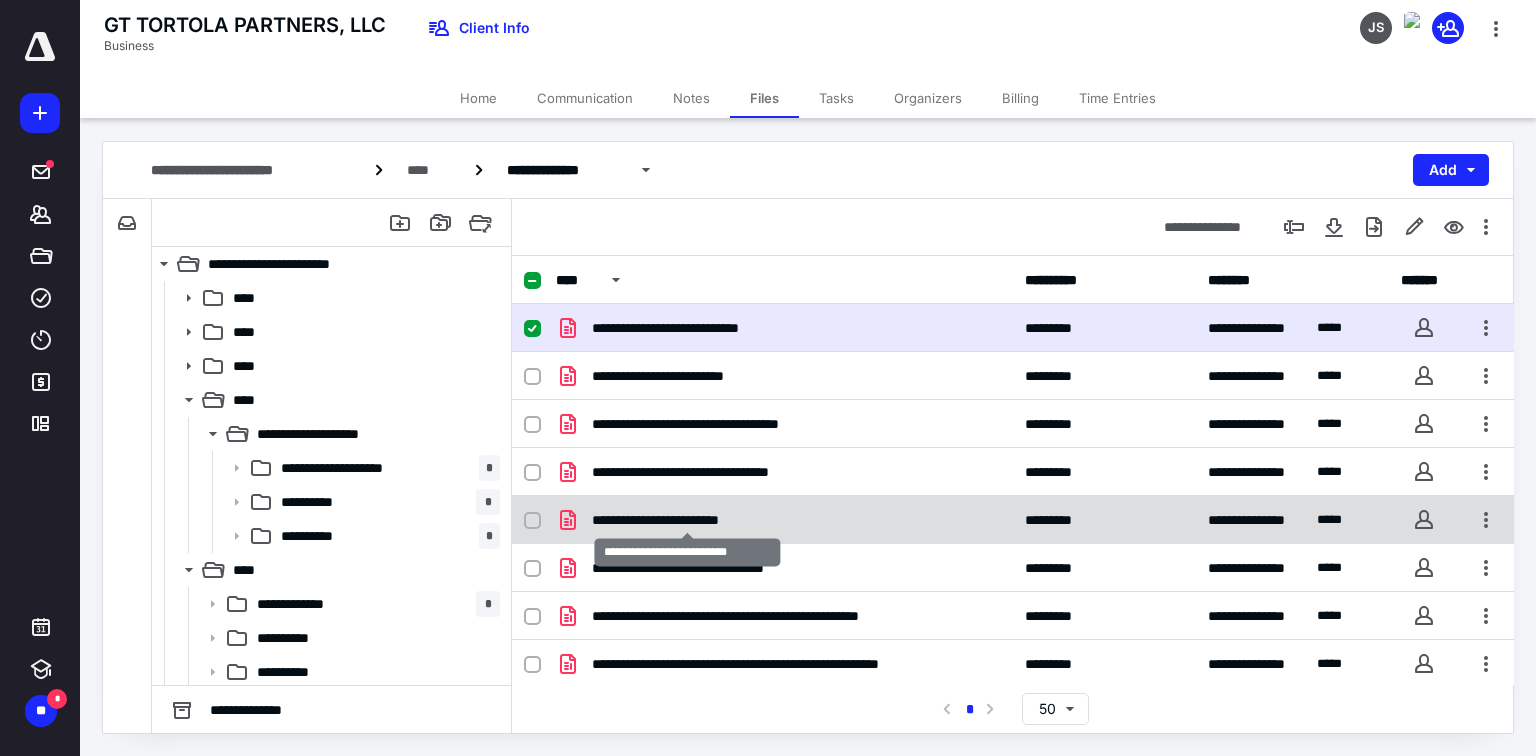 checkbox on "false" 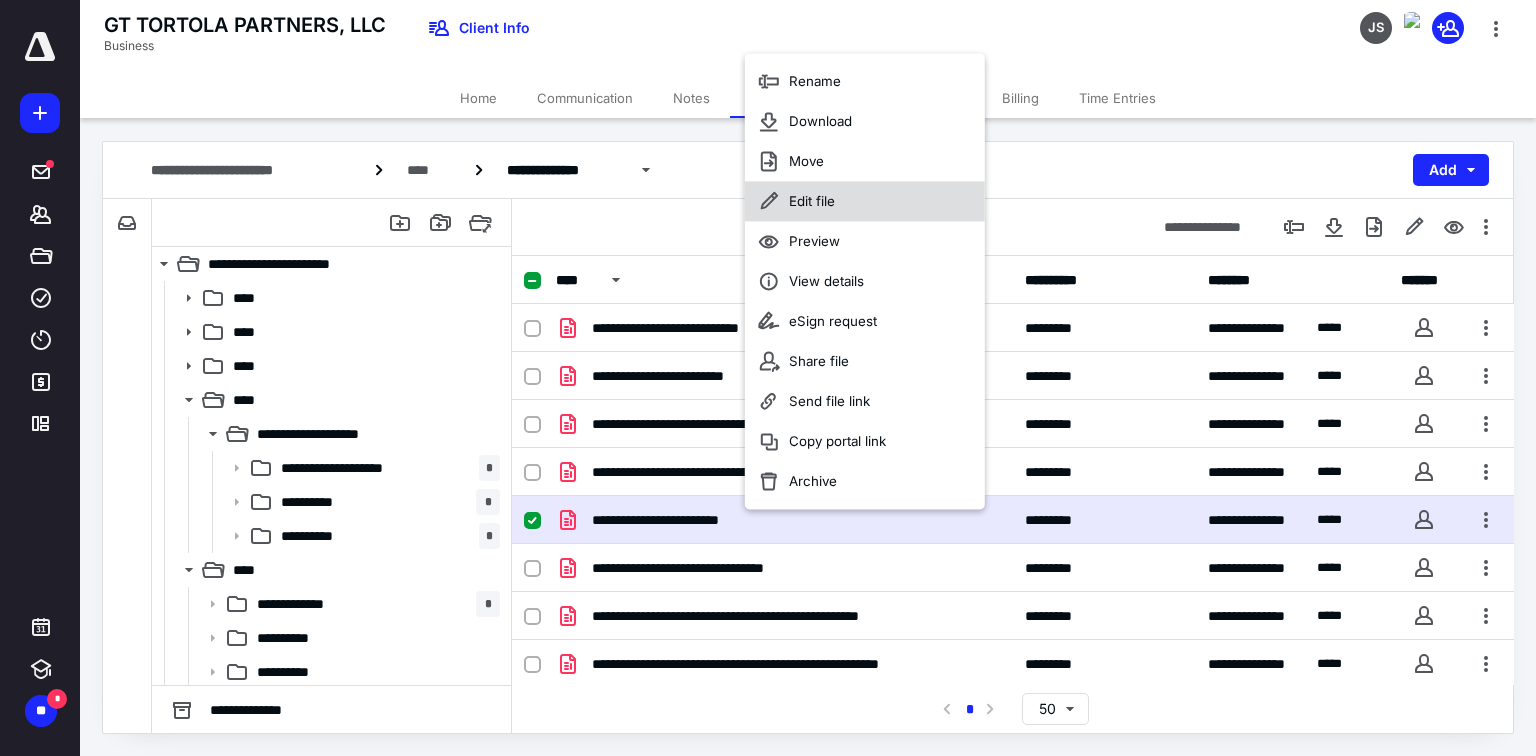click on "Edit file" at bounding box center (865, 201) 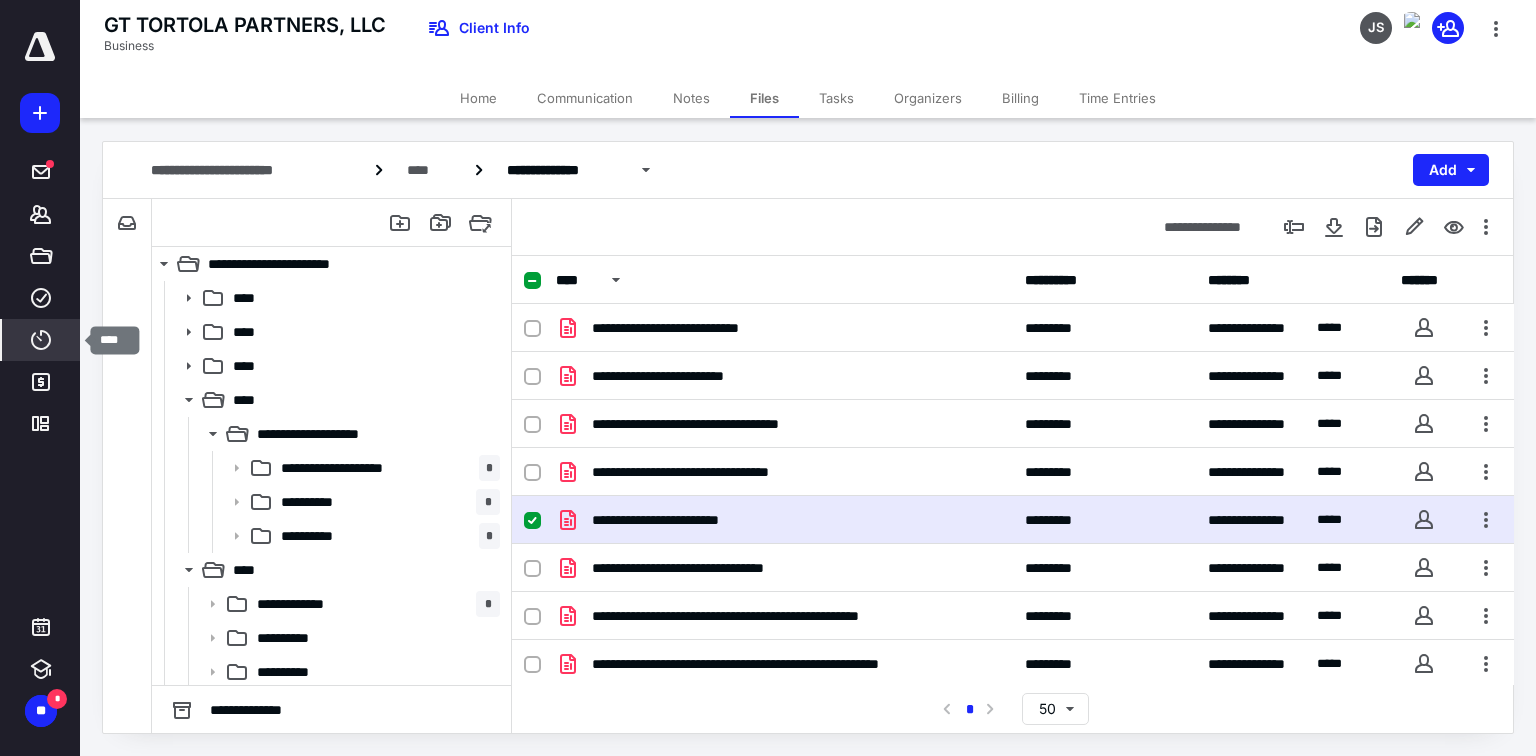 click 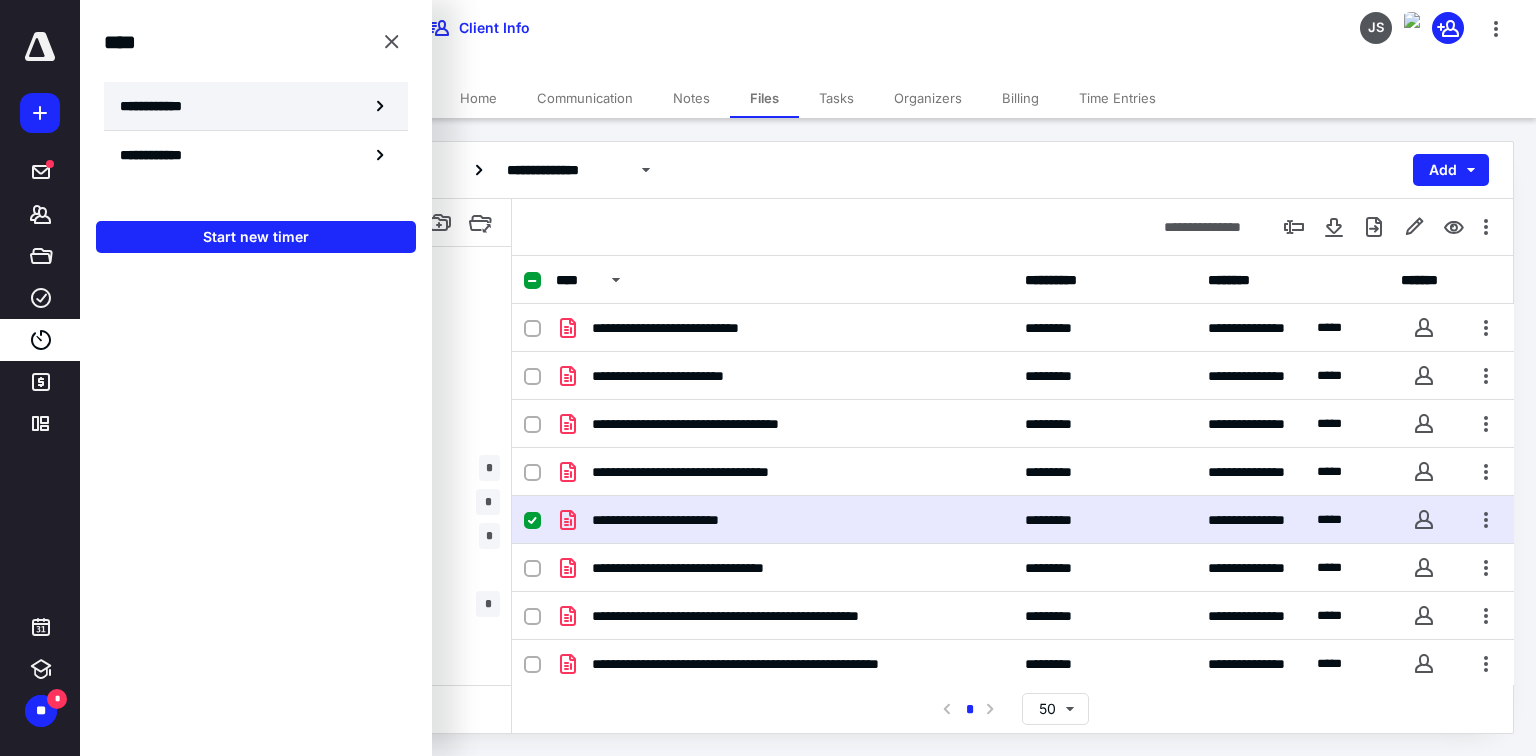 click on "**********" at bounding box center (162, 106) 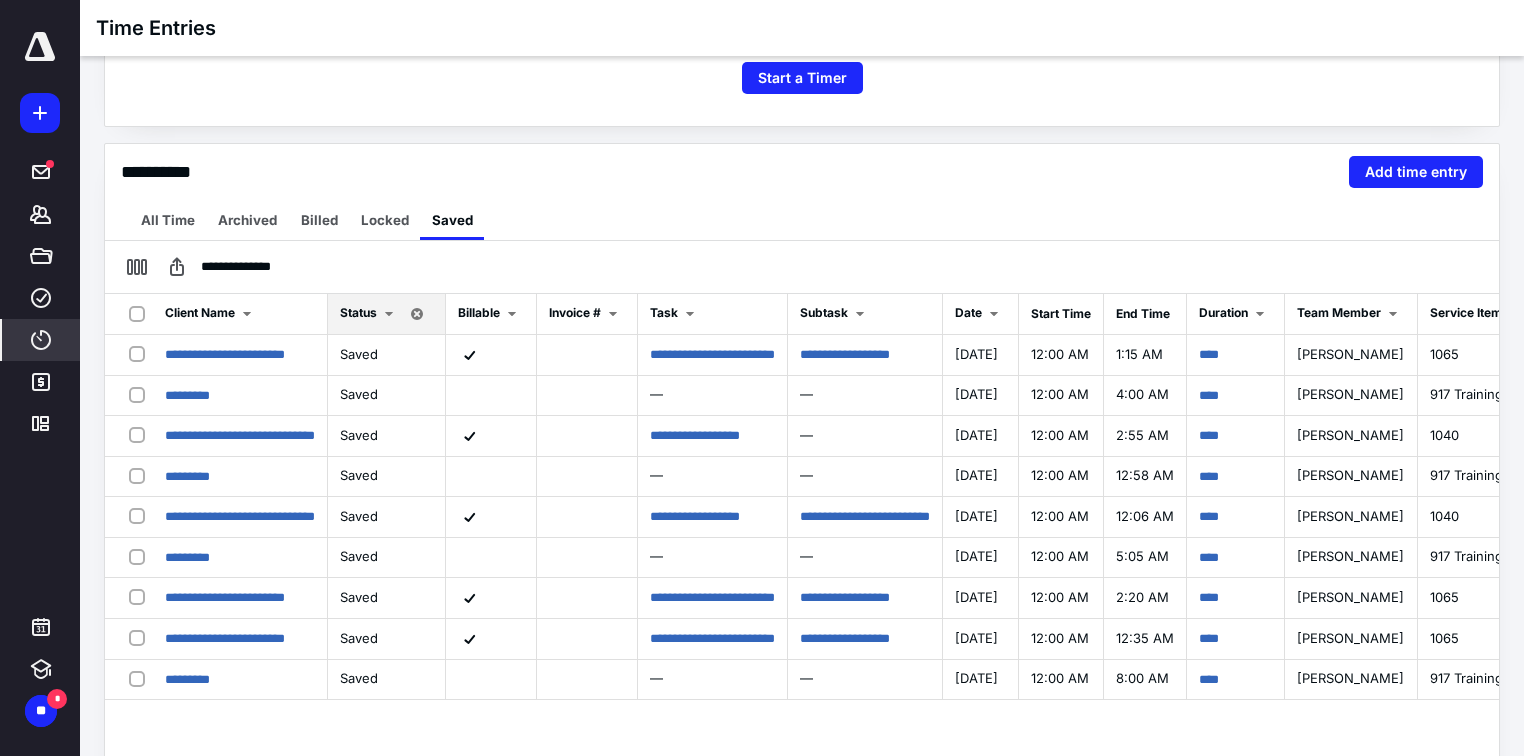 scroll, scrollTop: 360, scrollLeft: 0, axis: vertical 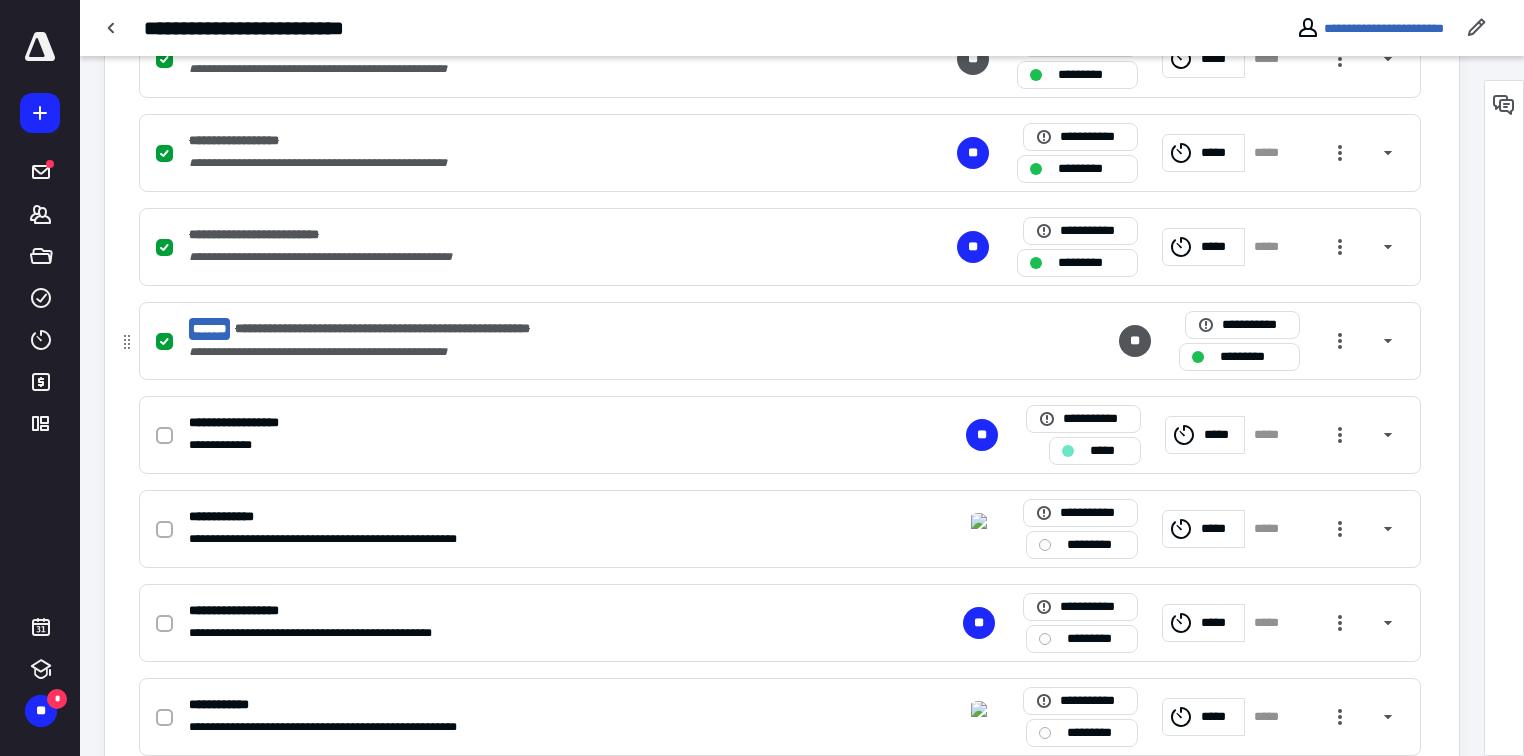 click on "**********" at bounding box center [505, 341] 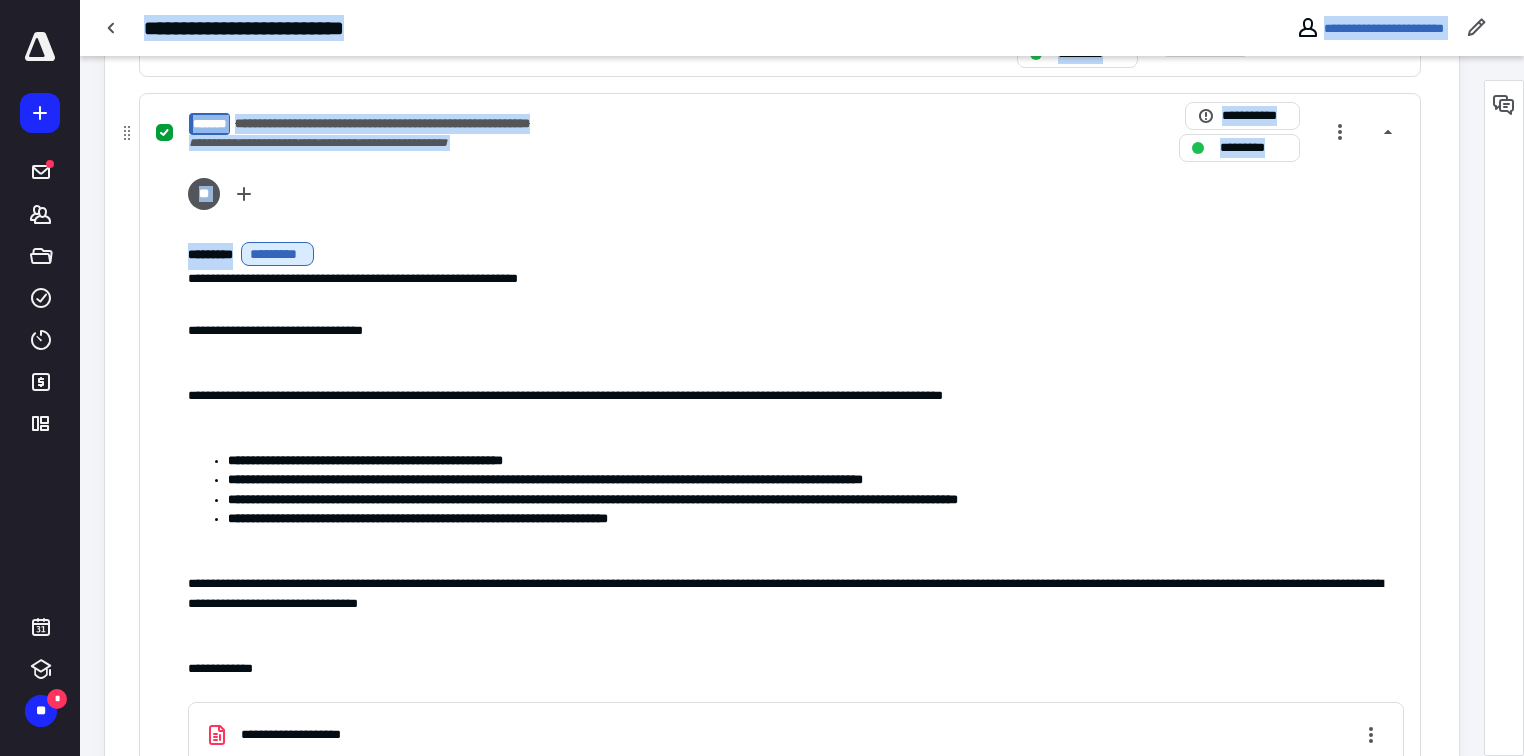 scroll, scrollTop: 961, scrollLeft: 0, axis: vertical 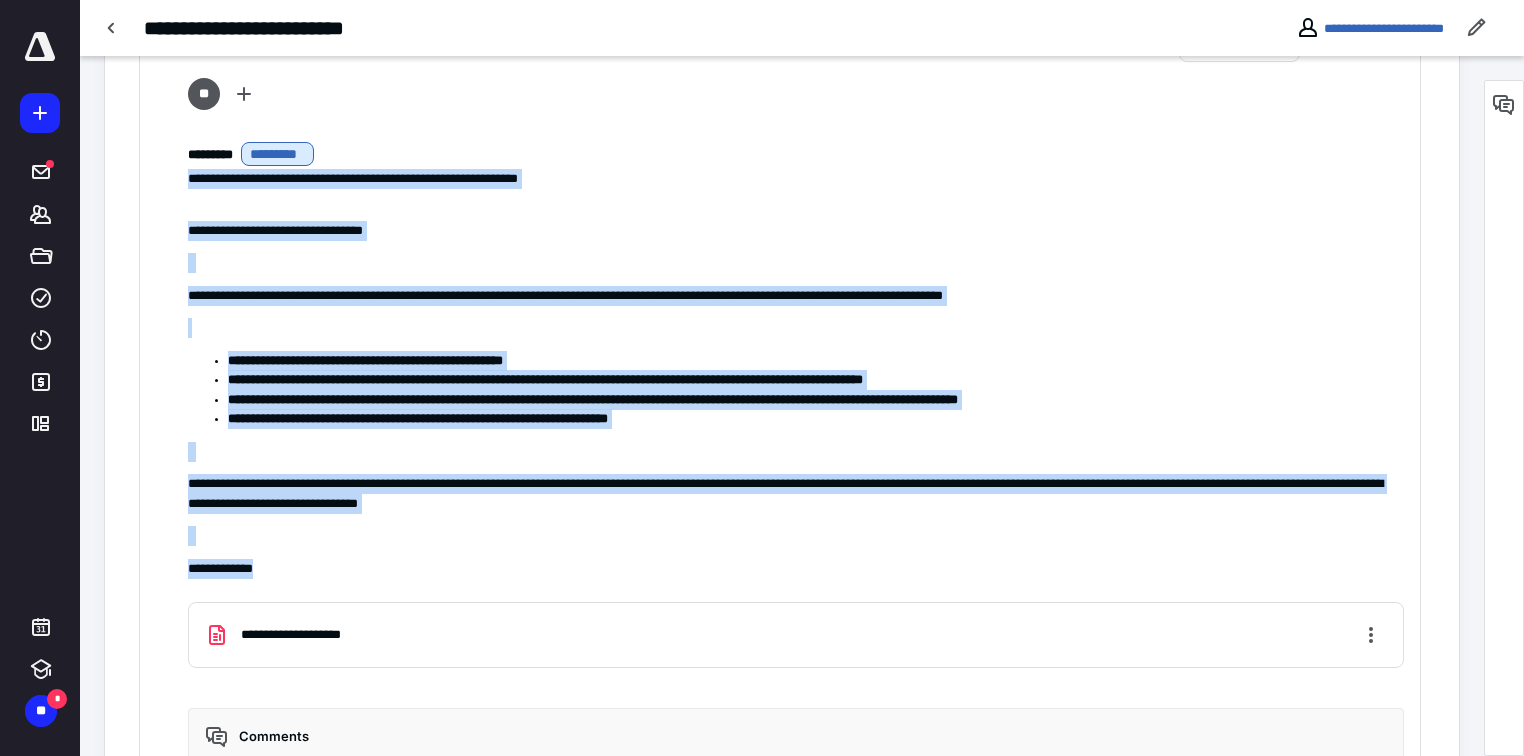 drag, startPoint x: 182, startPoint y: 488, endPoint x: 438, endPoint y: 552, distance: 263.87875 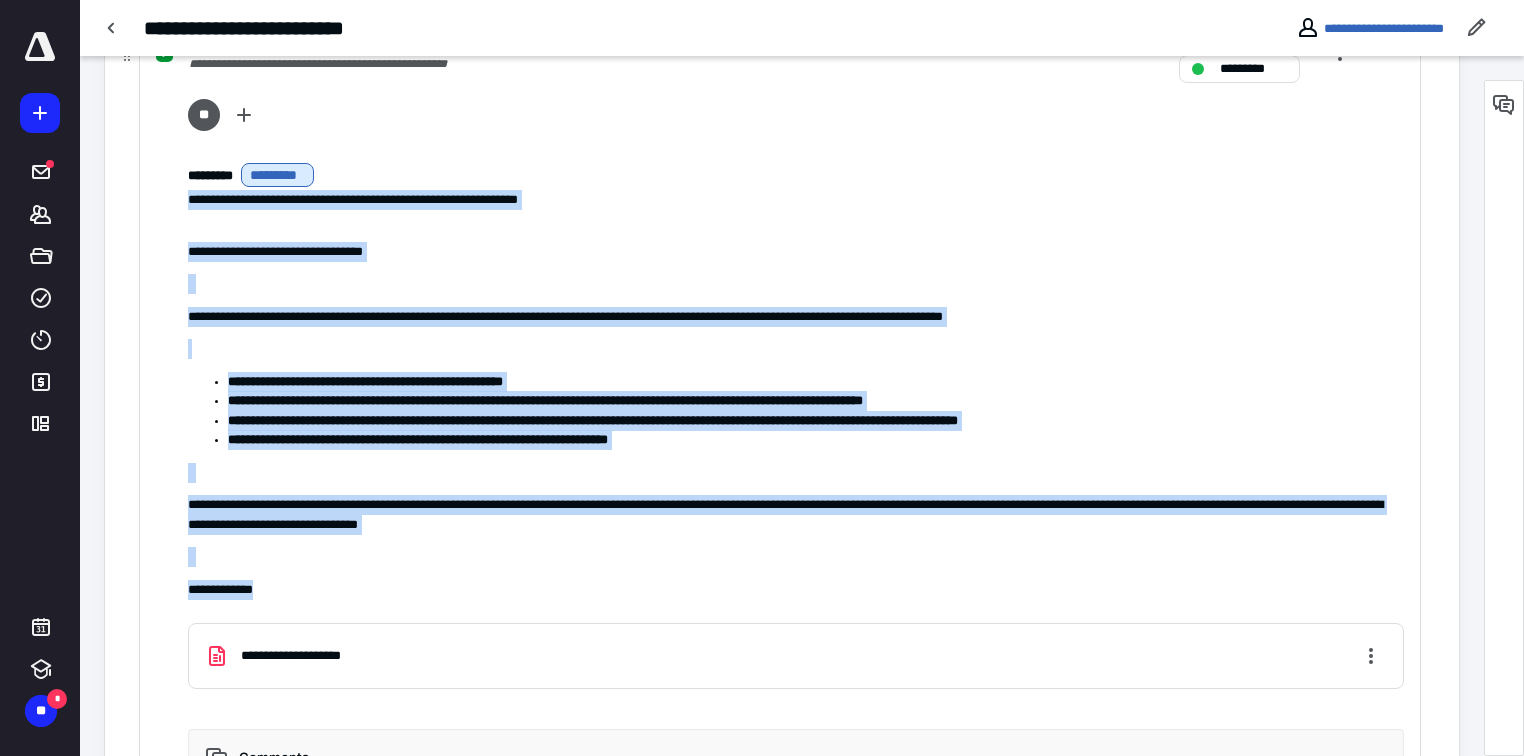 scroll, scrollTop: 939, scrollLeft: 0, axis: vertical 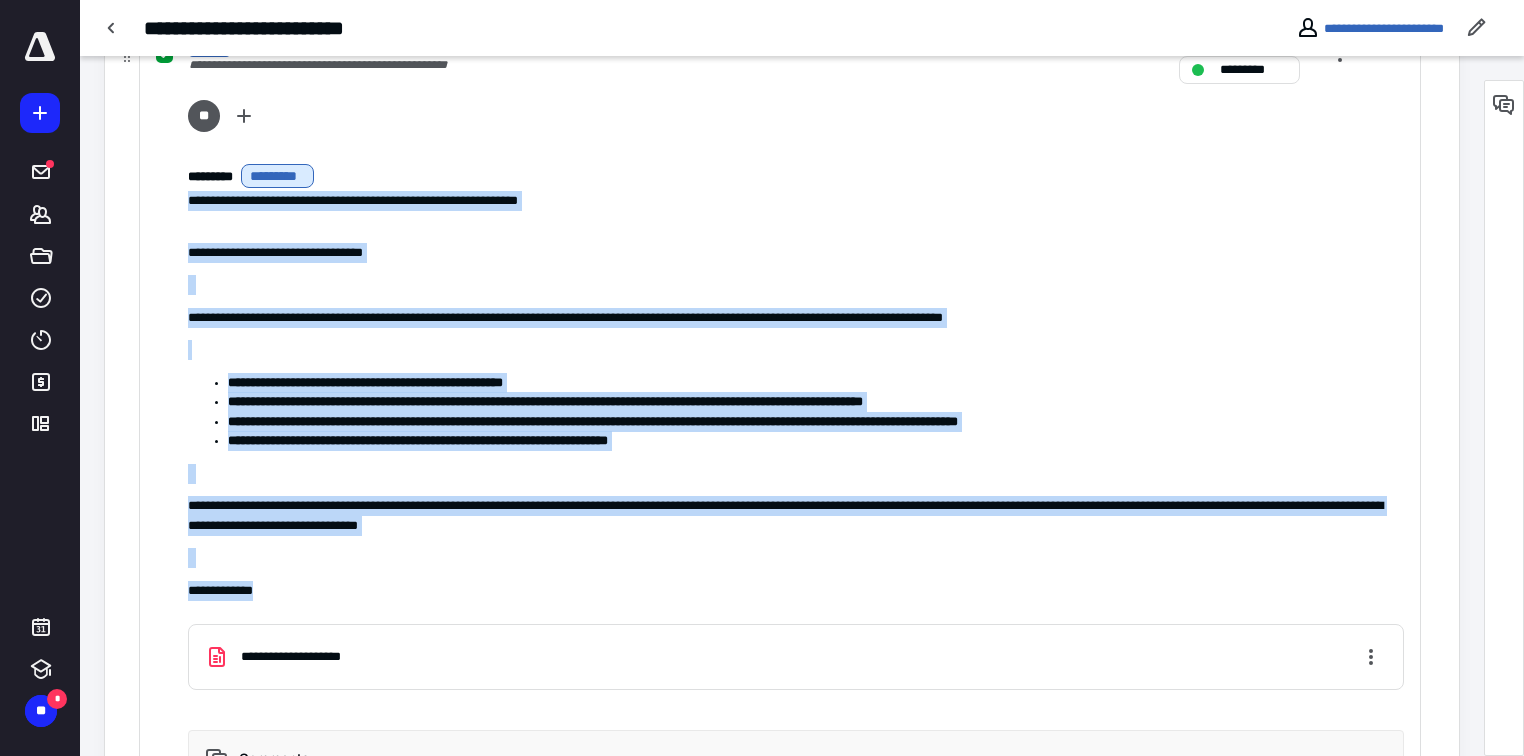 click on "**********" at bounding box center [780, 522] 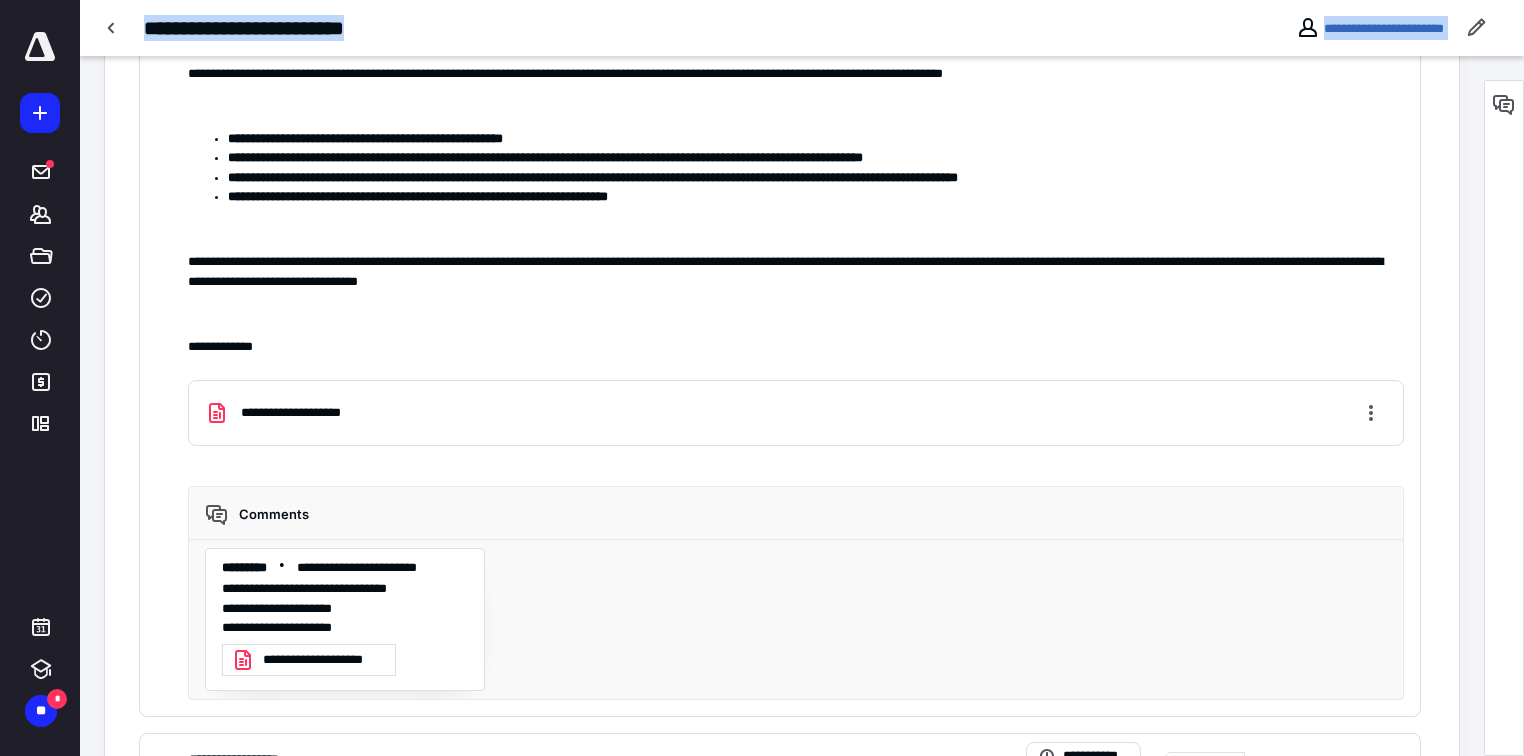 scroll, scrollTop: 1297, scrollLeft: 0, axis: vertical 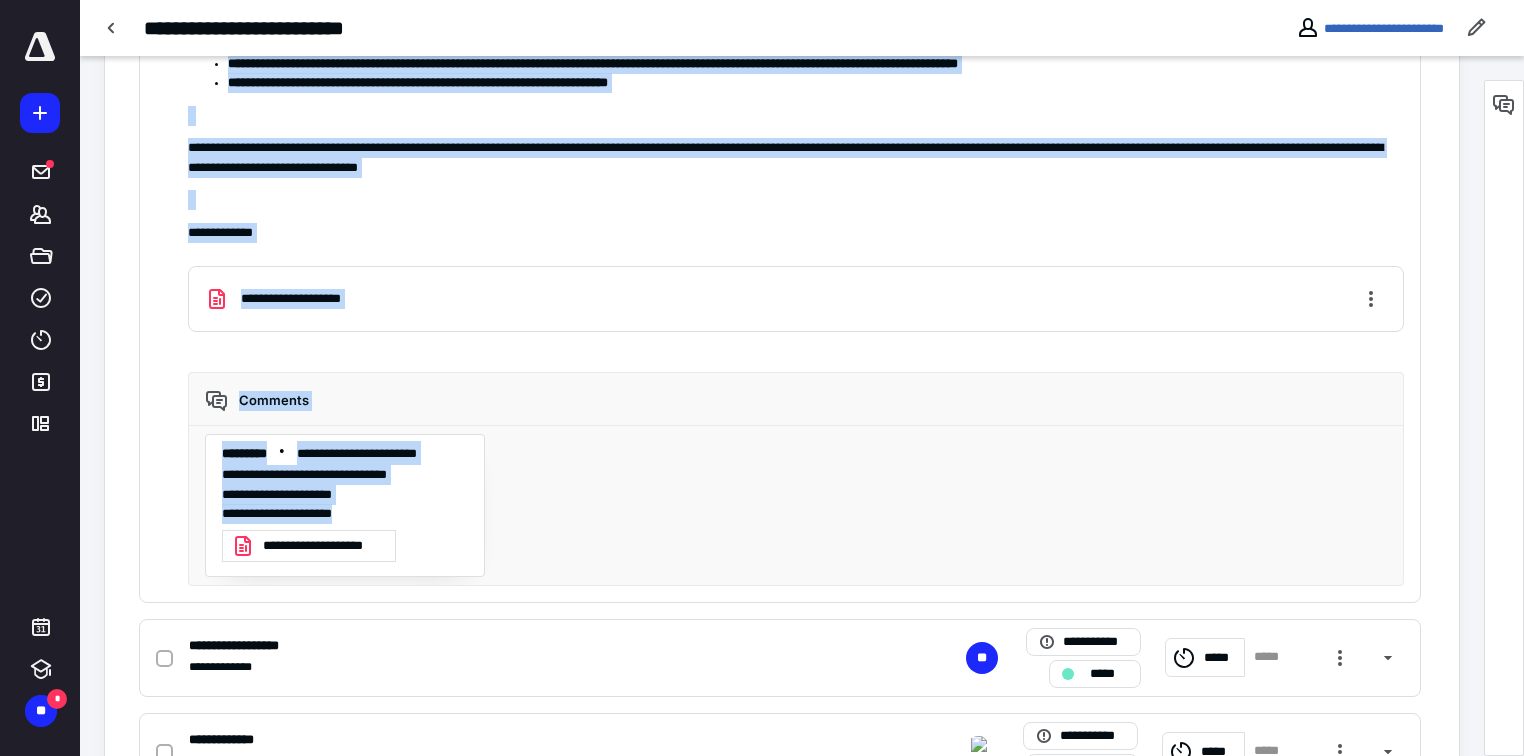 drag, startPoint x: 182, startPoint y: 201, endPoint x: 488, endPoint y: 517, distance: 439.87726 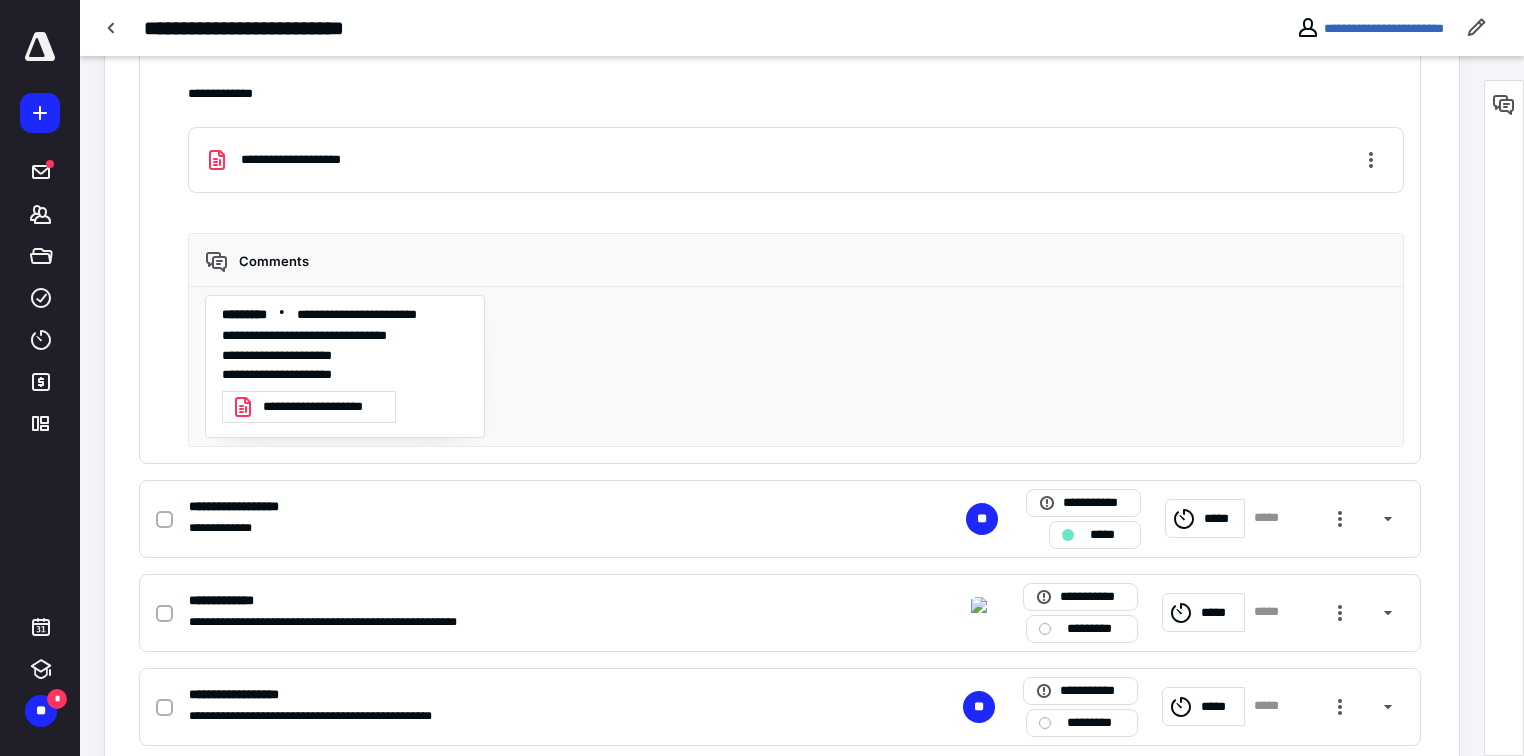 scroll, scrollTop: 1453, scrollLeft: 0, axis: vertical 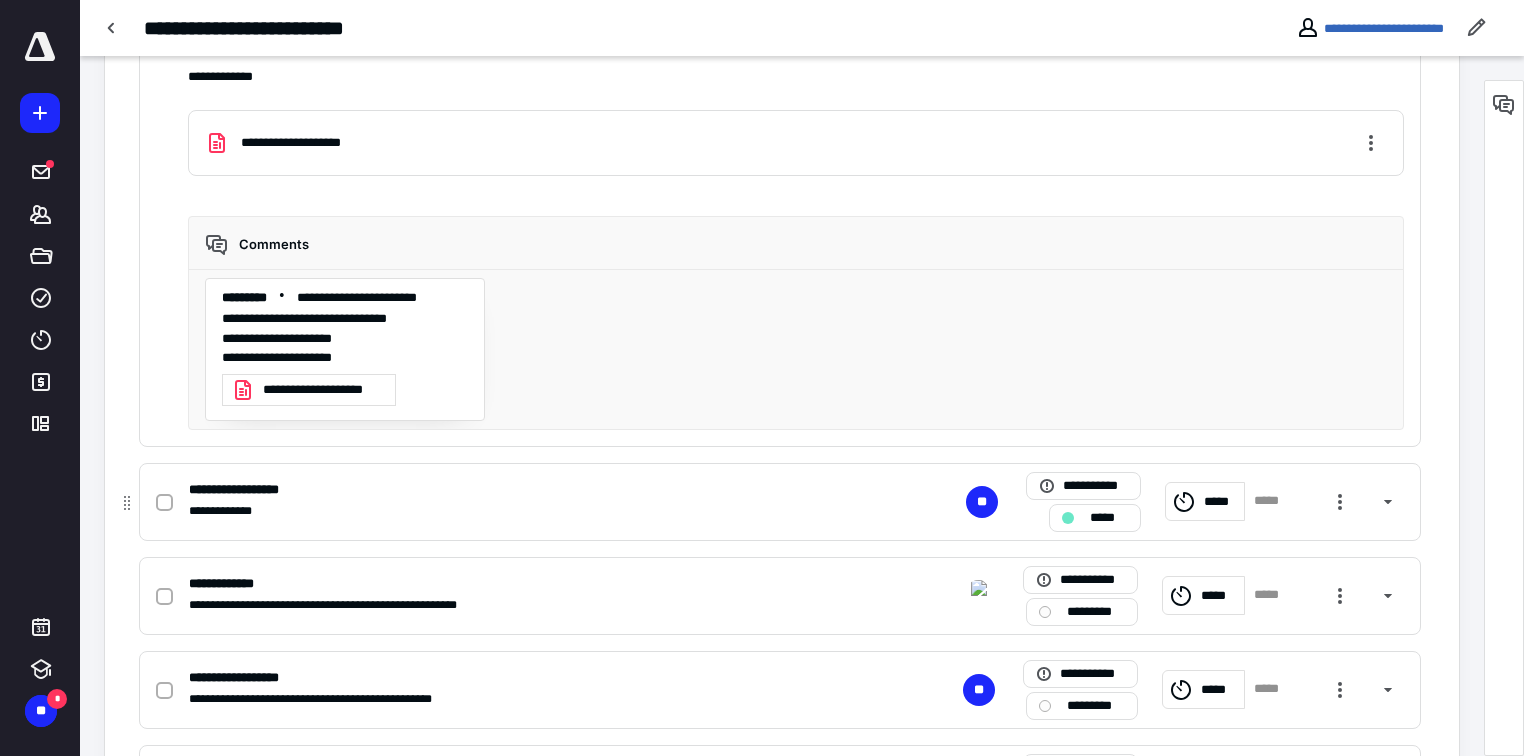 click on "**********" at bounding box center (517, 490) 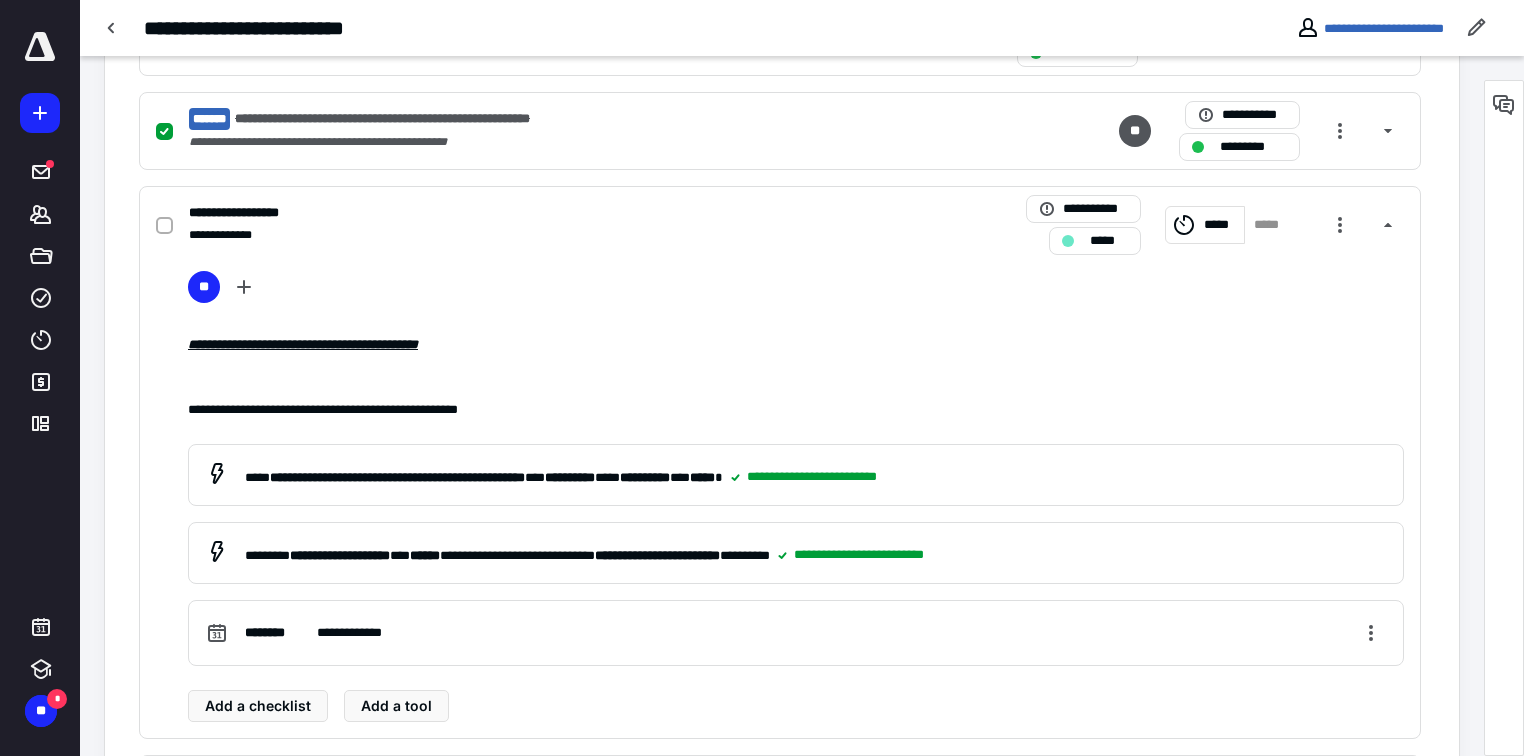 scroll, scrollTop: 863, scrollLeft: 0, axis: vertical 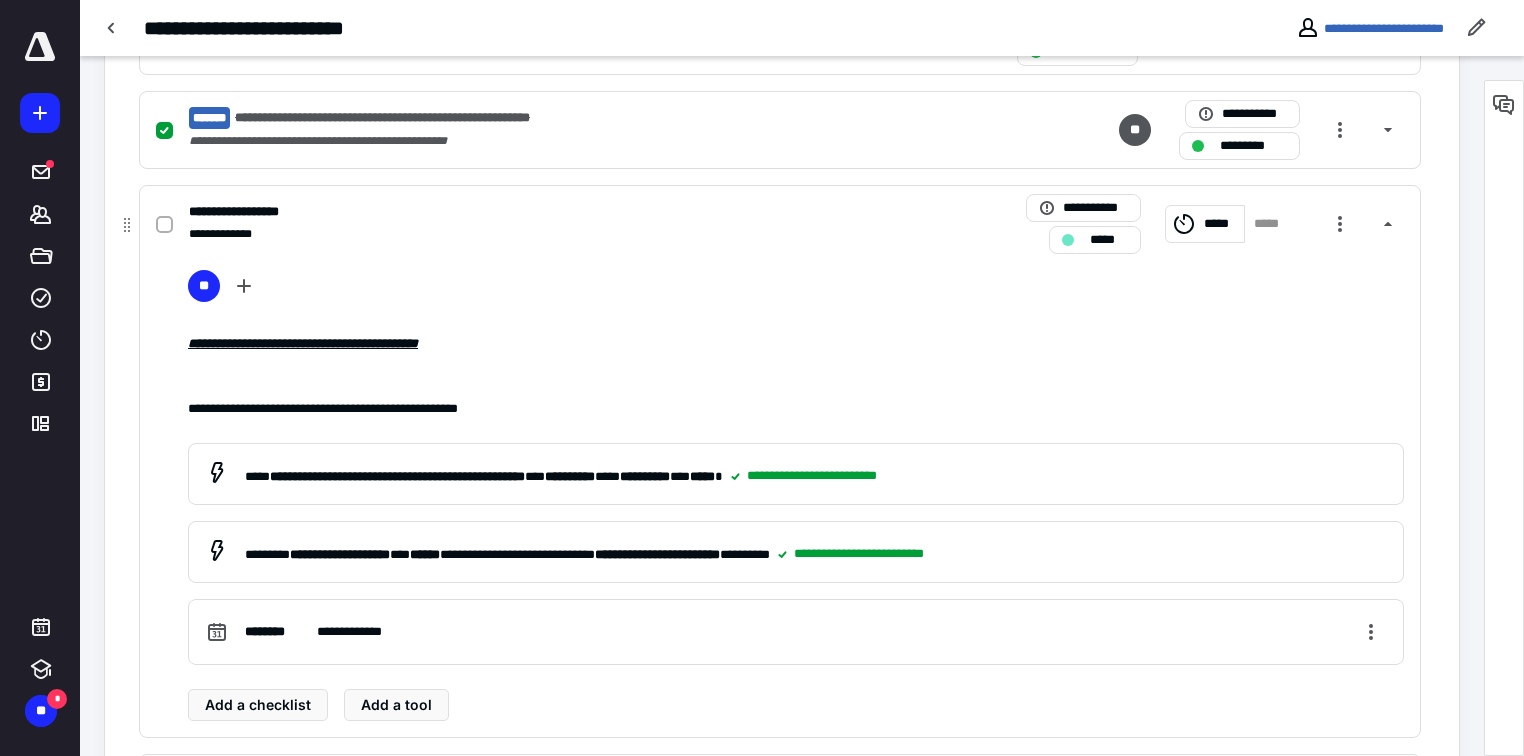 click 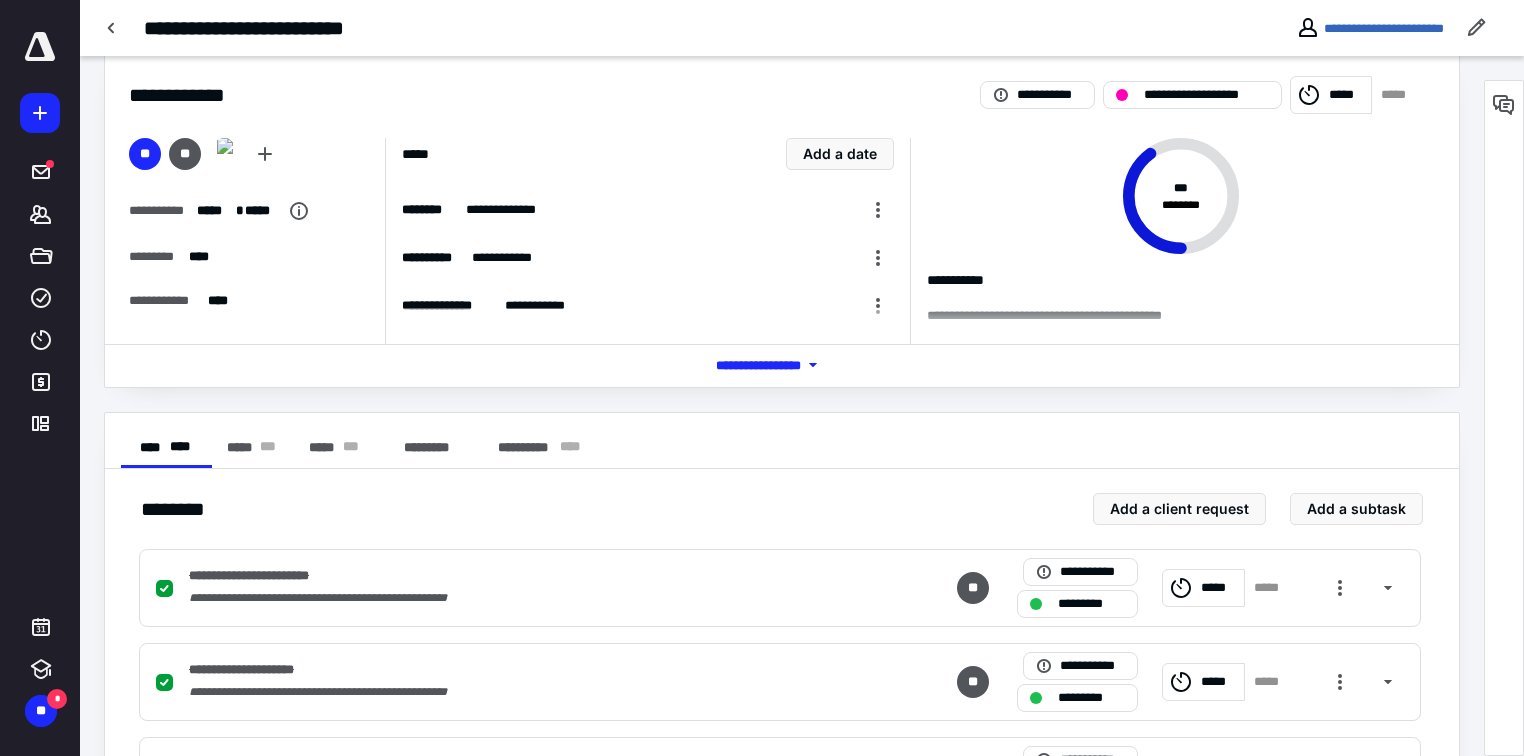 scroll, scrollTop: 0, scrollLeft: 0, axis: both 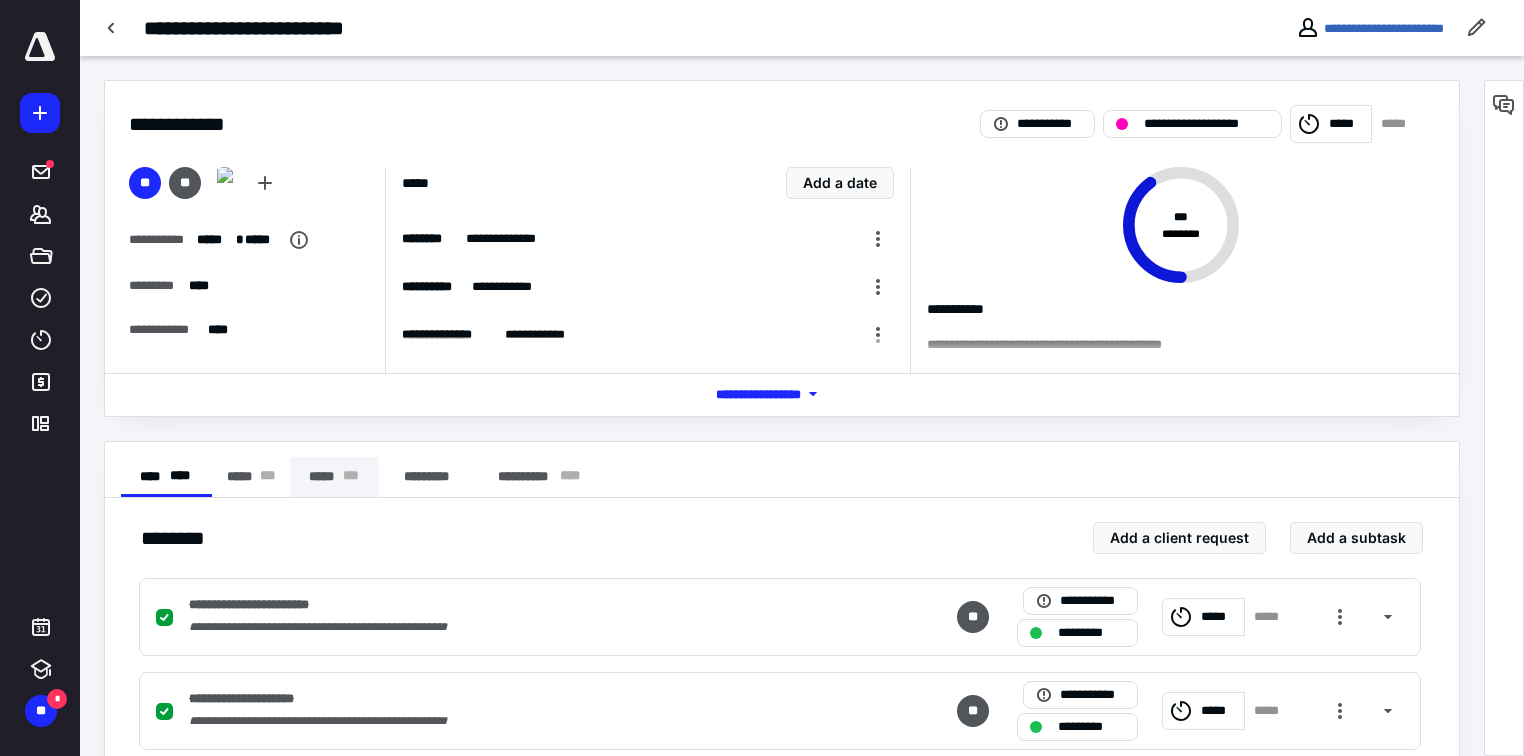 click on "***** * * *" at bounding box center (334, 477) 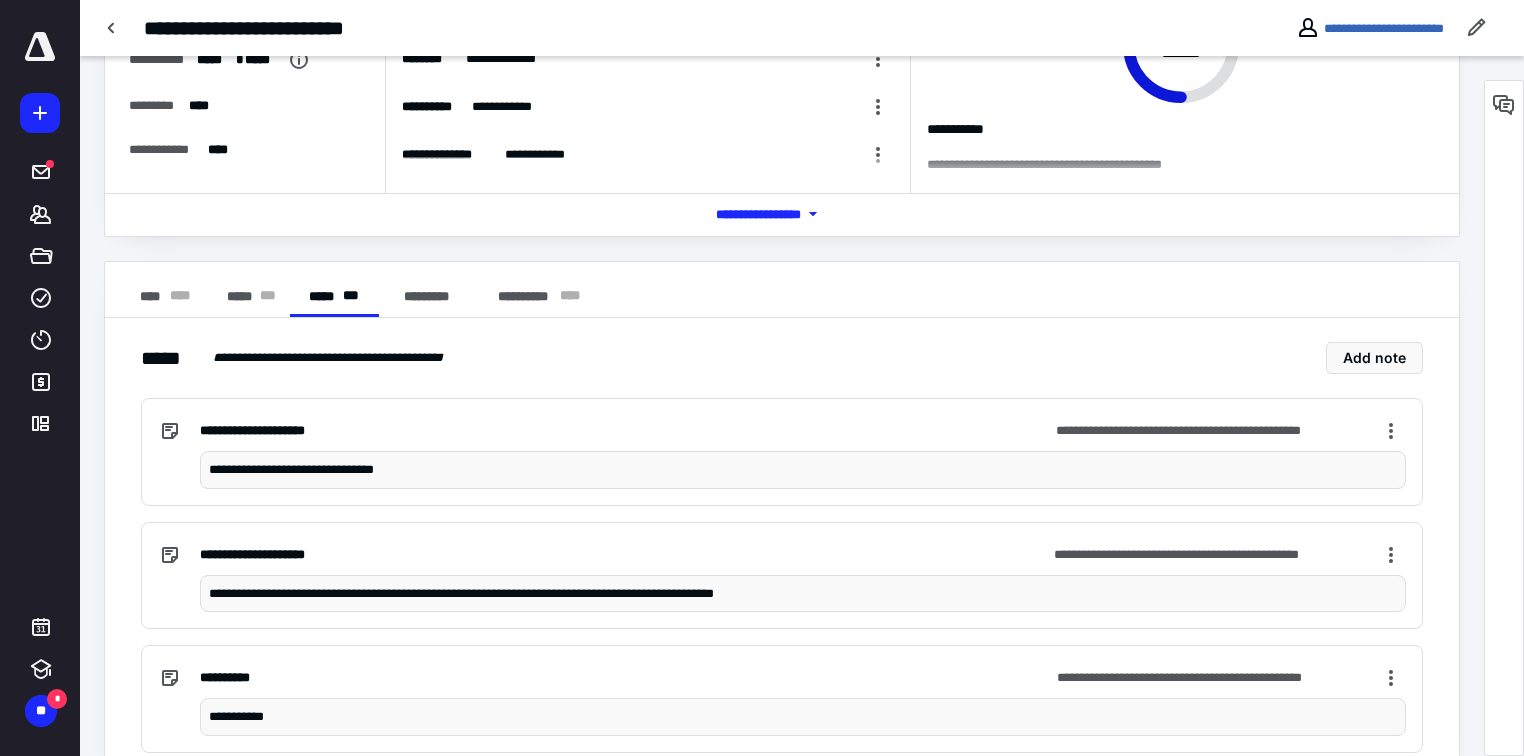scroll, scrollTop: 222, scrollLeft: 0, axis: vertical 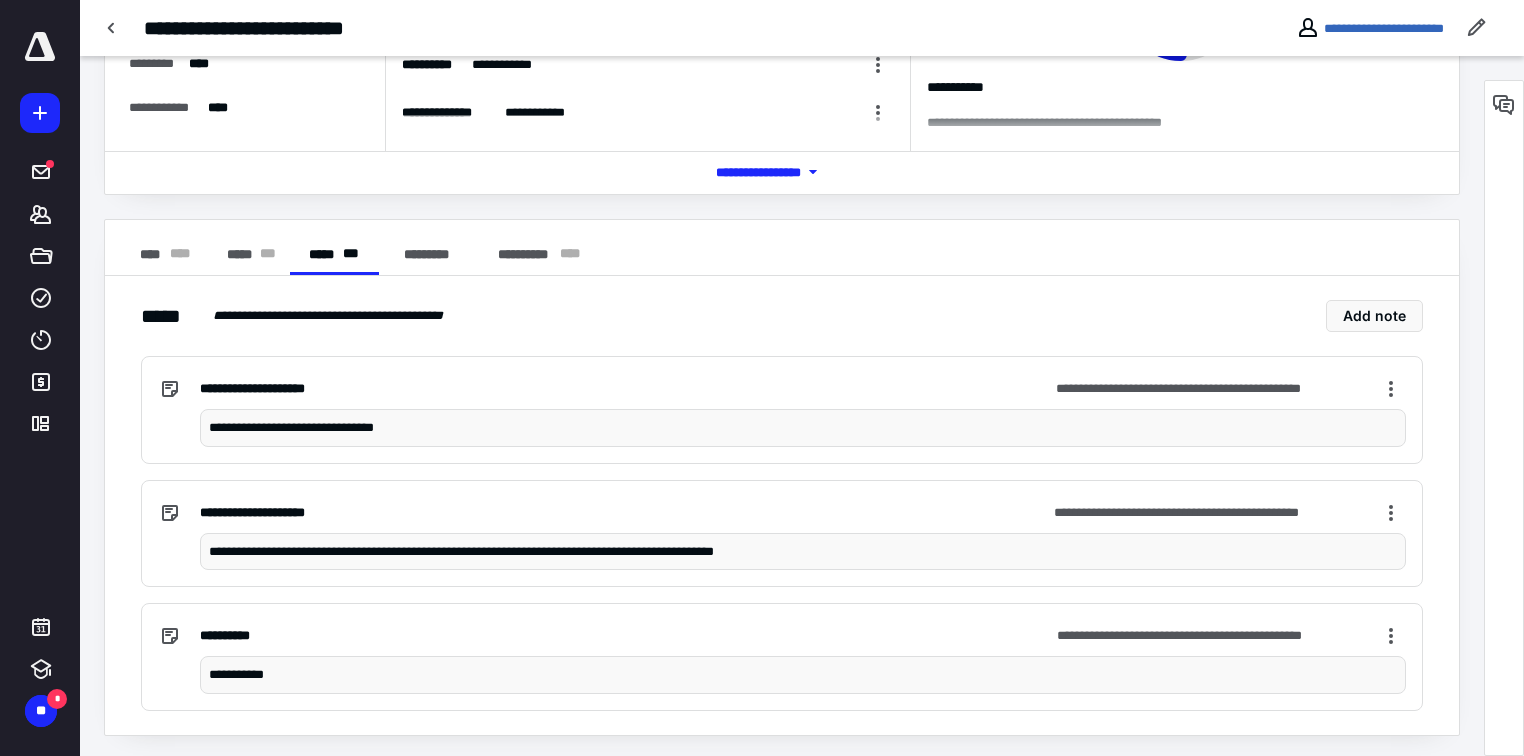 click on "**********" at bounding box center (803, 552) 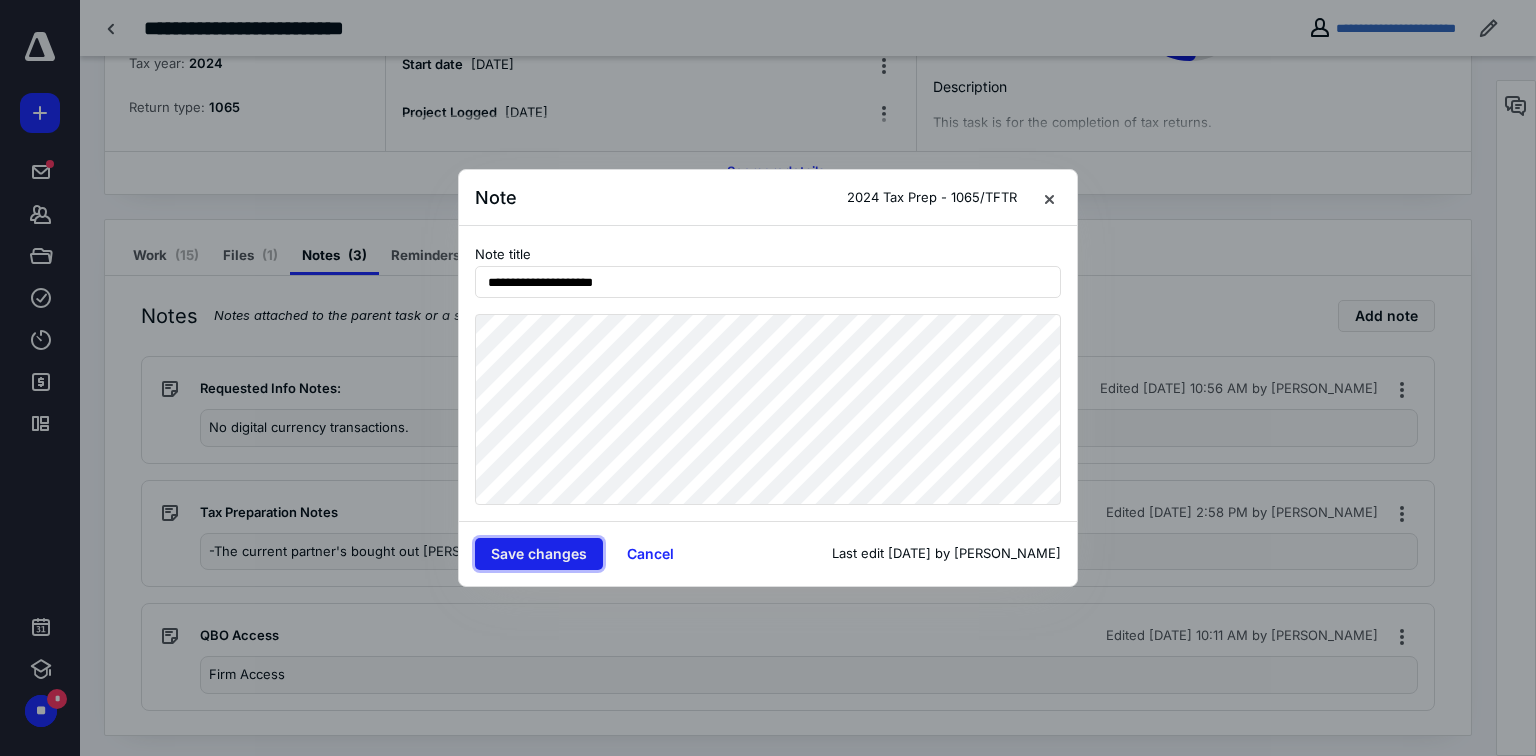 click on "Save changes" at bounding box center [539, 554] 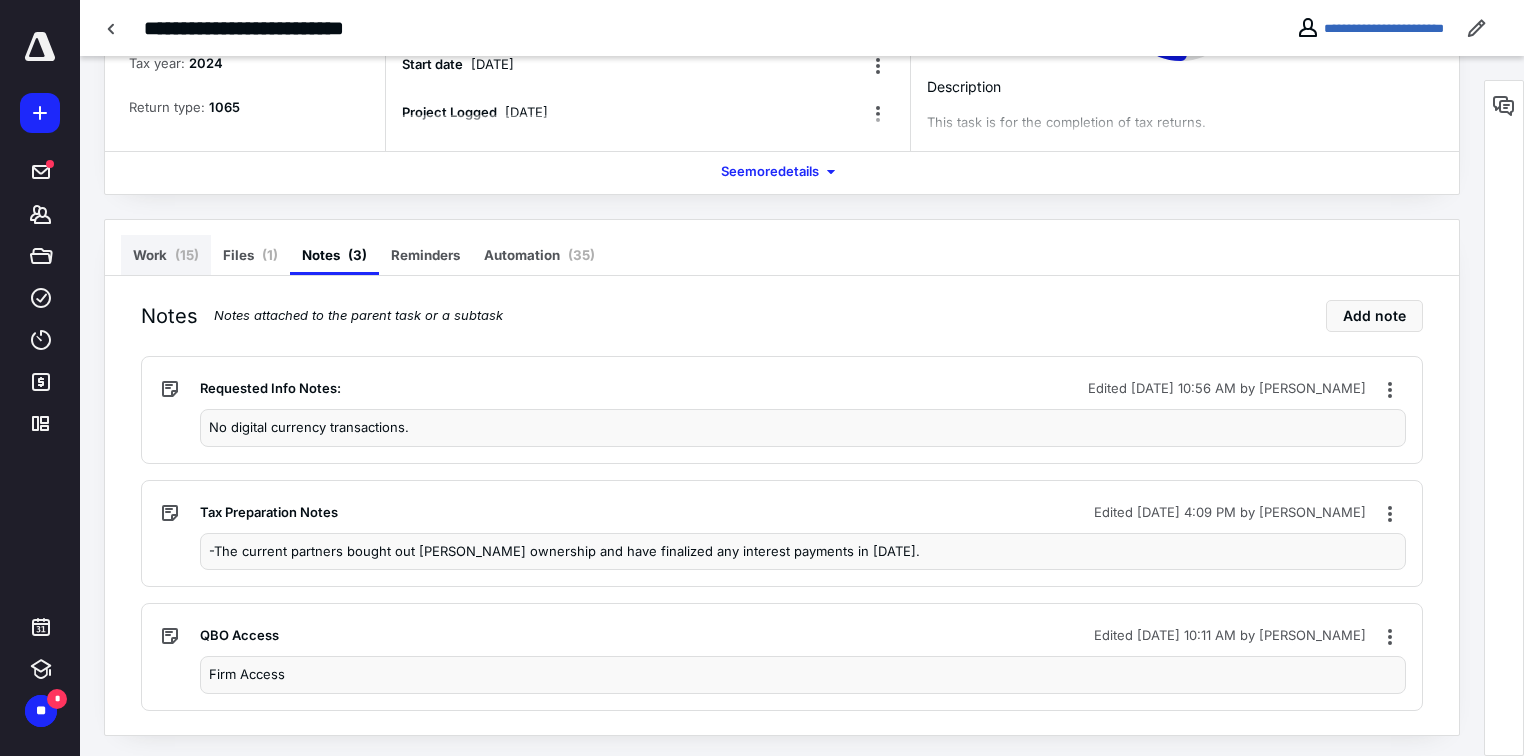 click on "Work ( 15 )" at bounding box center (166, 255) 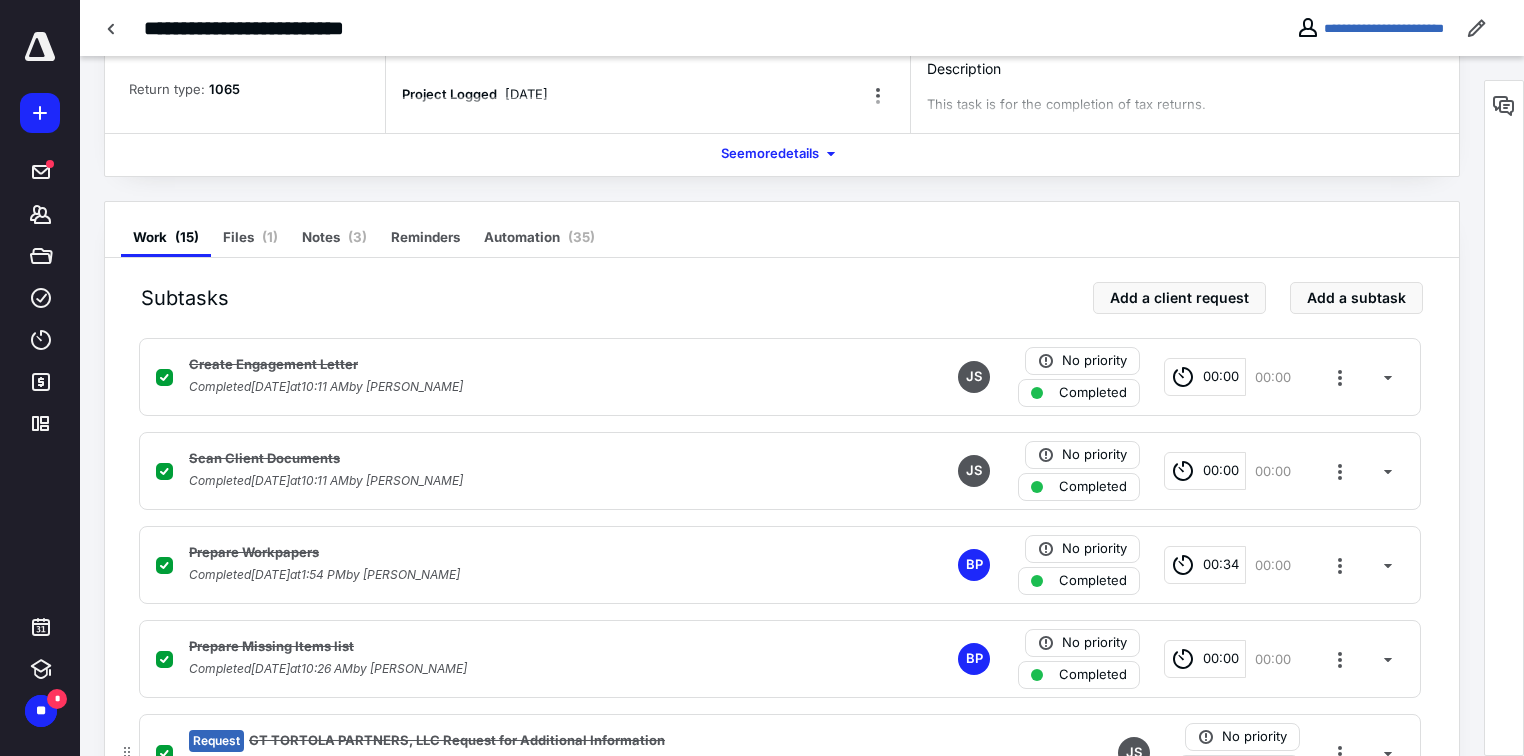 scroll, scrollTop: 0, scrollLeft: 0, axis: both 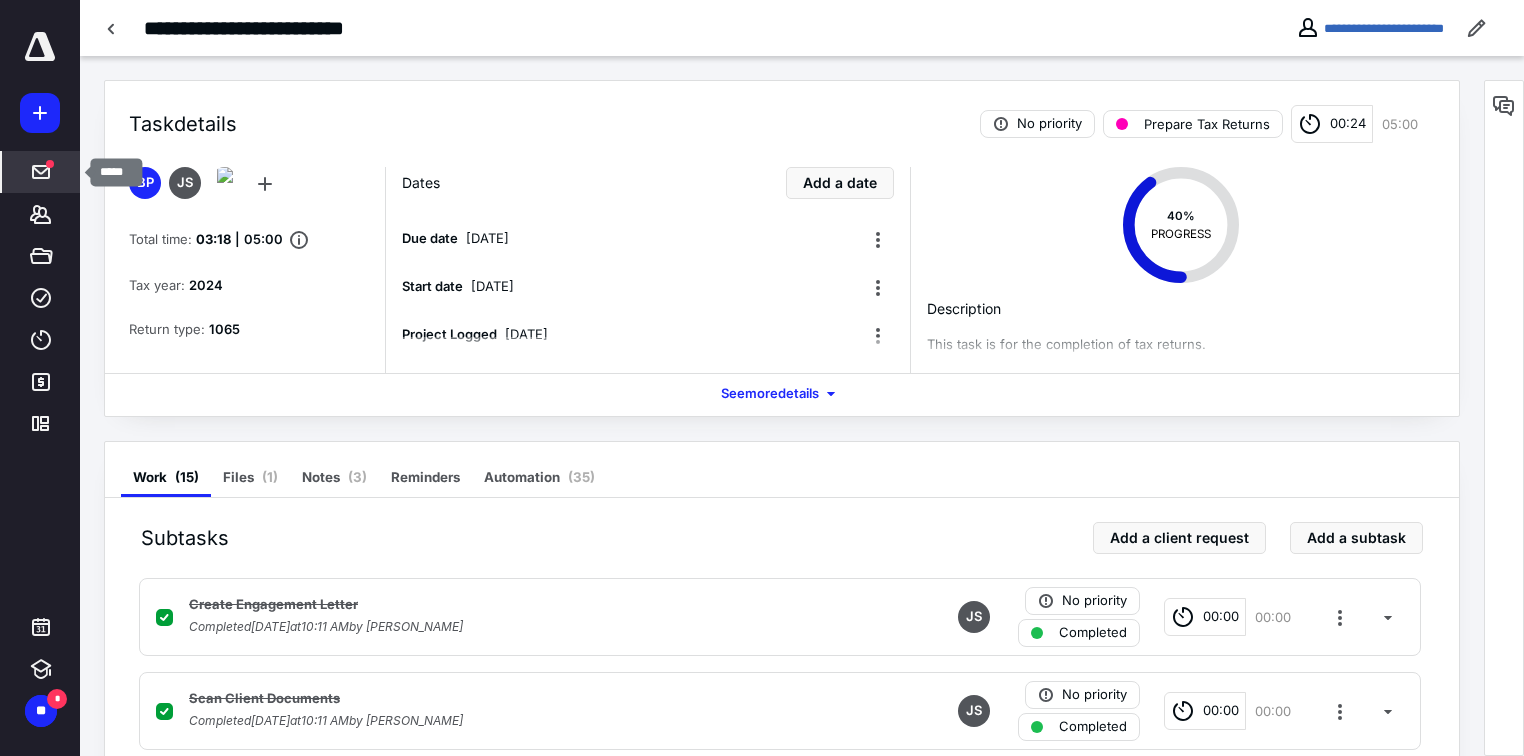 click 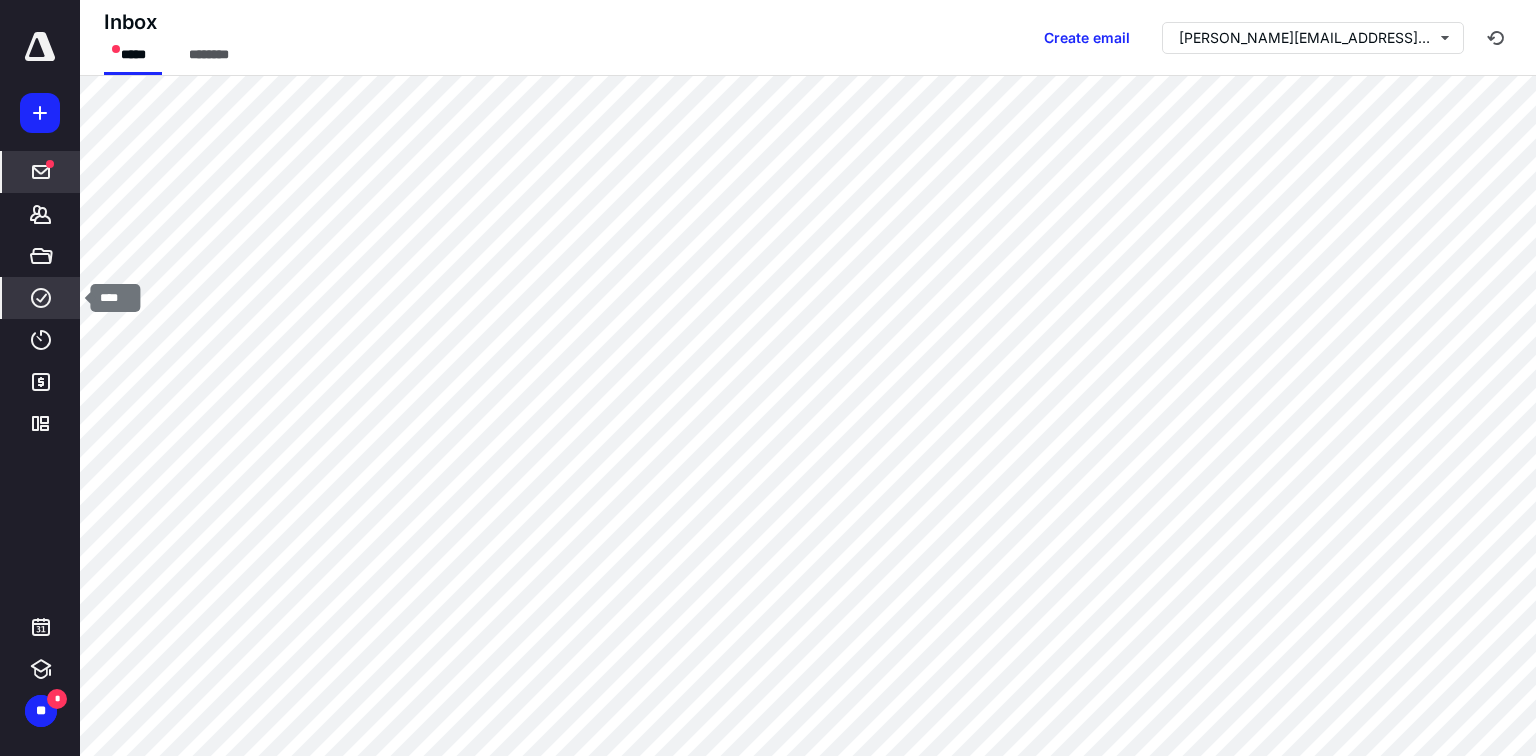 click 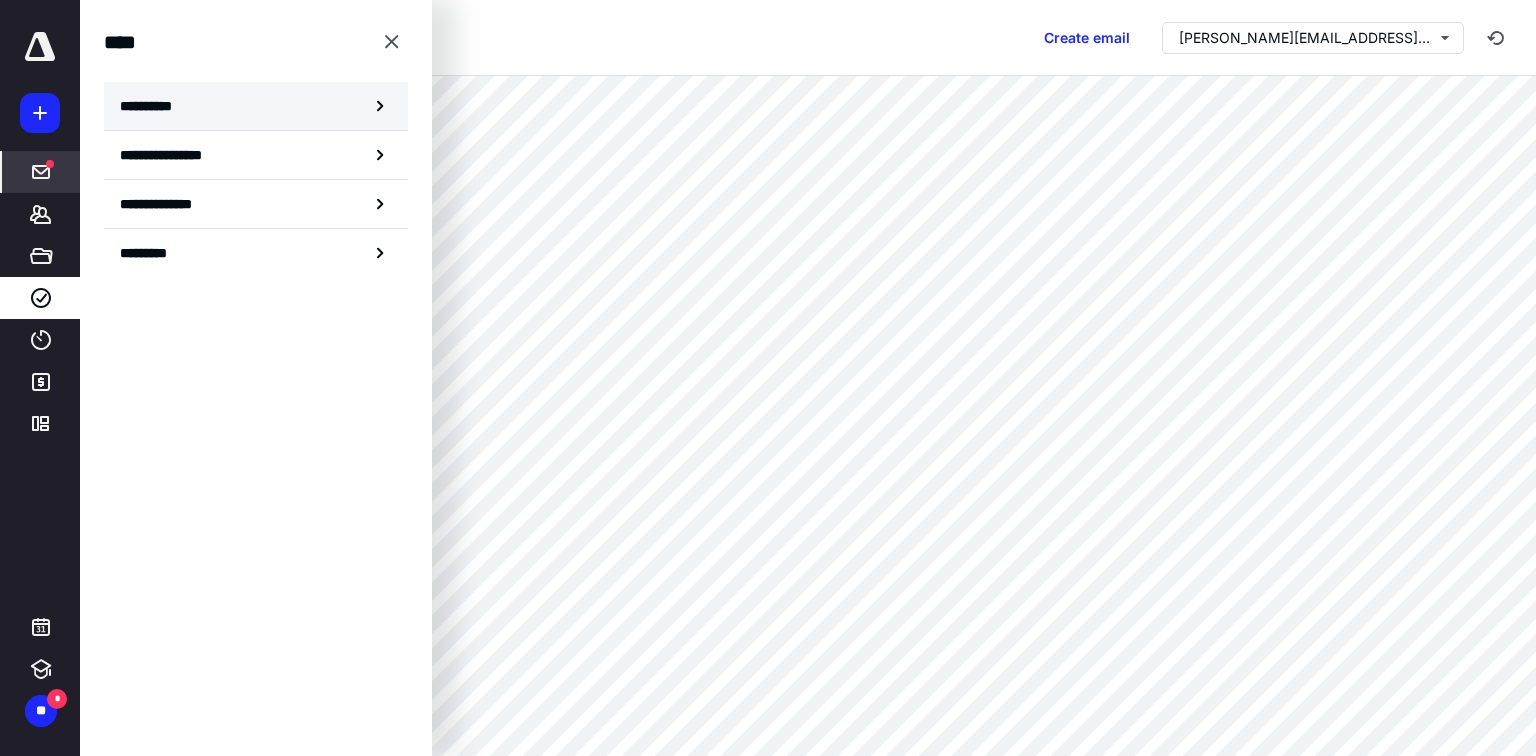 click on "**********" at bounding box center (256, 106) 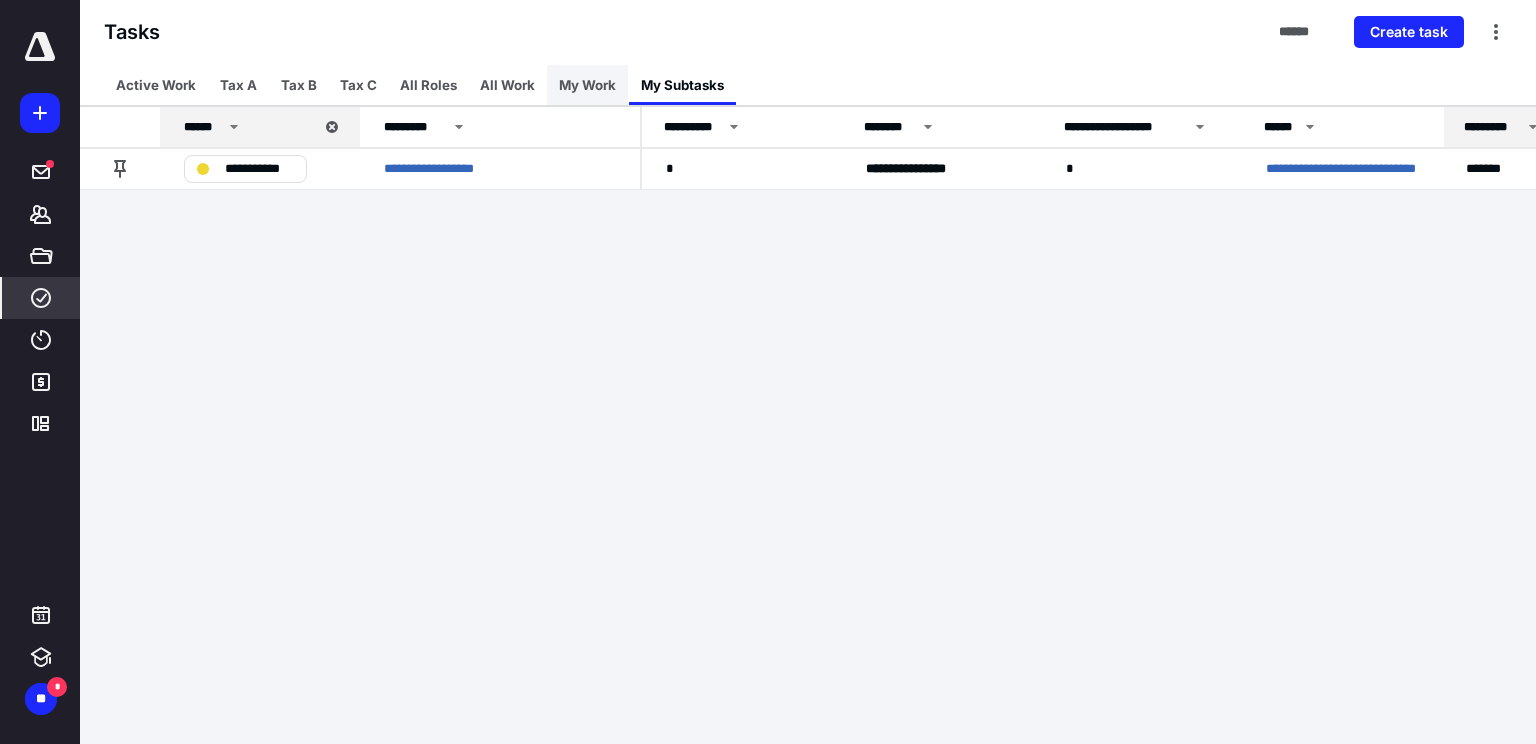 click on "My Work" at bounding box center (587, 85) 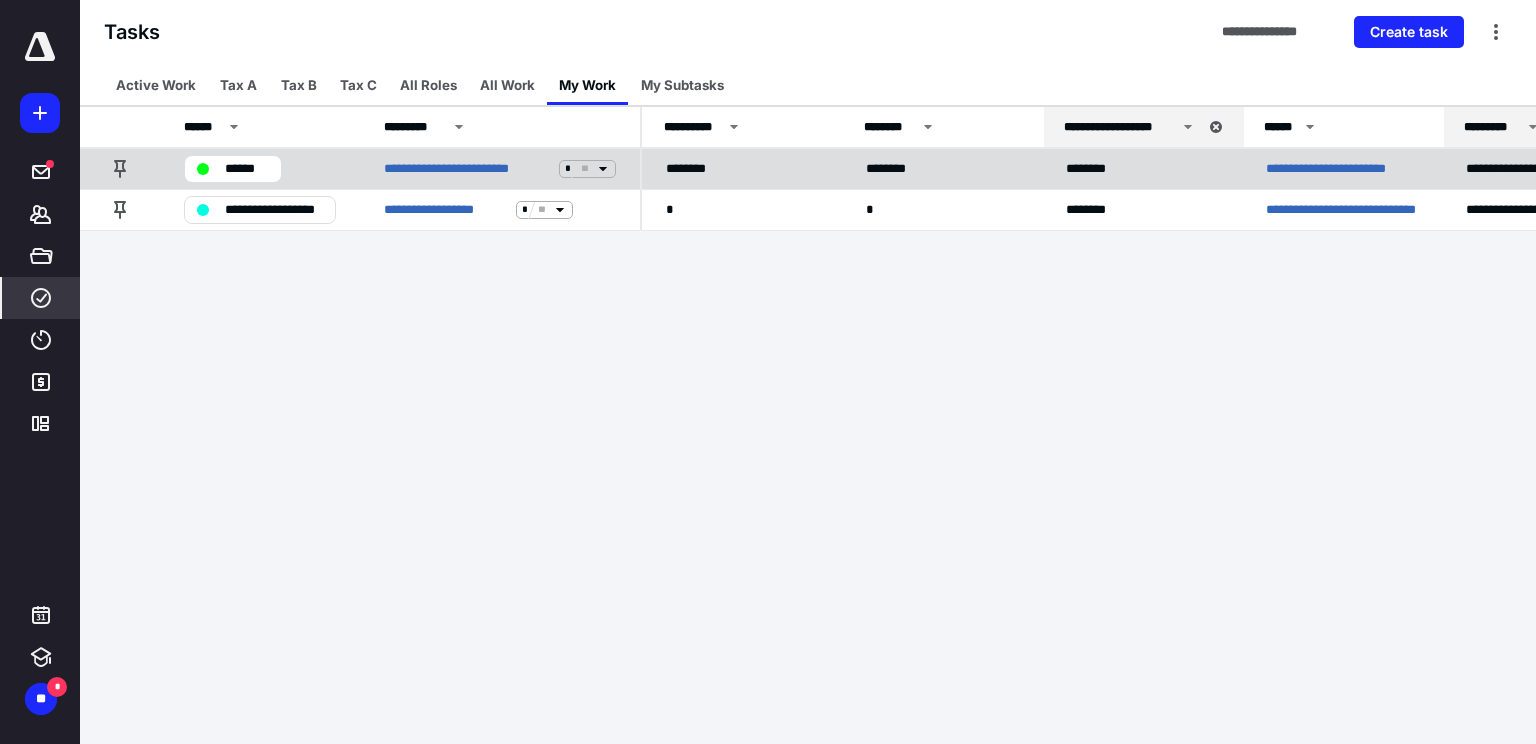 click on "**********" at bounding box center (1342, 169) 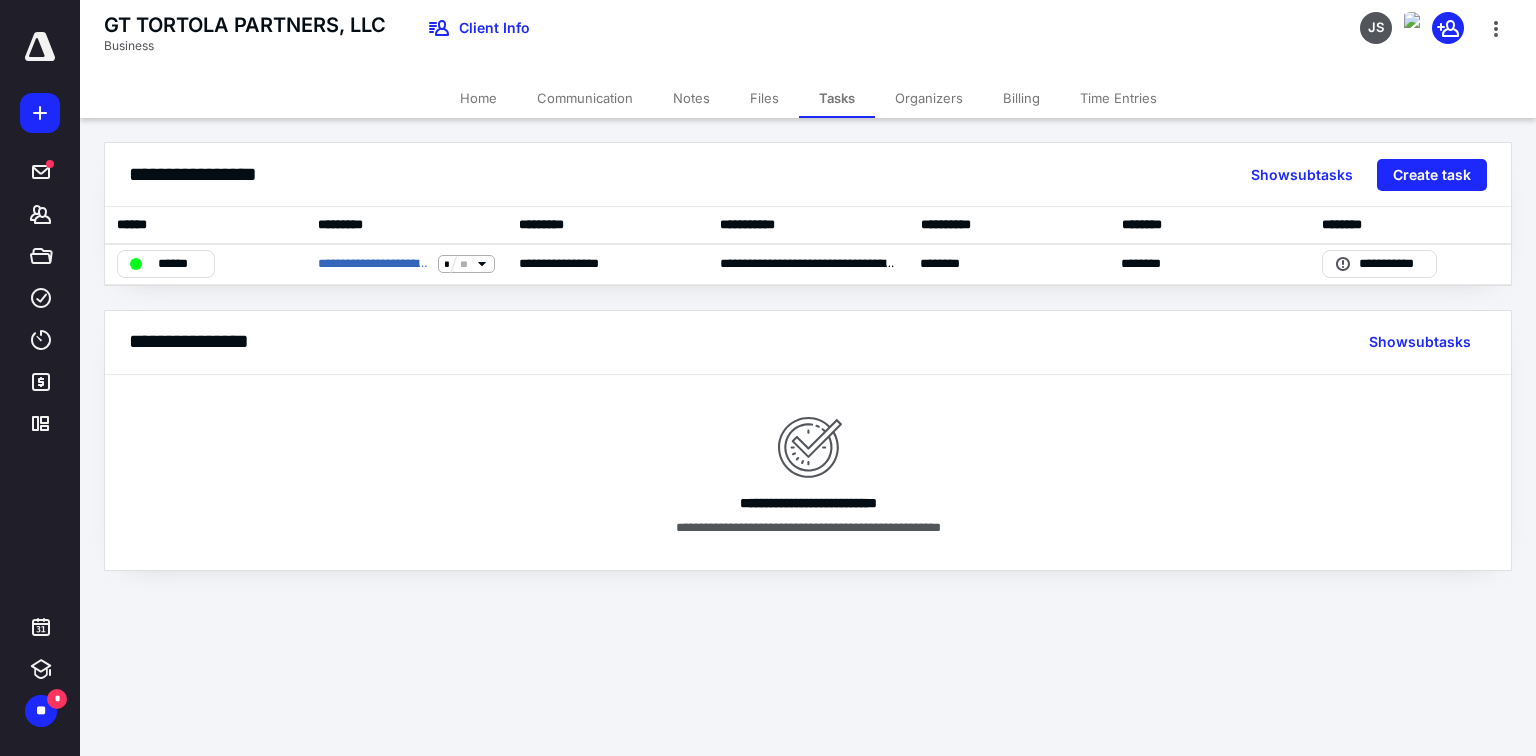 click on "Files" at bounding box center (764, 98) 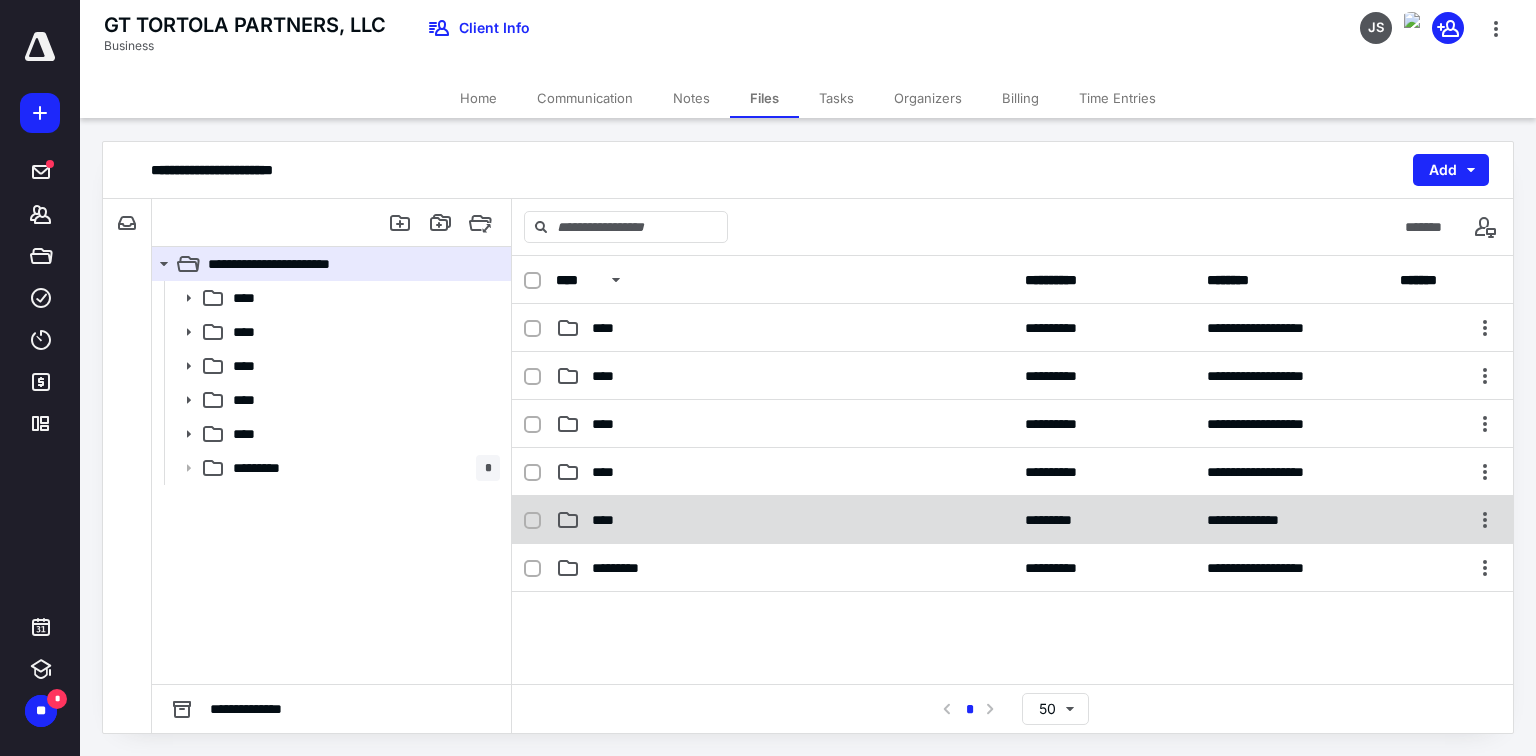 click 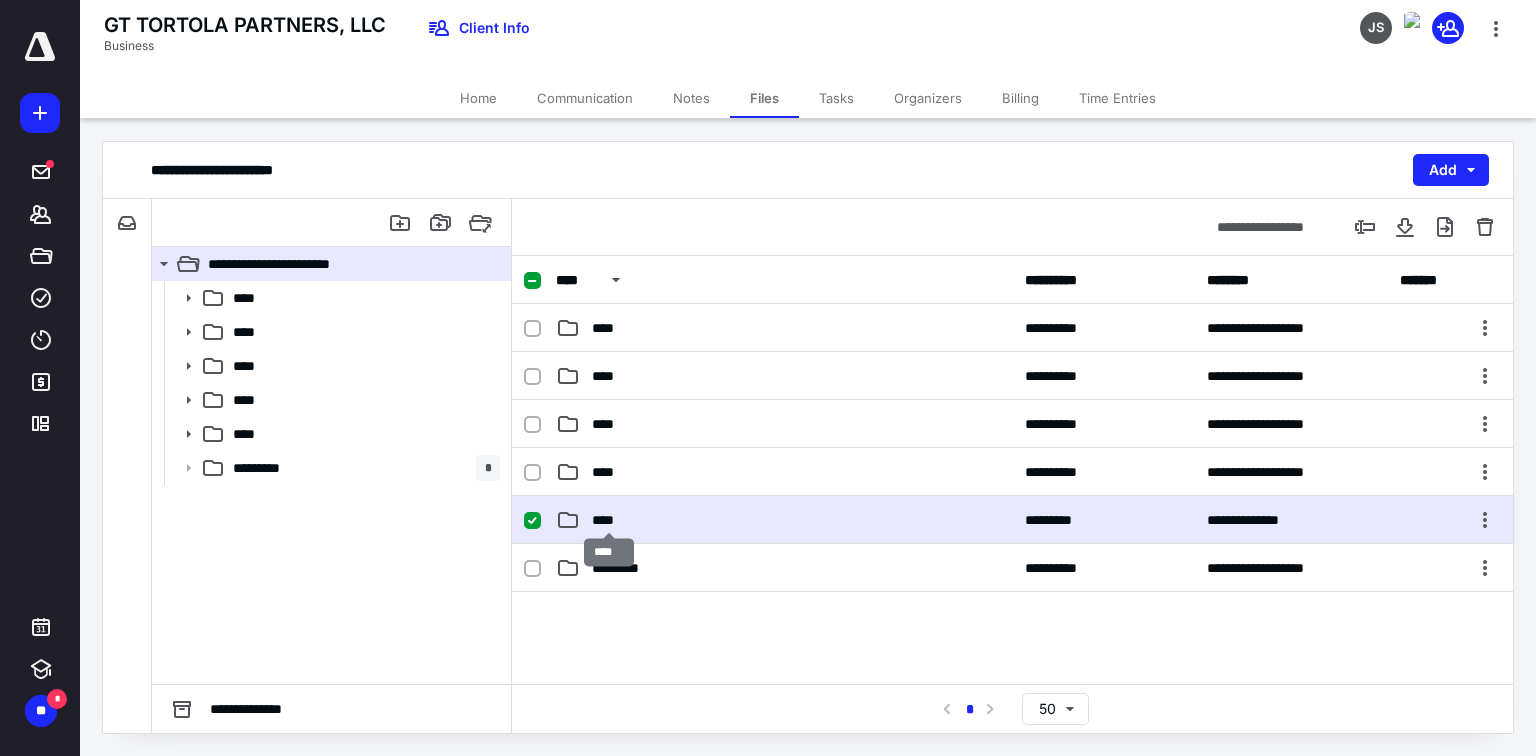 click on "****" at bounding box center [609, 520] 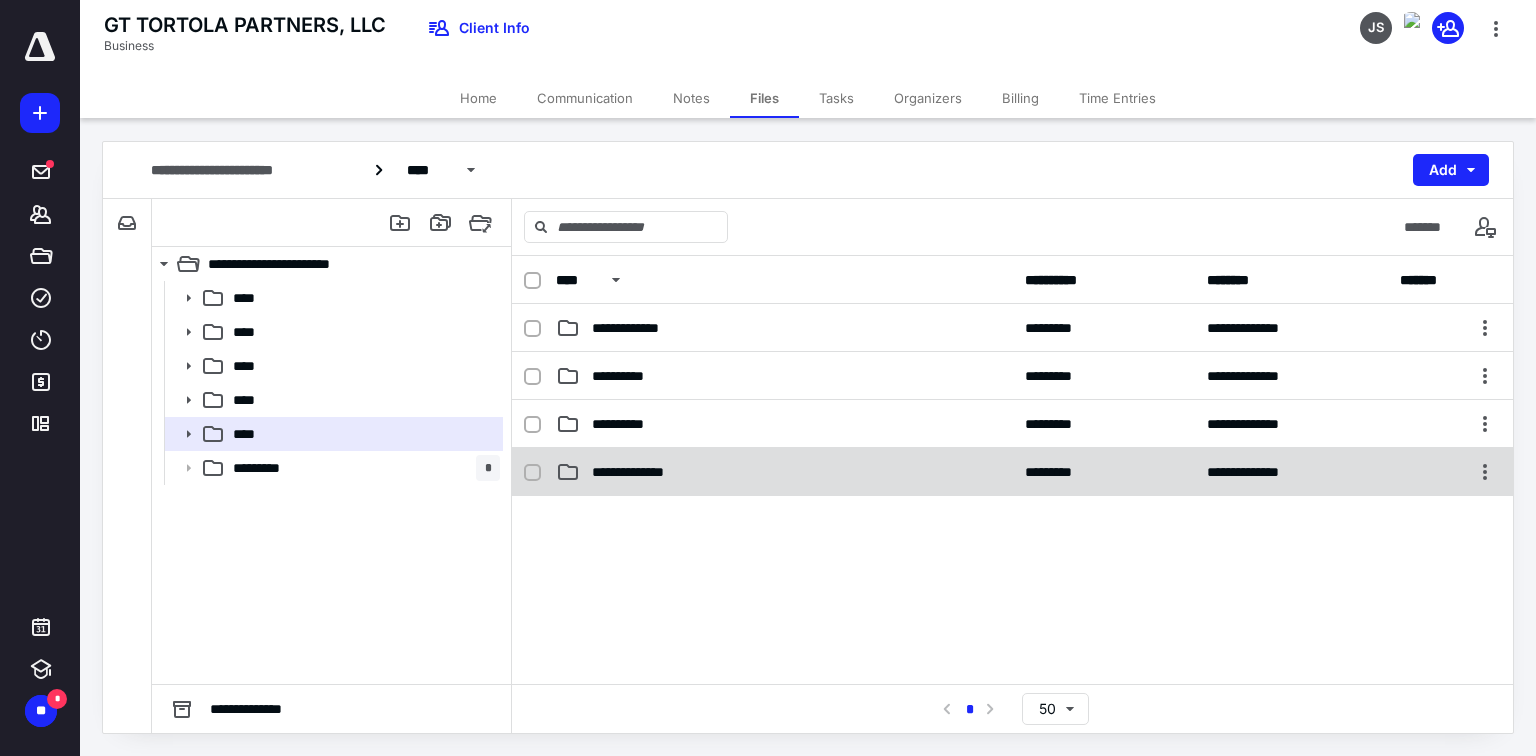 click on "**********" at bounding box center [646, 472] 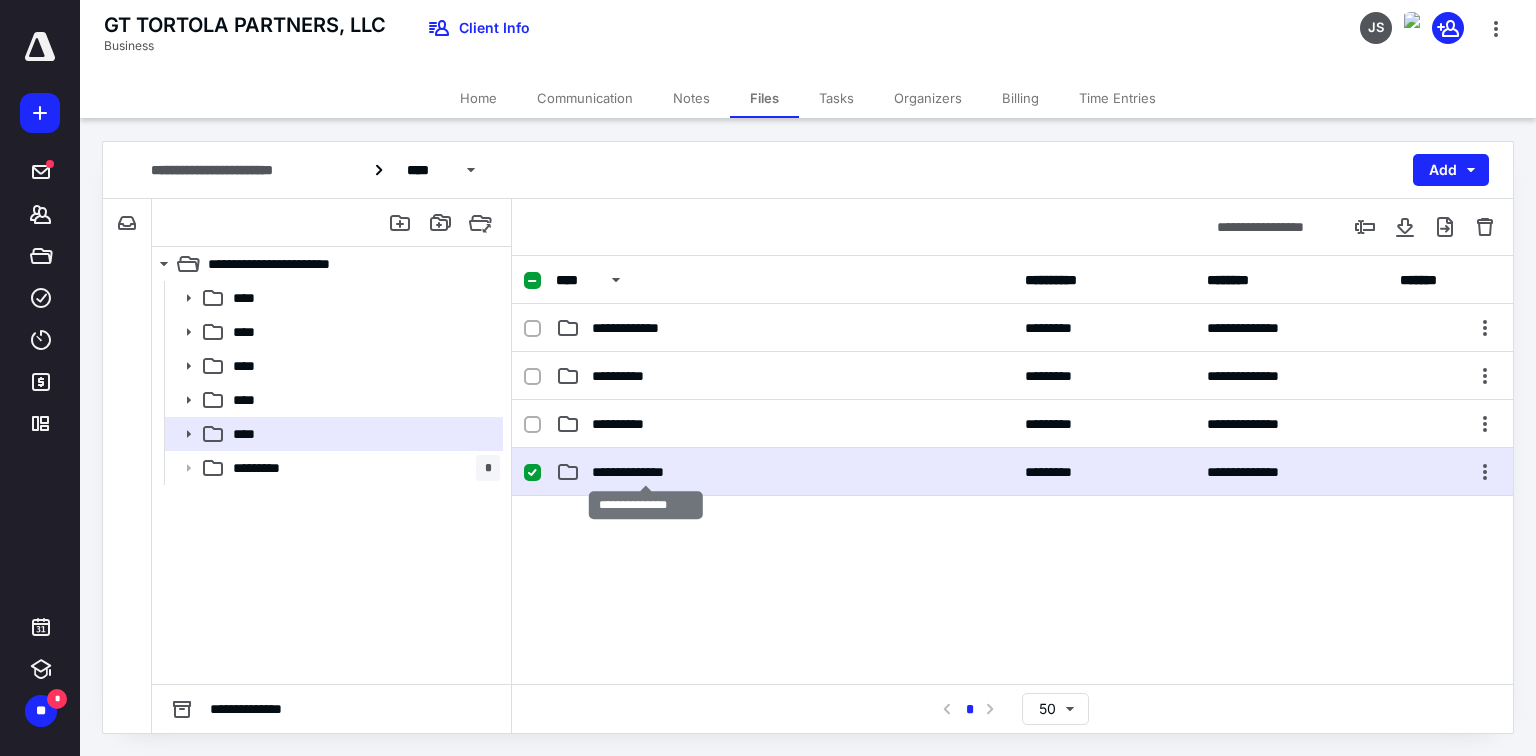 click on "**********" at bounding box center [646, 472] 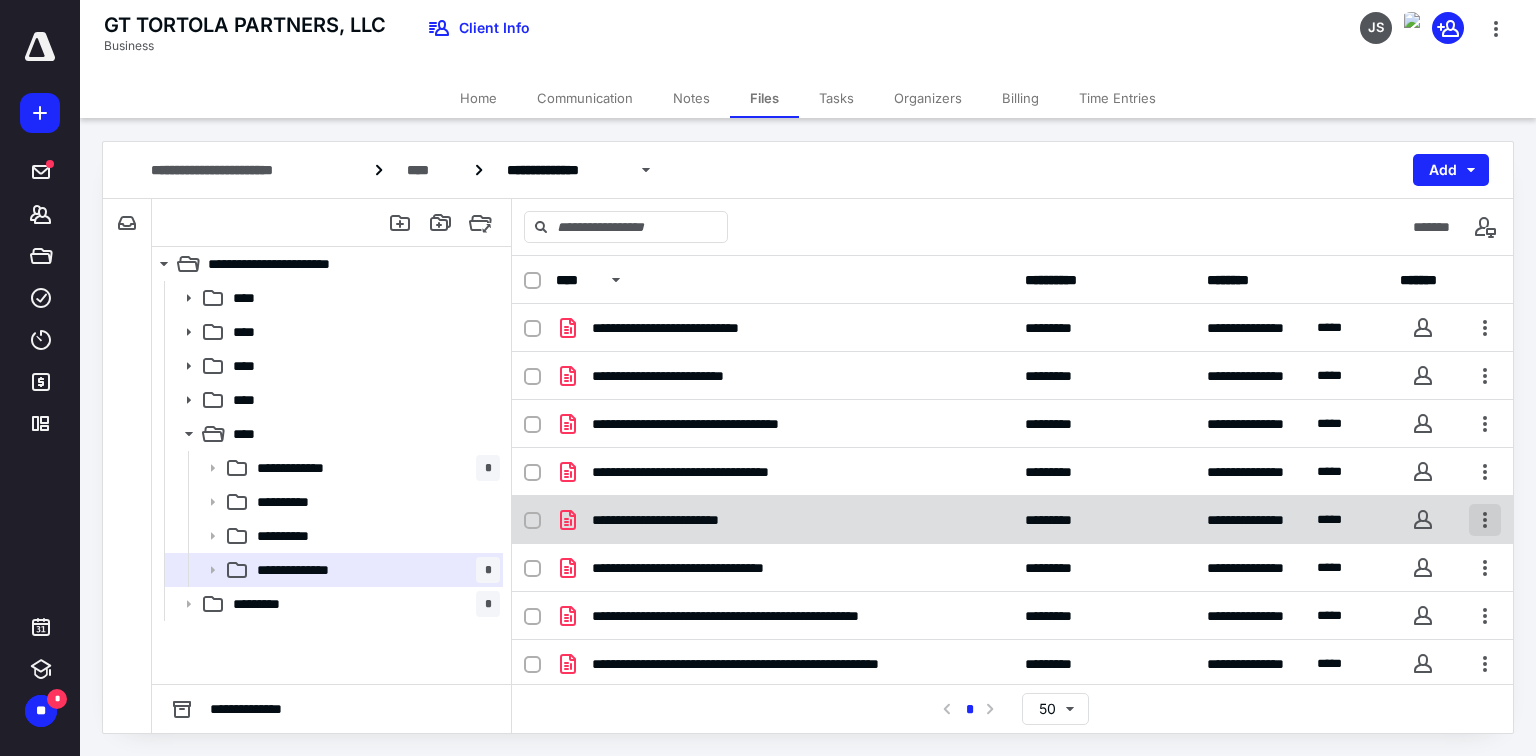 click at bounding box center (1485, 520) 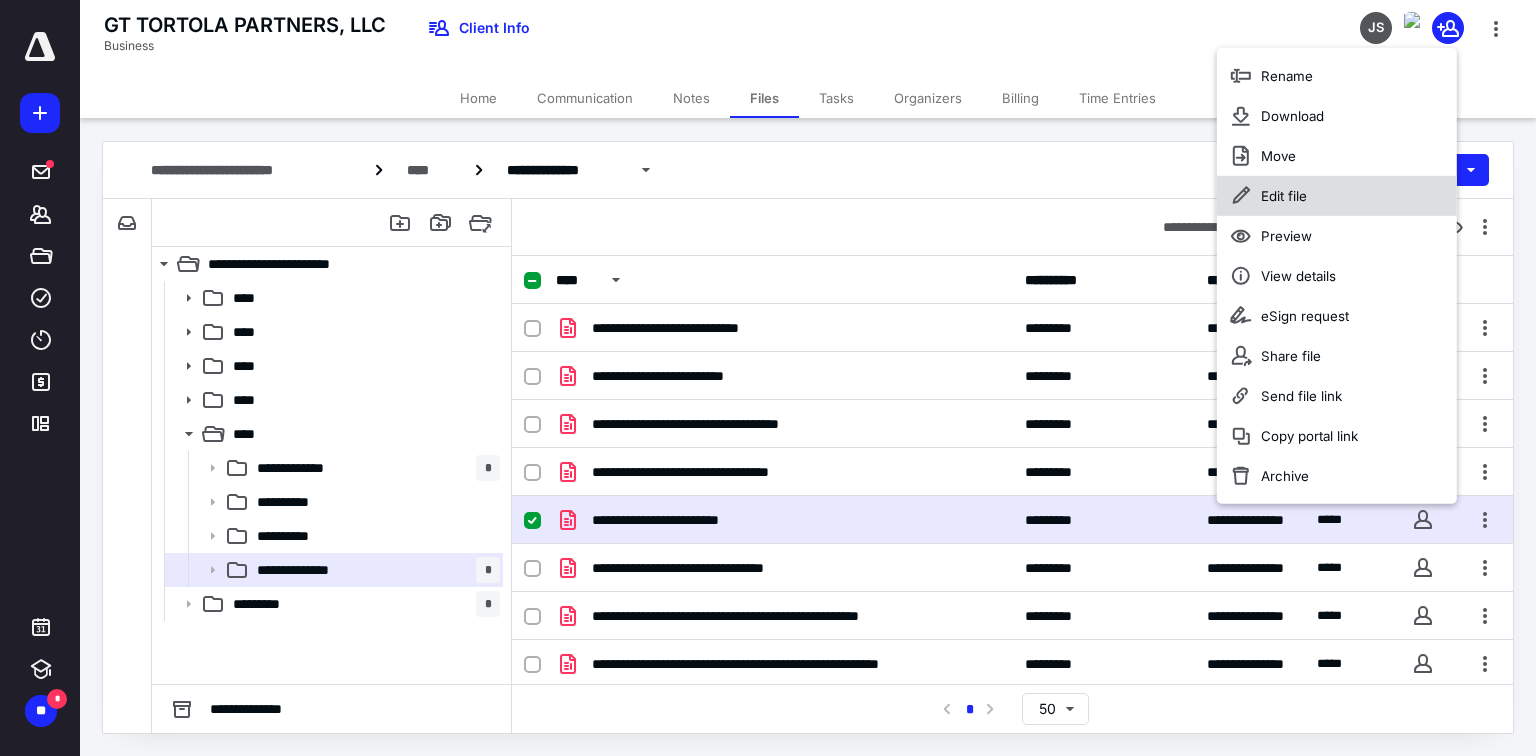 click on "Edit file" at bounding box center [1337, 196] 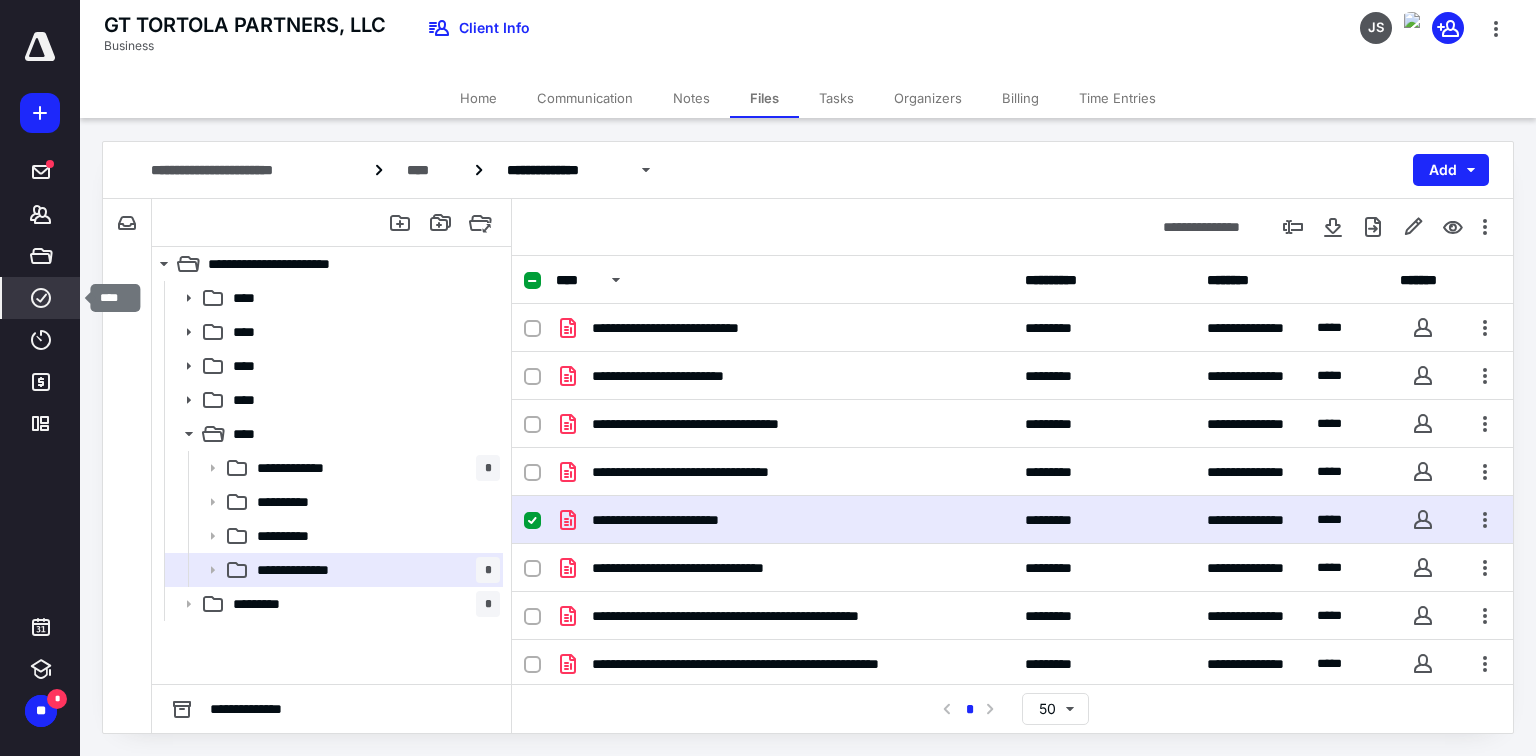 click 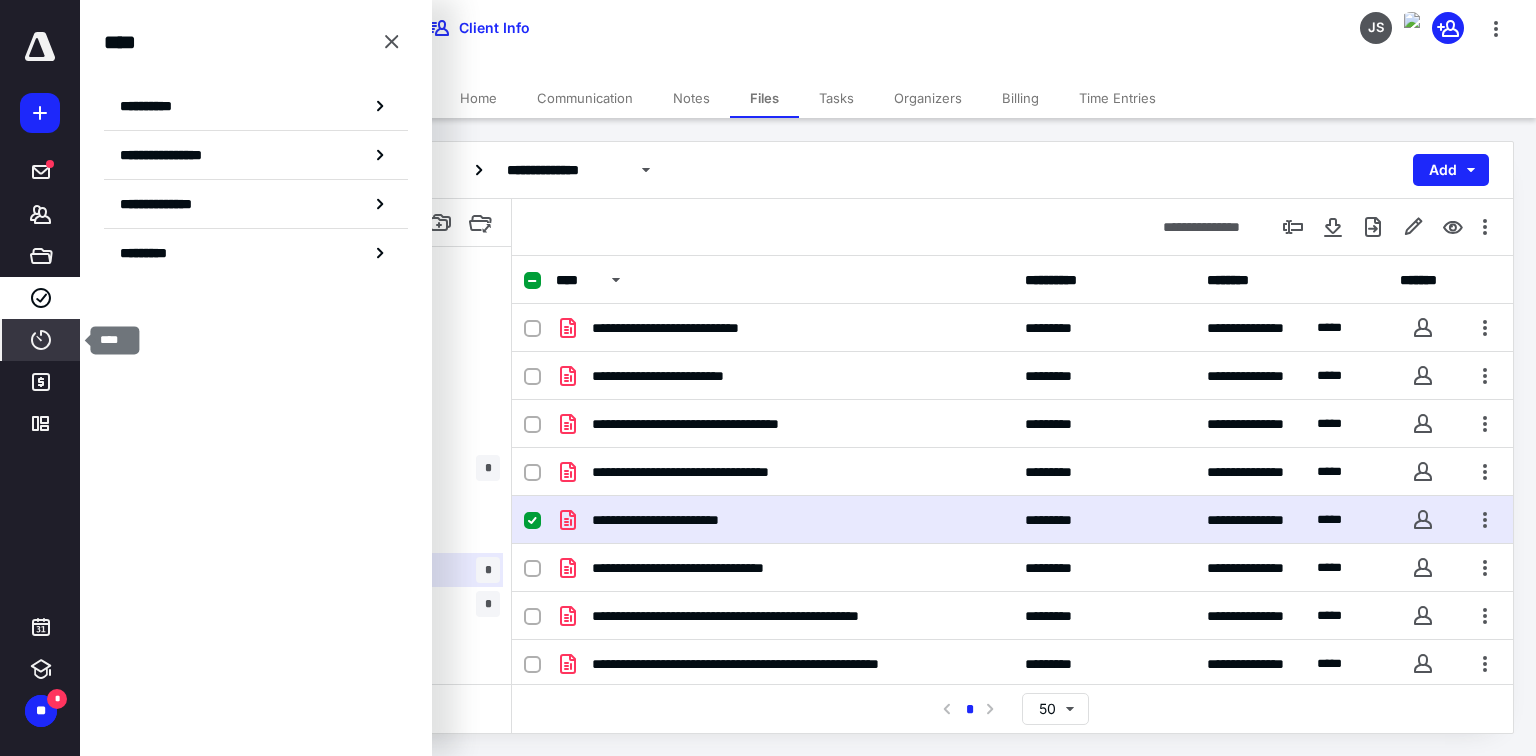 click 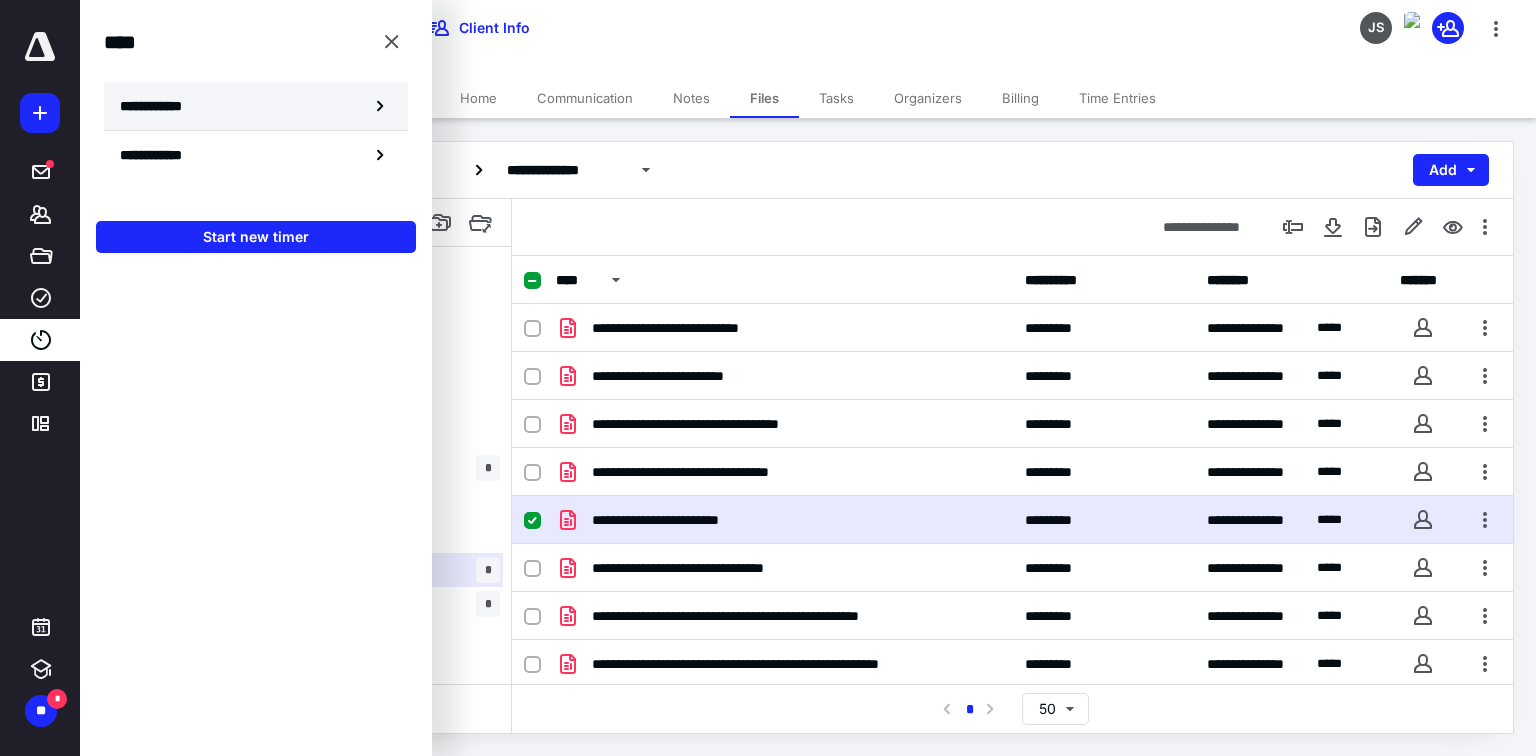 click on "**********" at bounding box center (162, 106) 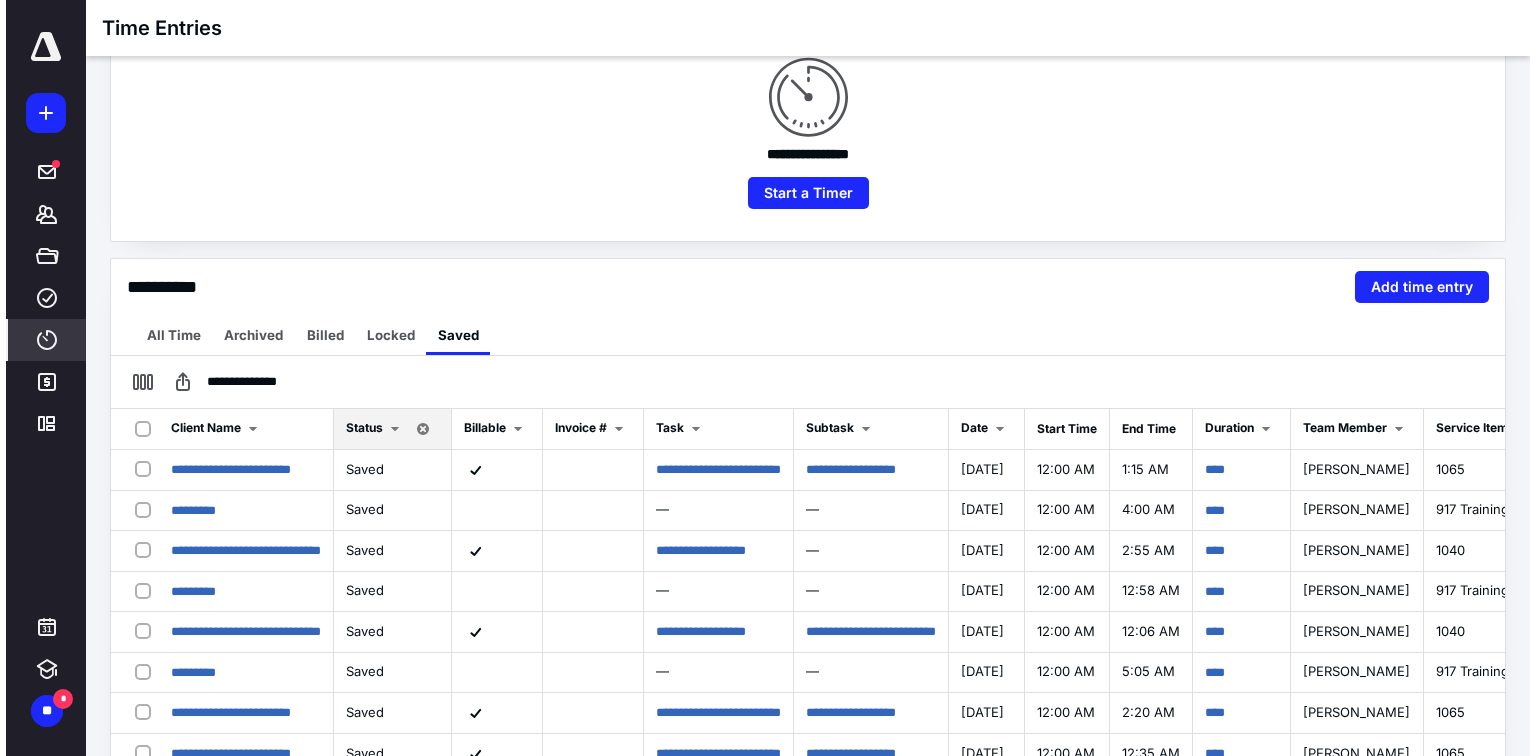 scroll, scrollTop: 245, scrollLeft: 0, axis: vertical 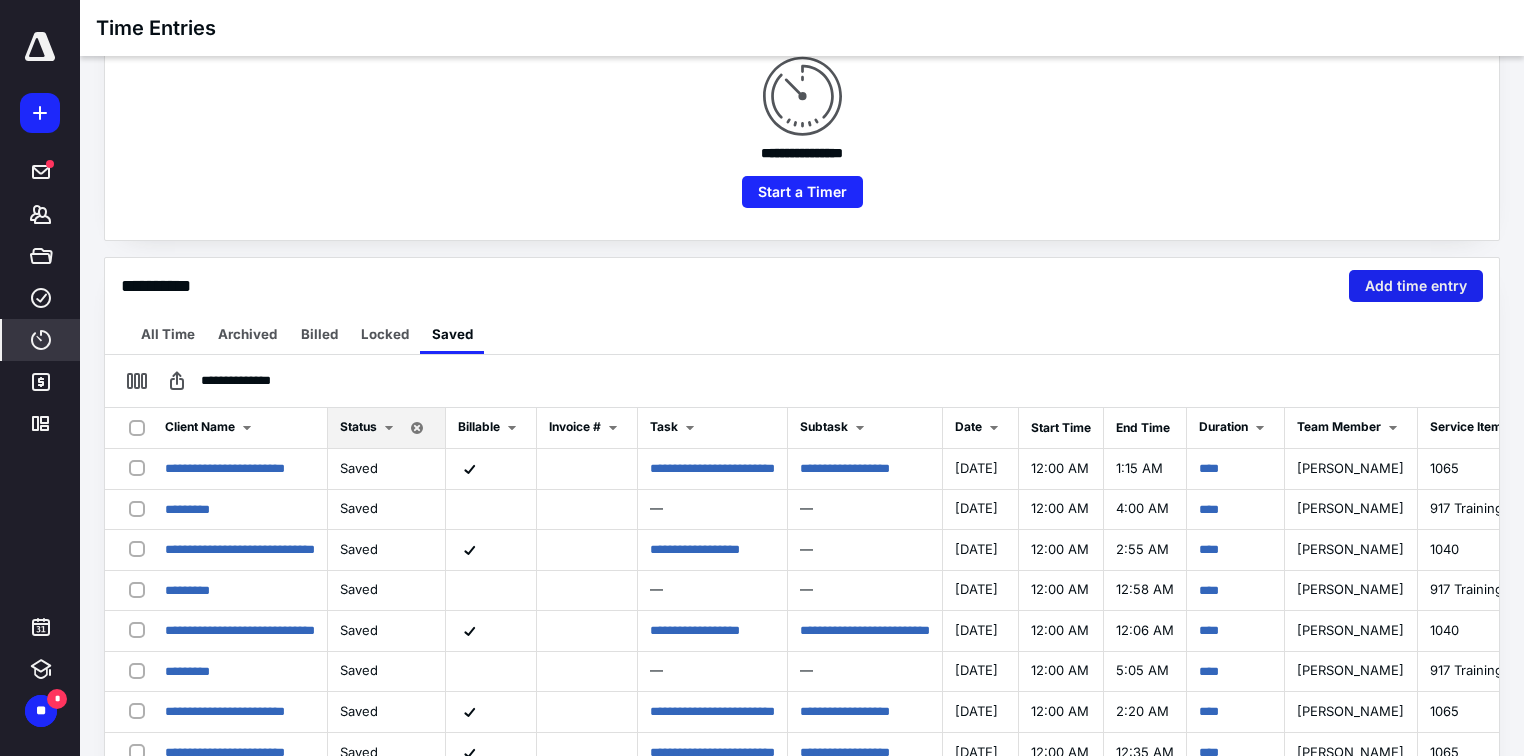 click on "Add time entry" at bounding box center (1416, 286) 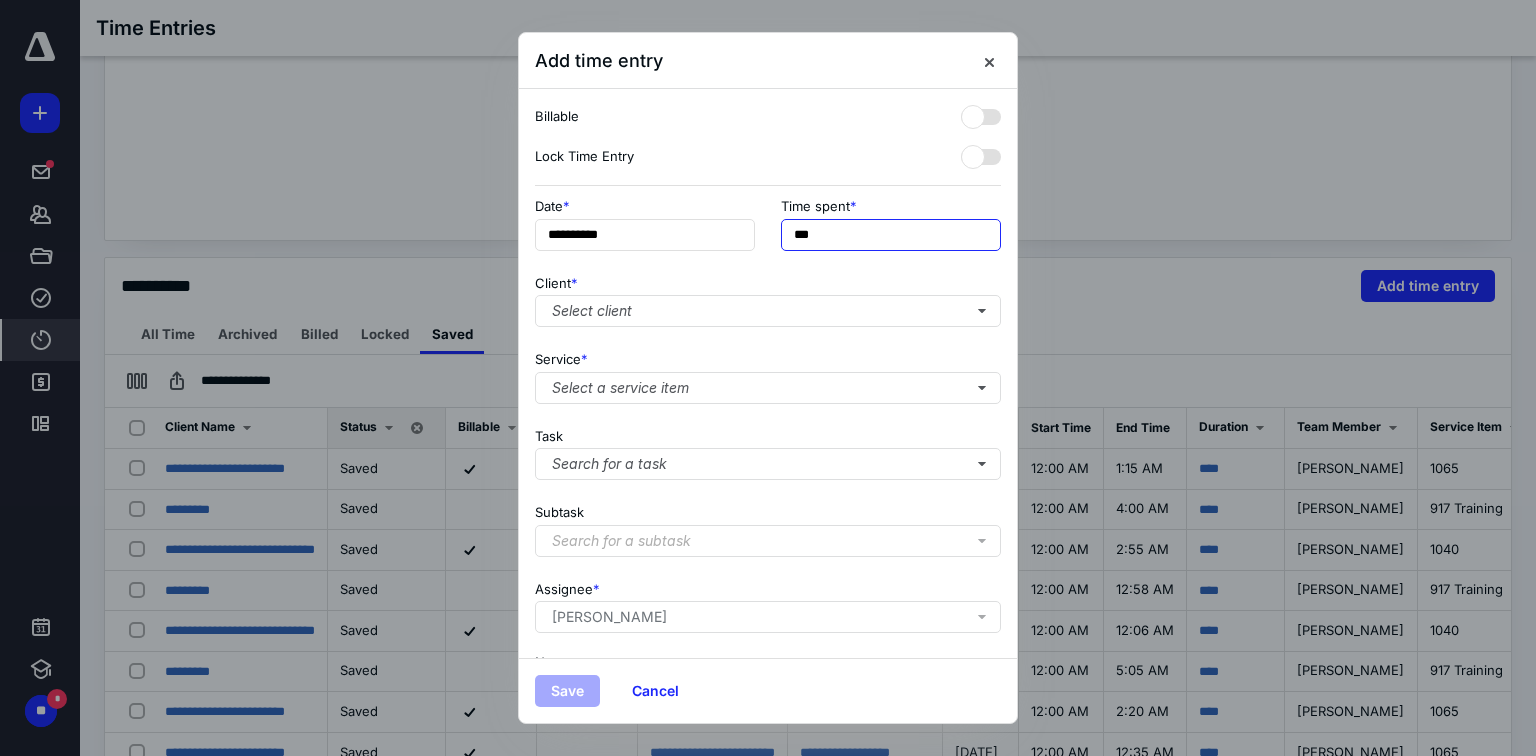drag, startPoint x: 884, startPoint y: 229, endPoint x: 649, endPoint y: 214, distance: 235.47824 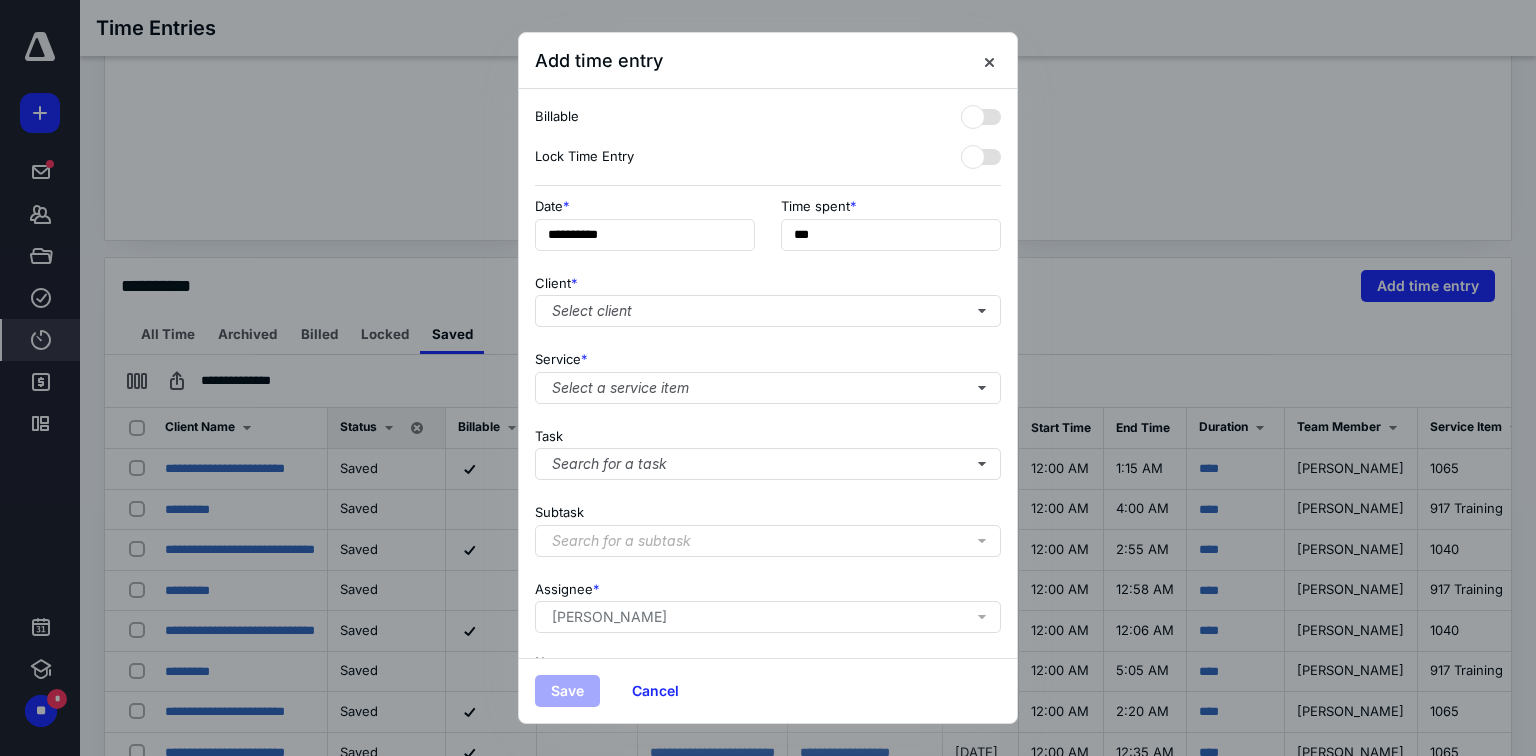 click at bounding box center [768, 378] 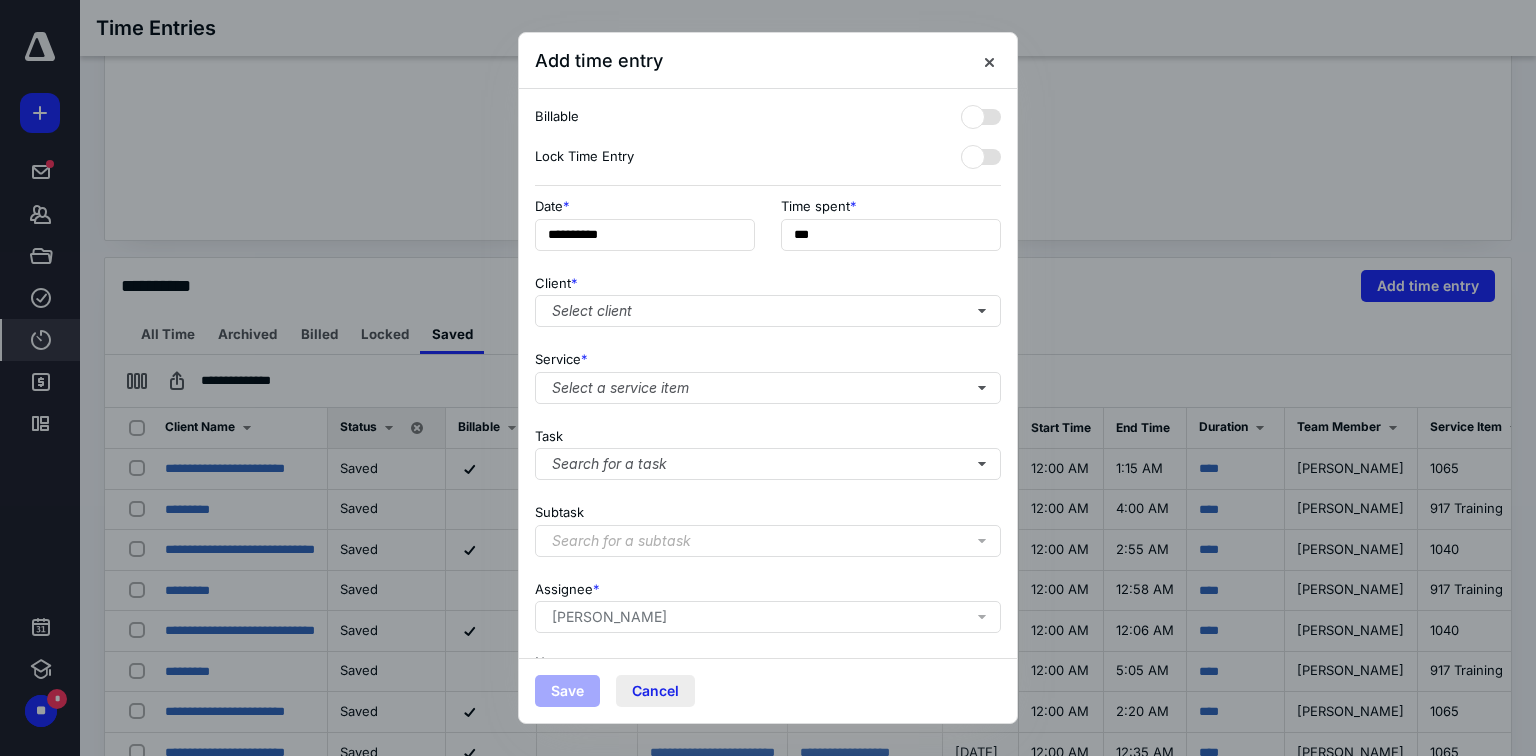 click on "Cancel" at bounding box center [655, 691] 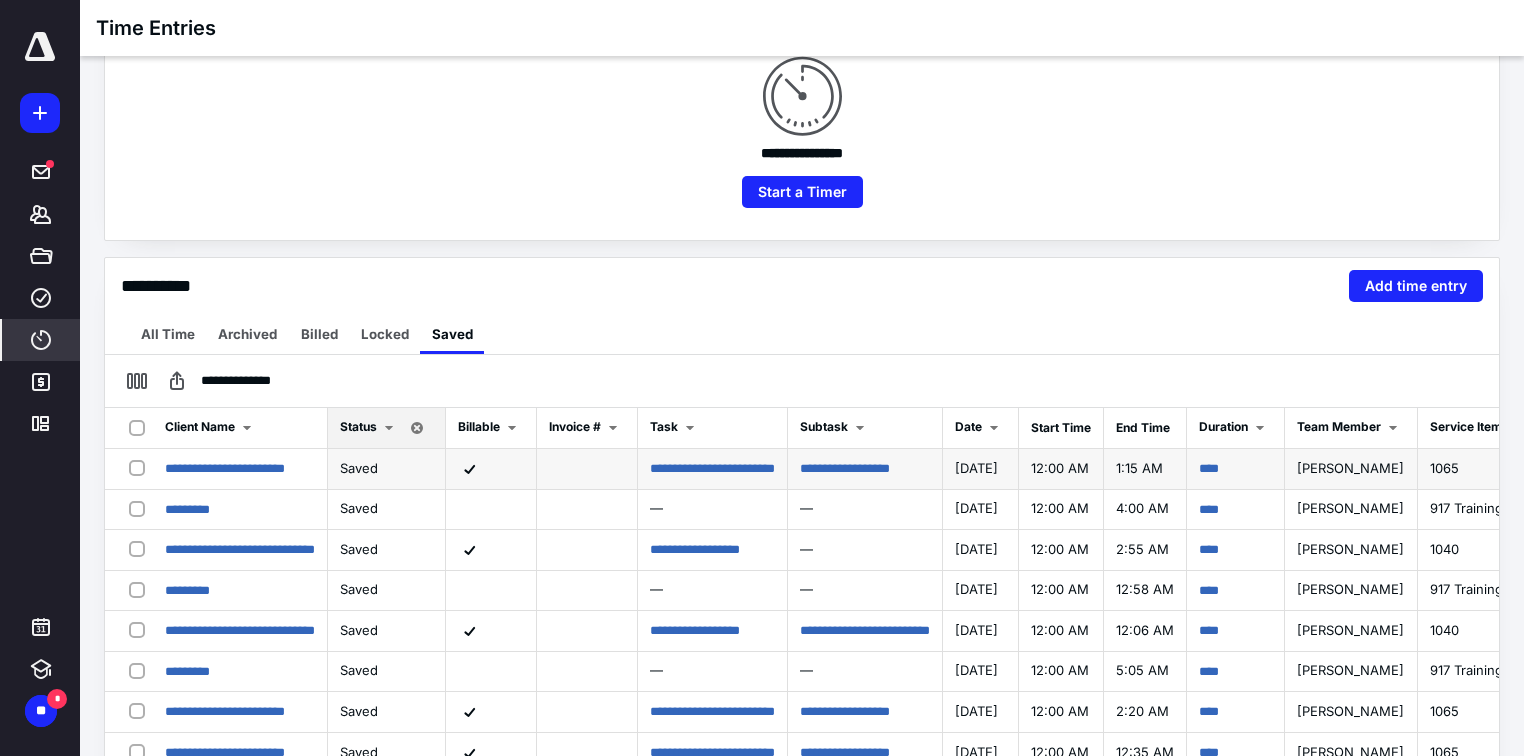 click on "****" at bounding box center (1236, 469) 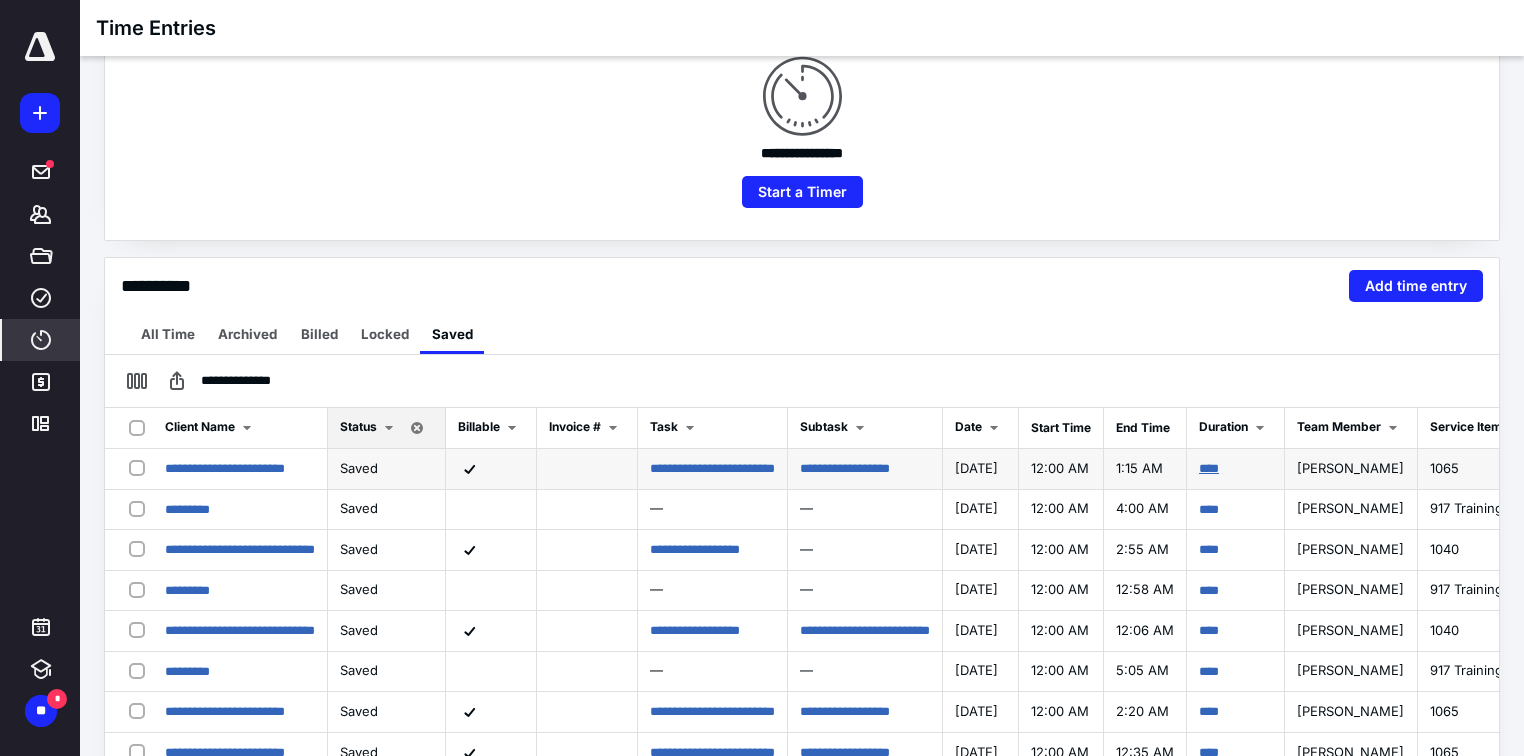 click on "****" at bounding box center (1209, 468) 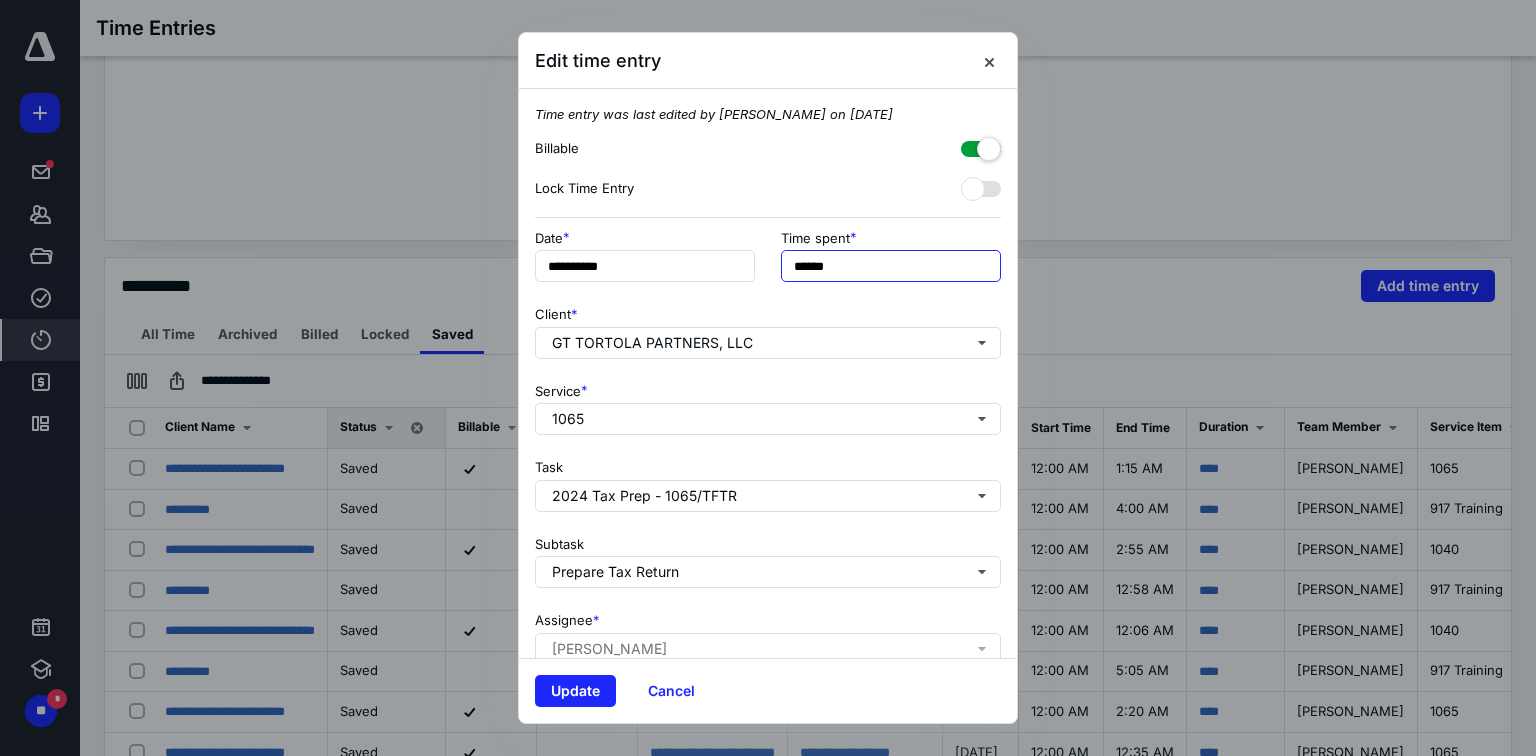 click on "******" at bounding box center (891, 266) 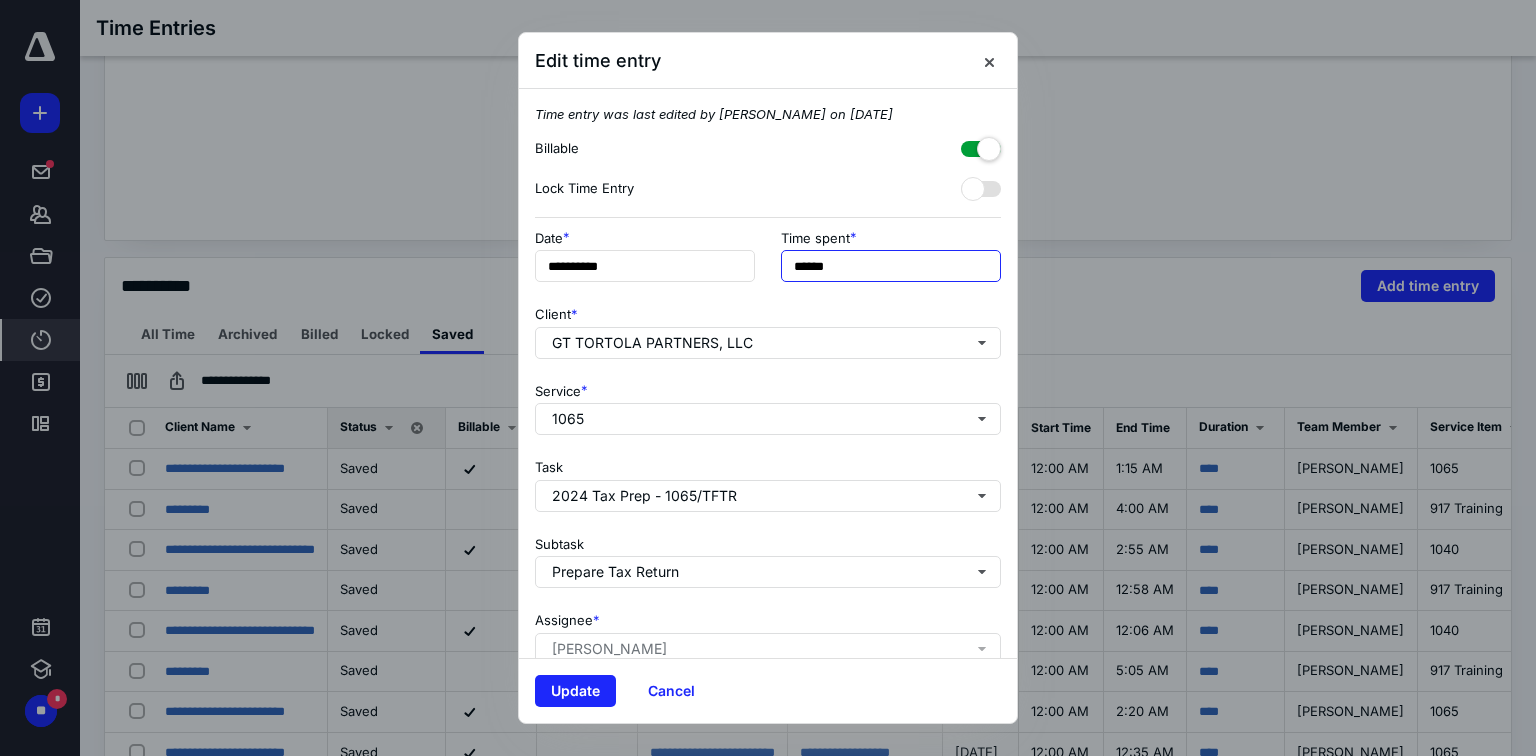 scroll, scrollTop: 161, scrollLeft: 0, axis: vertical 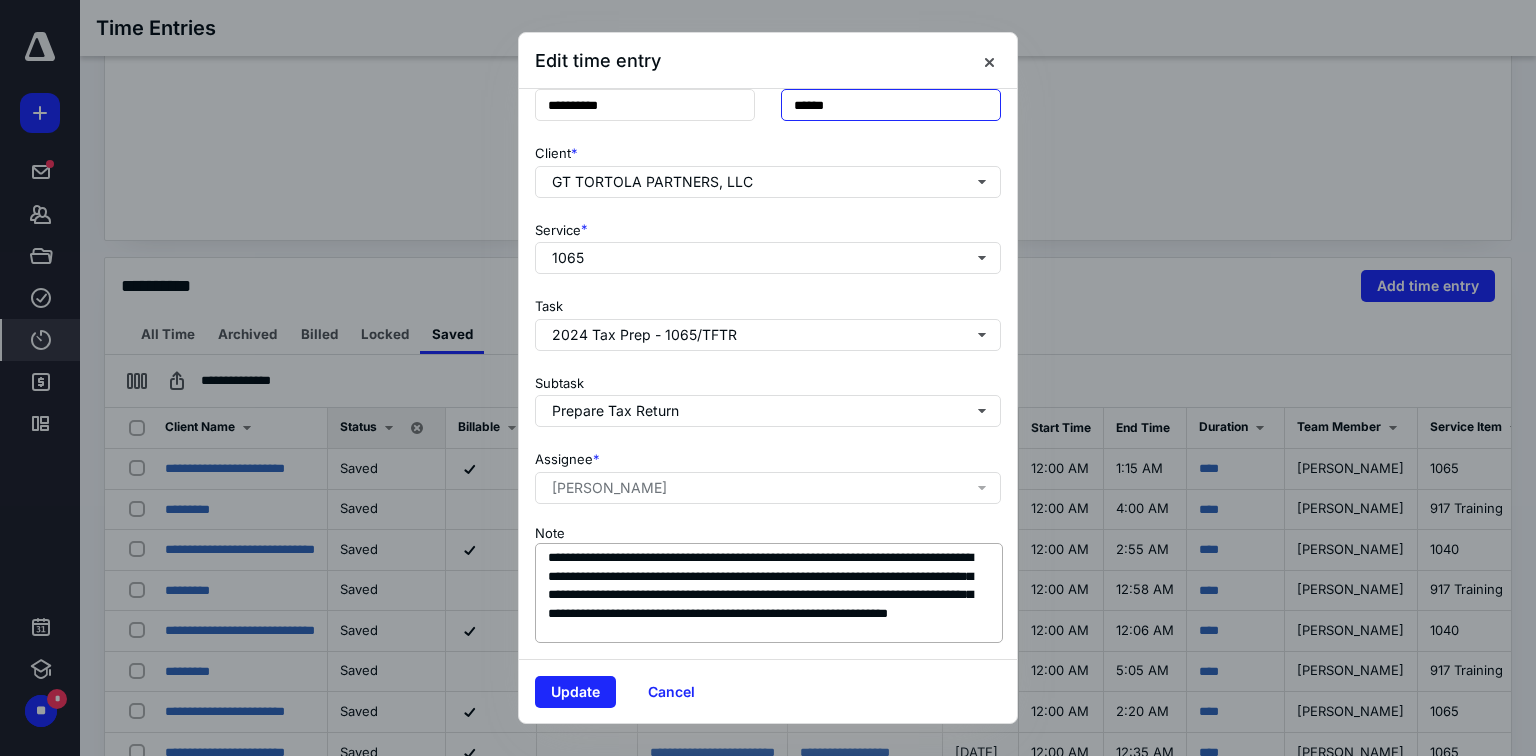 type on "******" 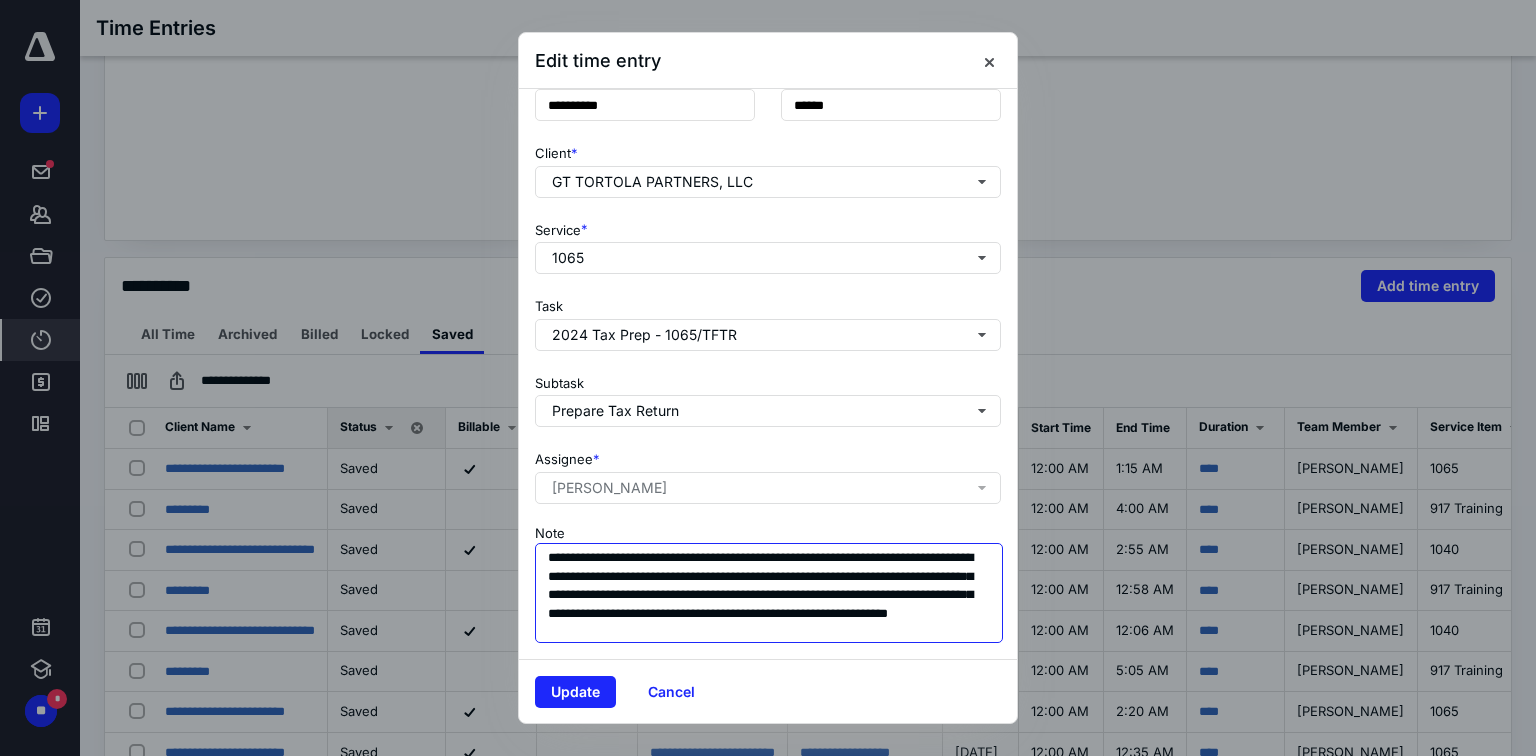 click on "**********" at bounding box center (769, 593) 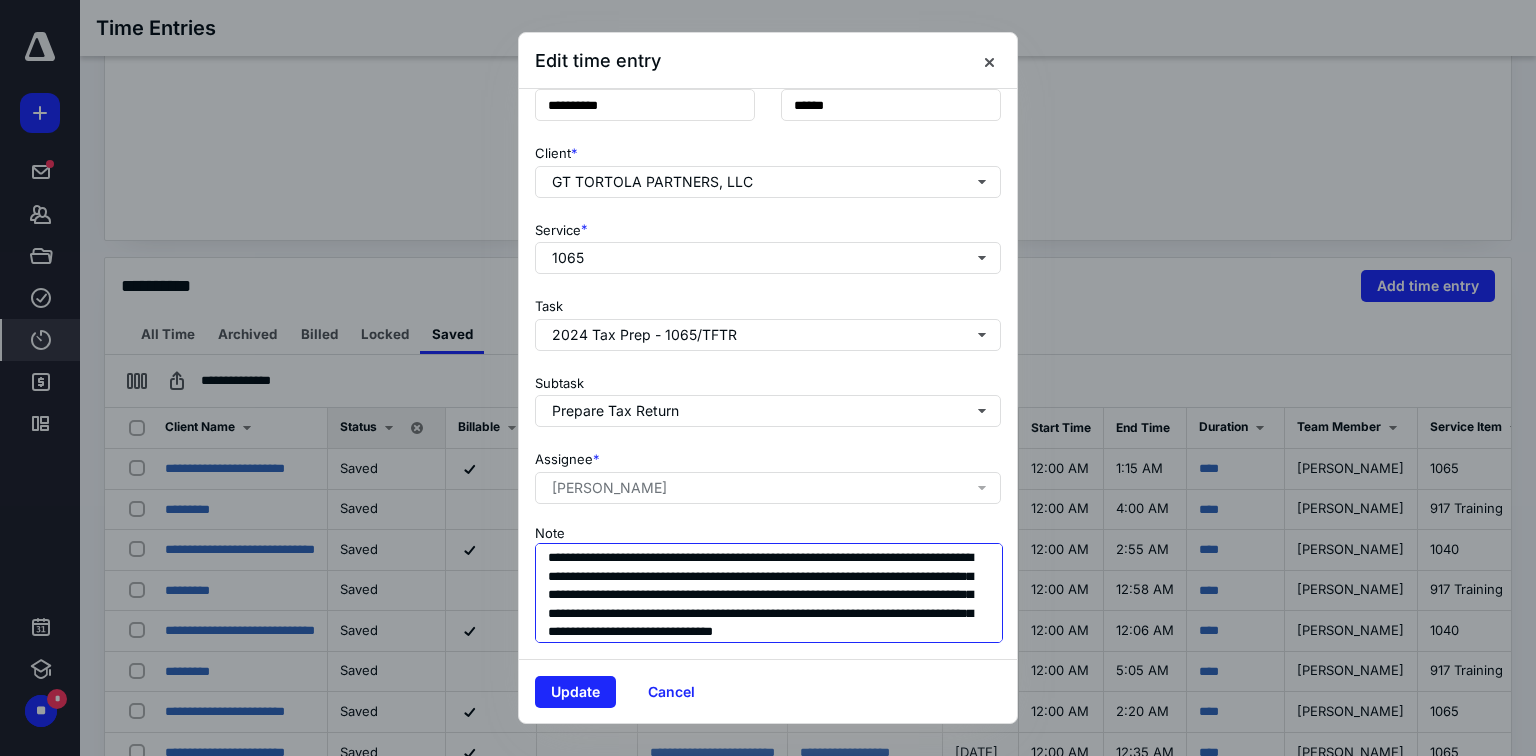 scroll, scrollTop: 18, scrollLeft: 0, axis: vertical 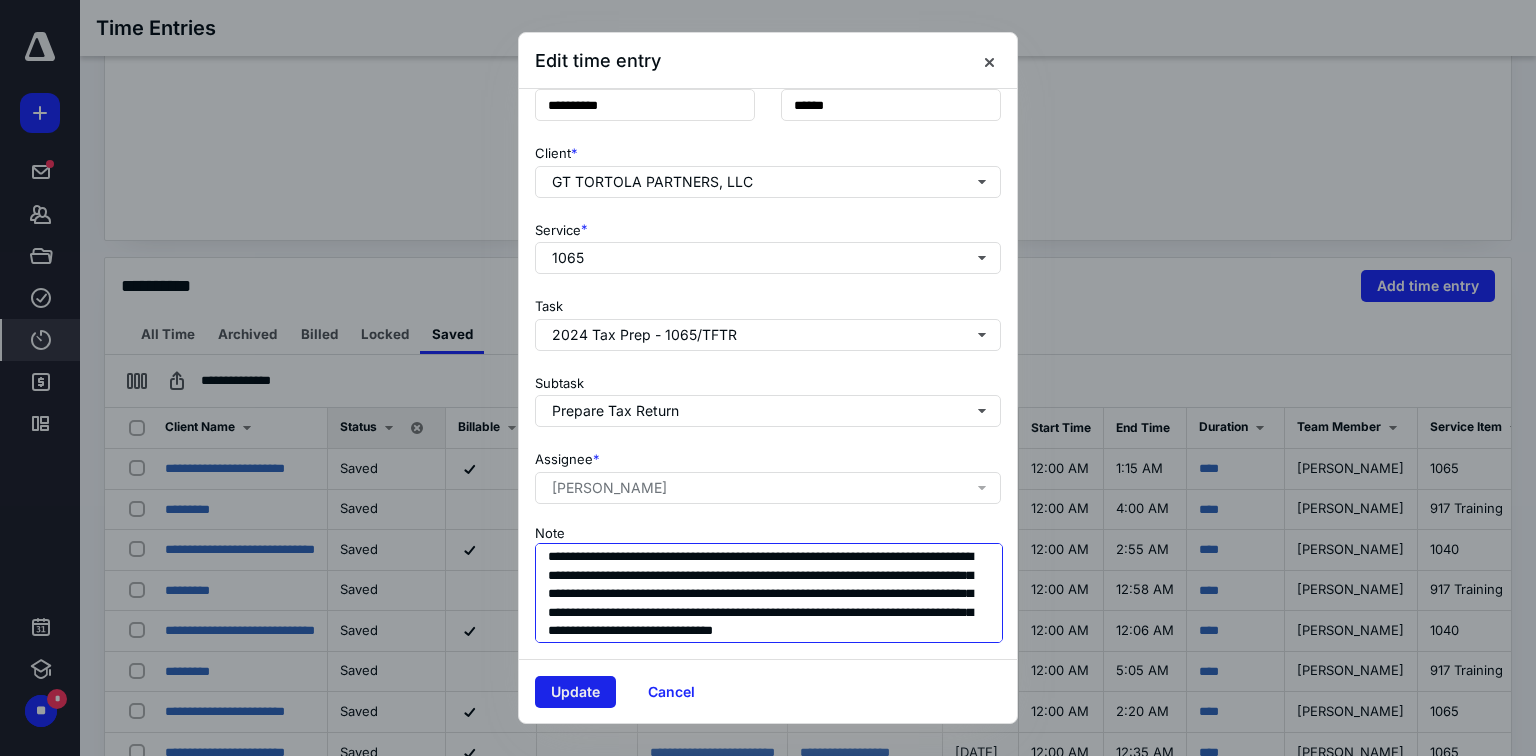 type on "**********" 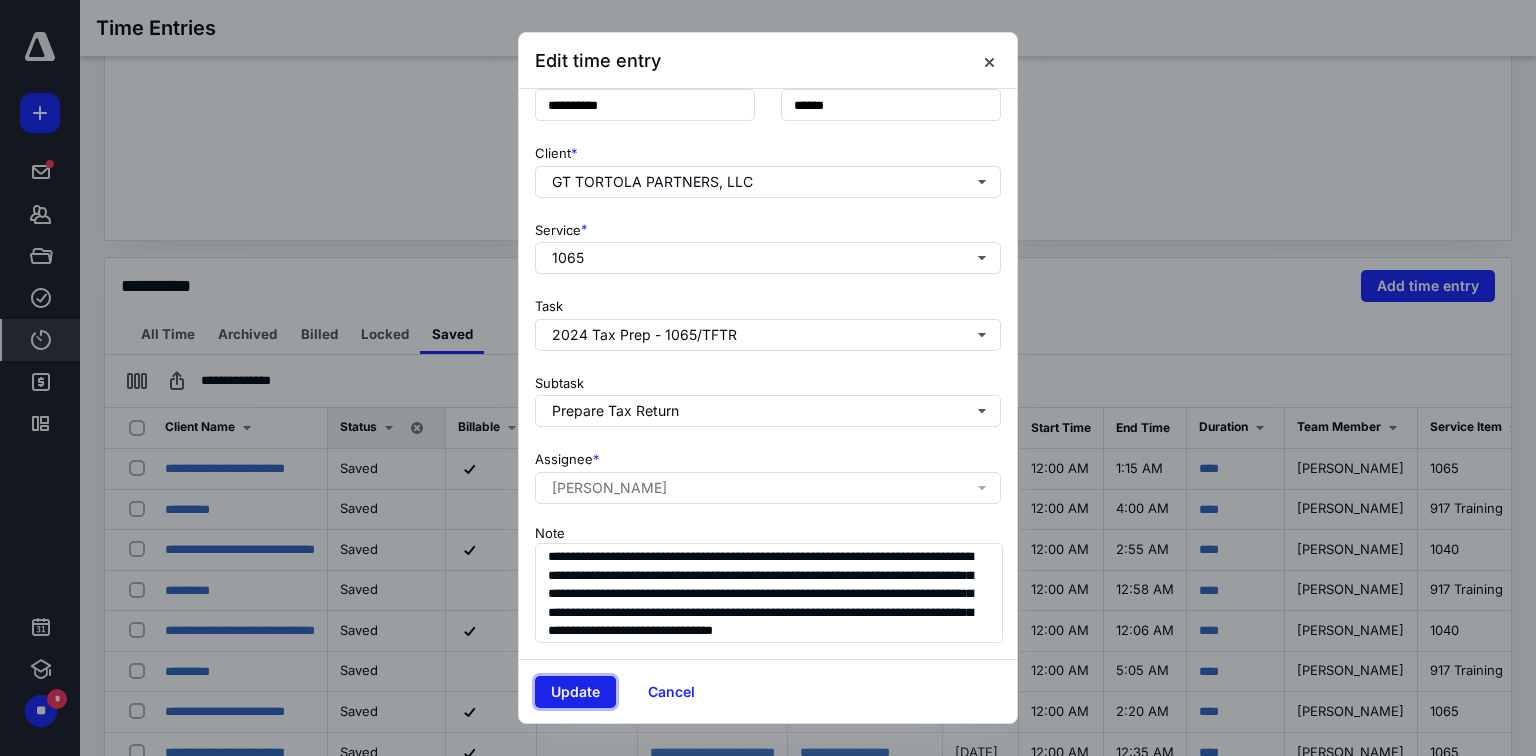 click on "Update" at bounding box center [575, 692] 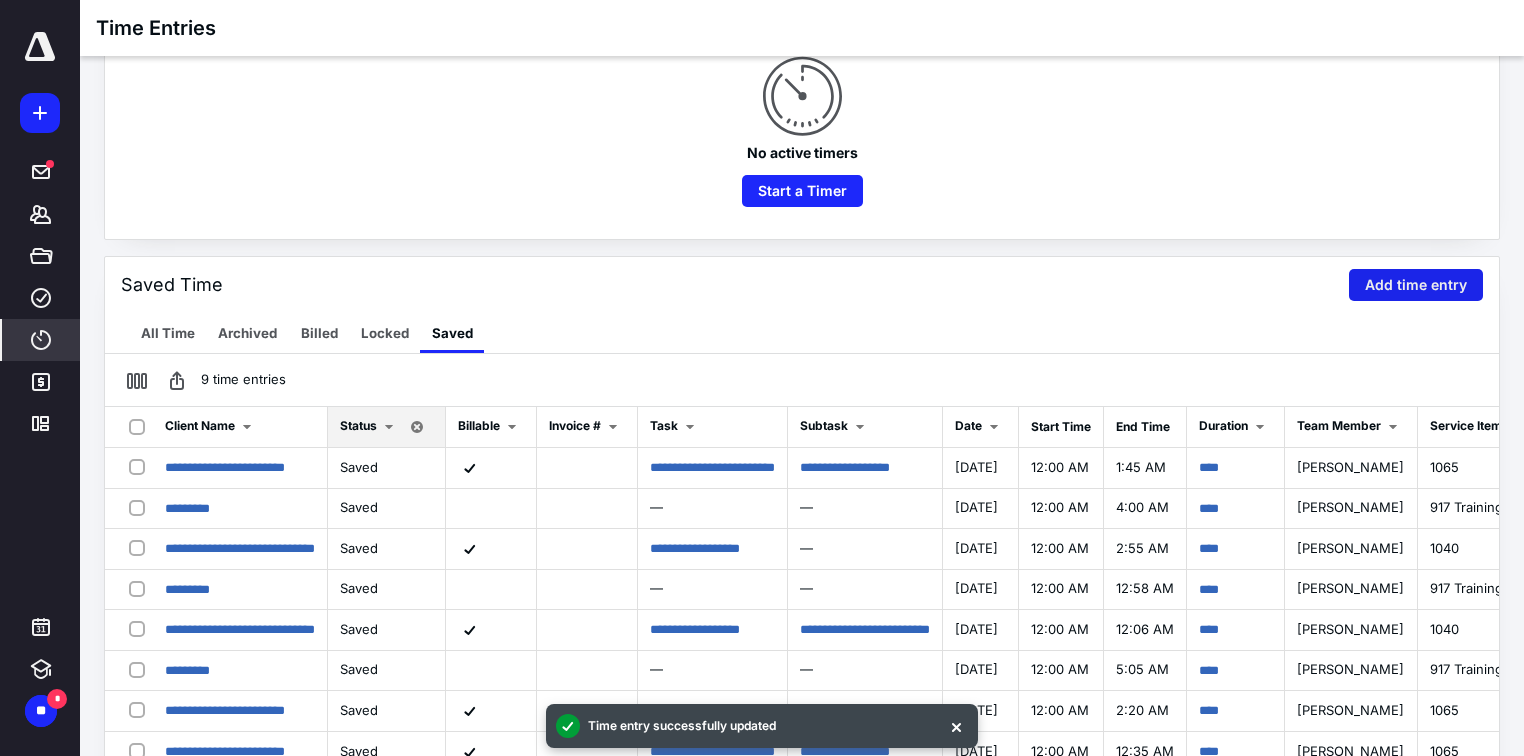 click on "Add time entry" at bounding box center (1416, 285) 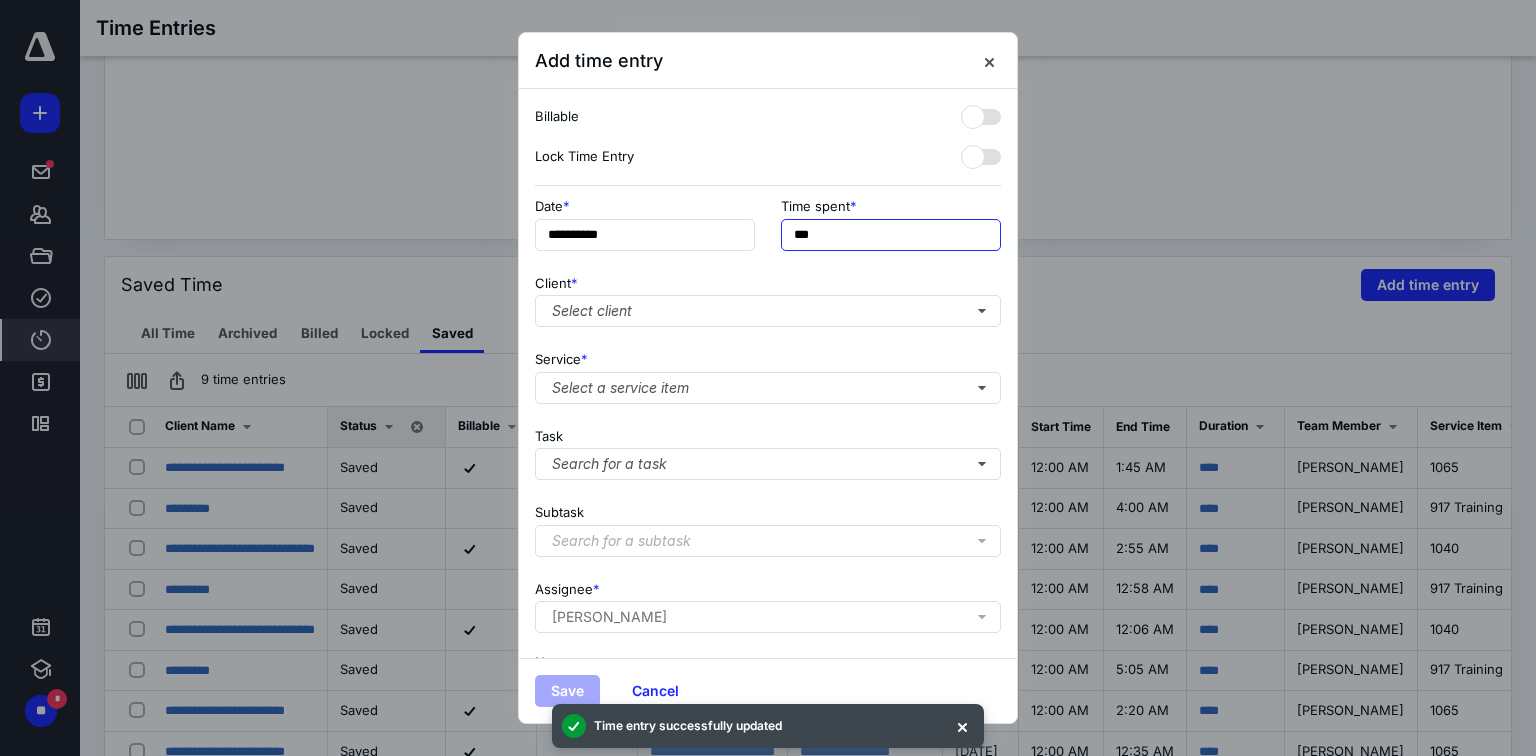 drag, startPoint x: 828, startPoint y: 233, endPoint x: 646, endPoint y: 211, distance: 183.32484 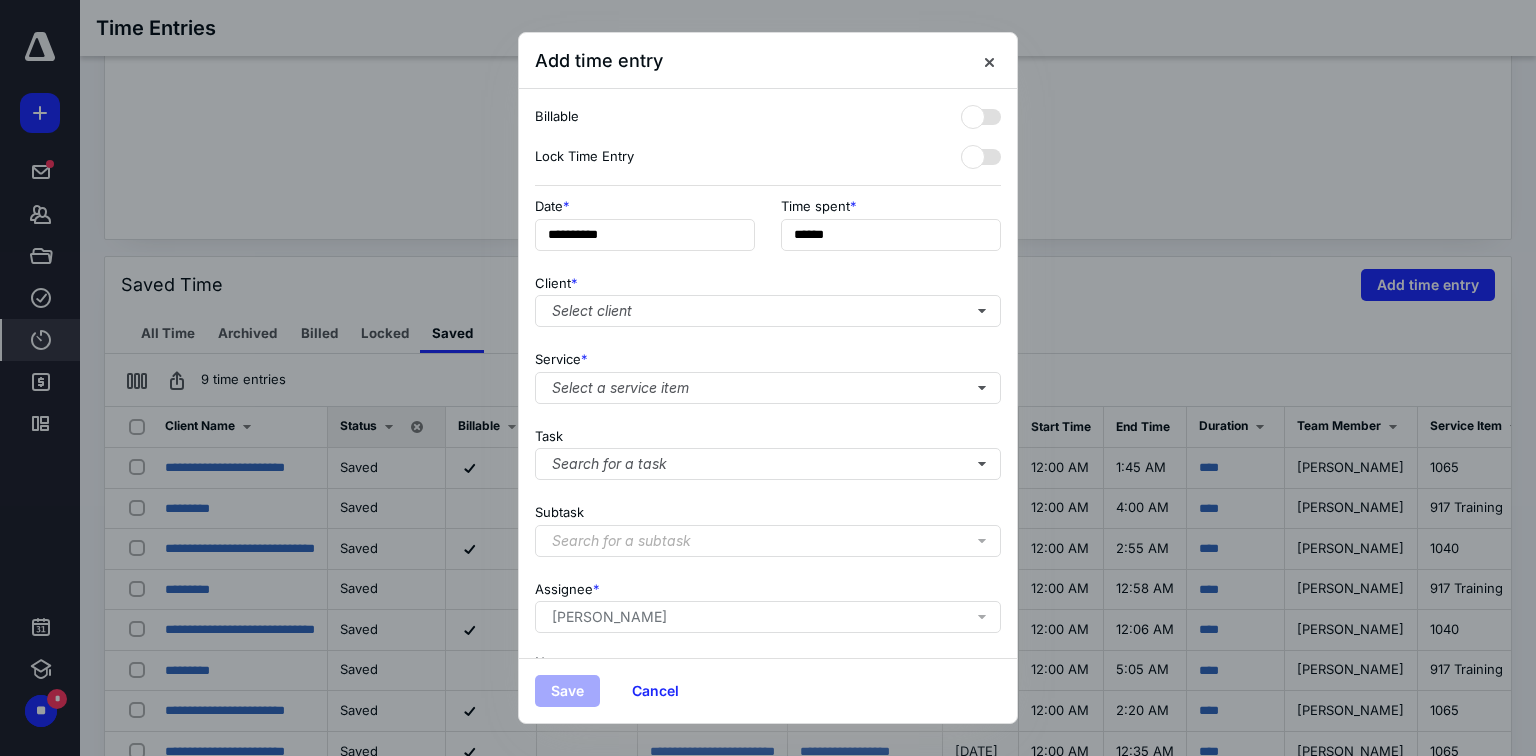 click on "Client * Select client" at bounding box center (768, 297) 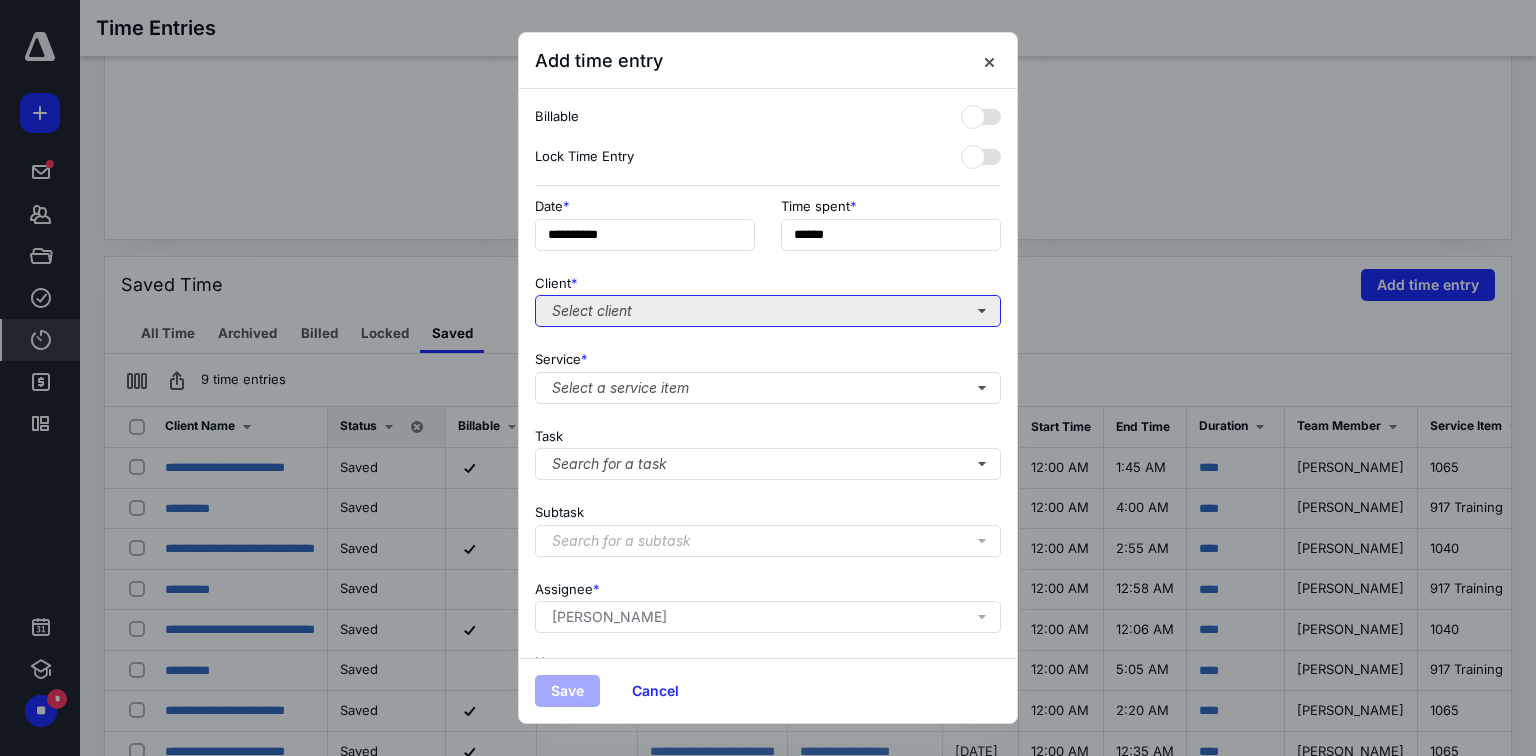 click on "Select client" at bounding box center (768, 311) 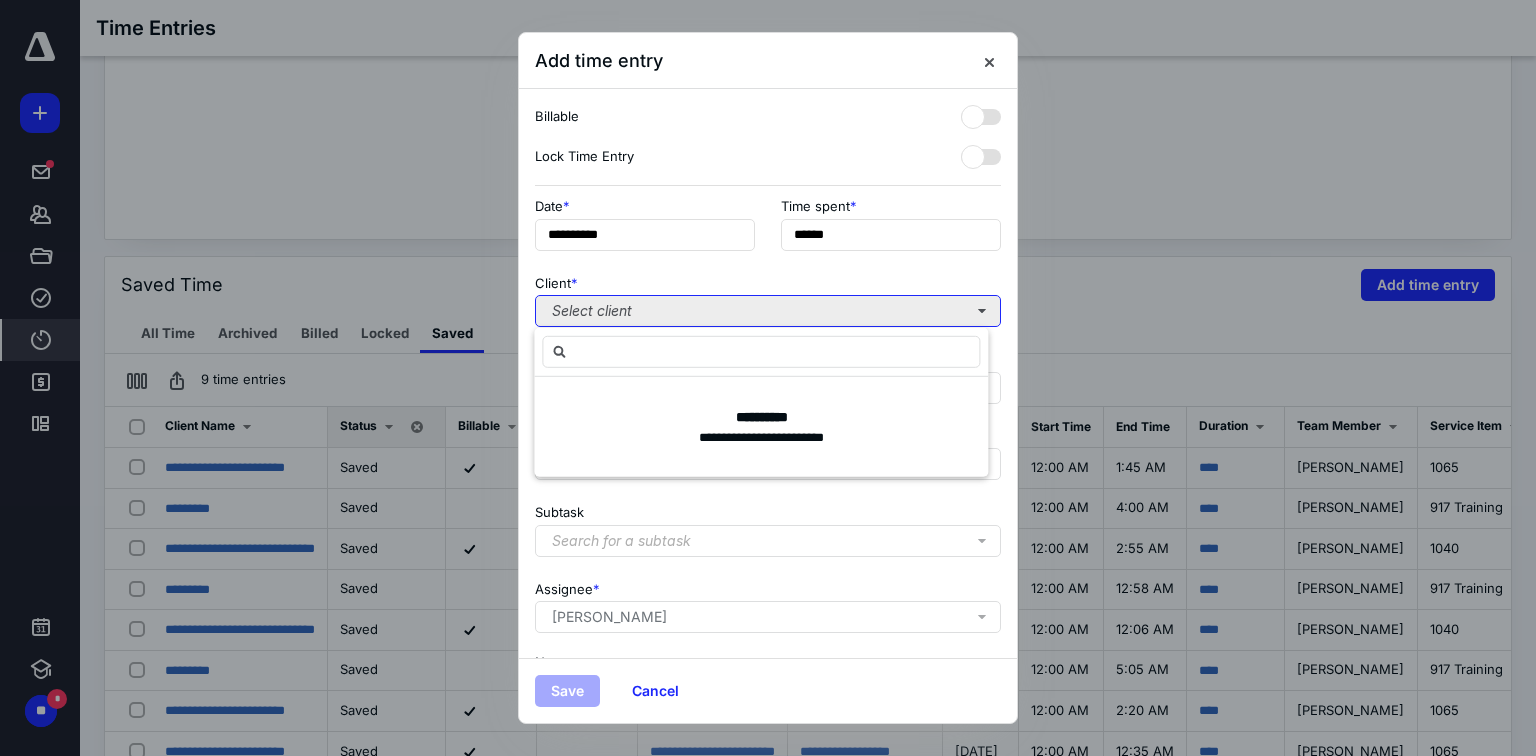 click on "Select client" at bounding box center [768, 311] 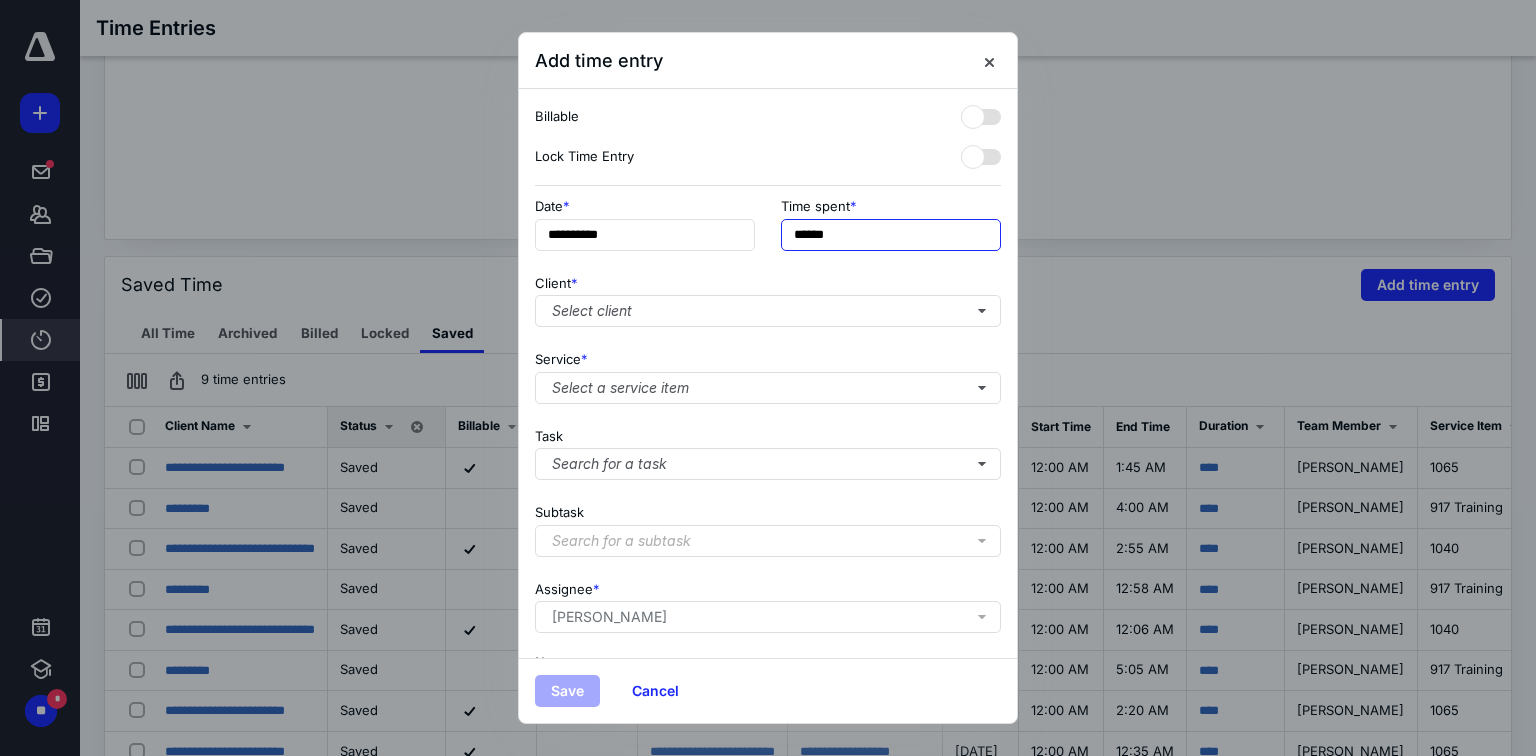click on "******" at bounding box center [891, 235] 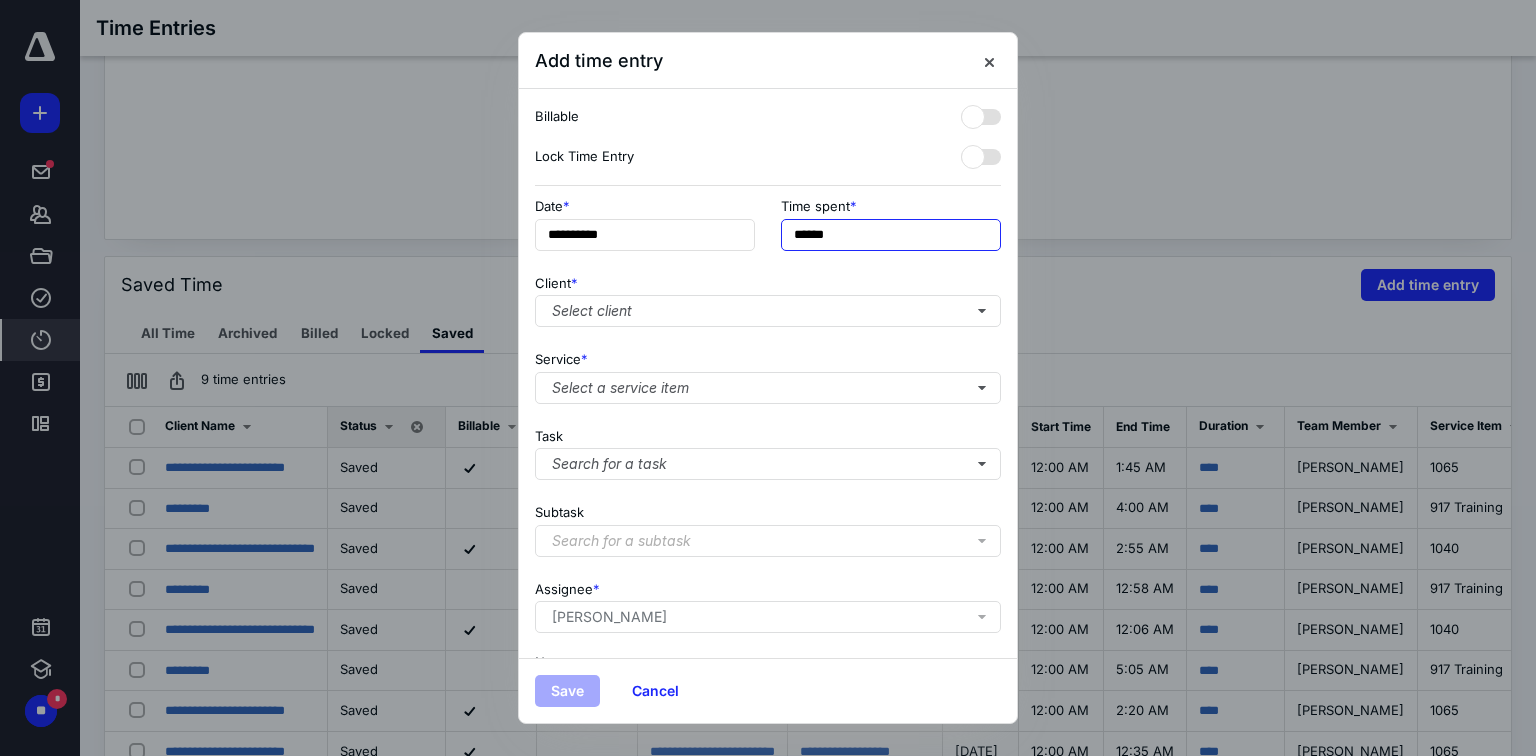 click on "******" at bounding box center [891, 235] 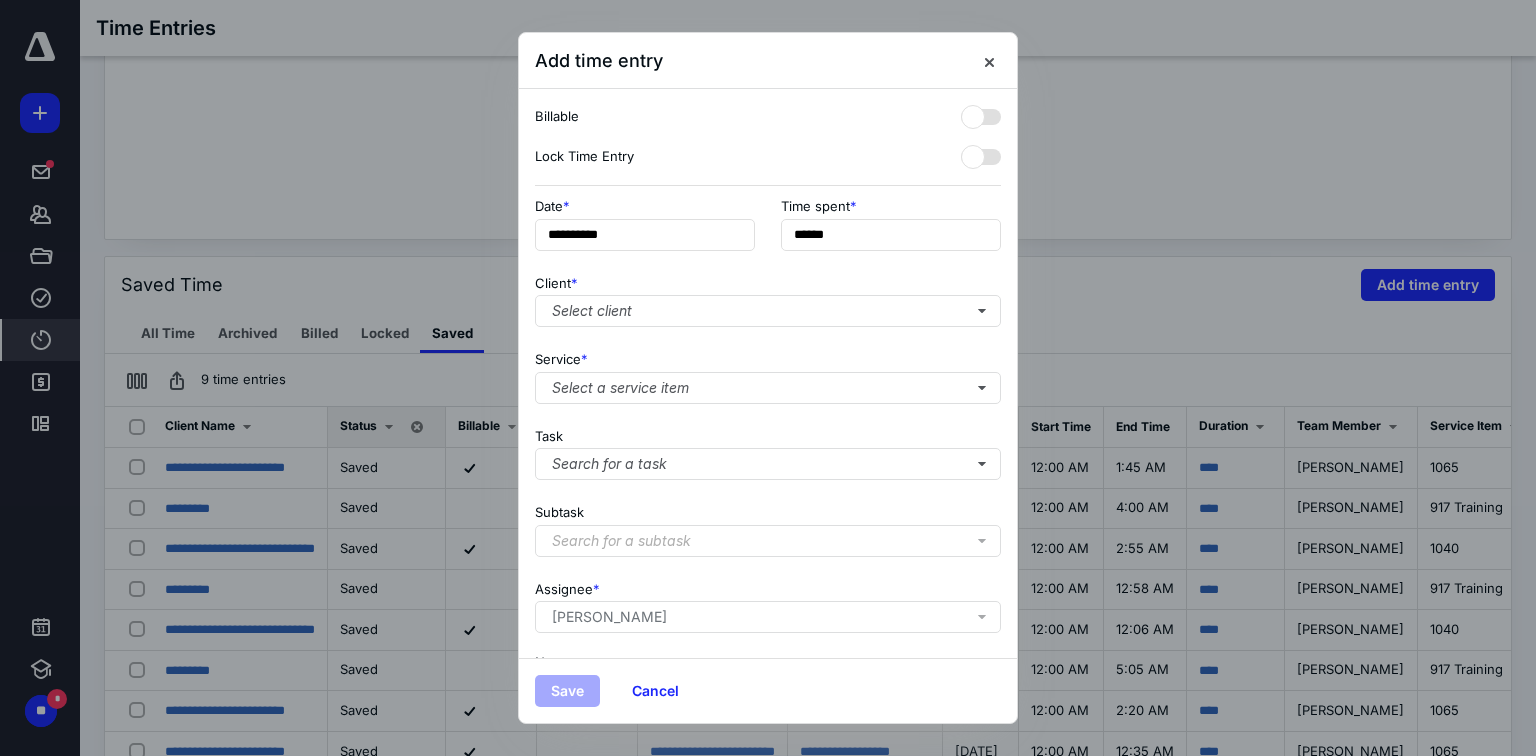 click on "Client * Select client" at bounding box center [768, 297] 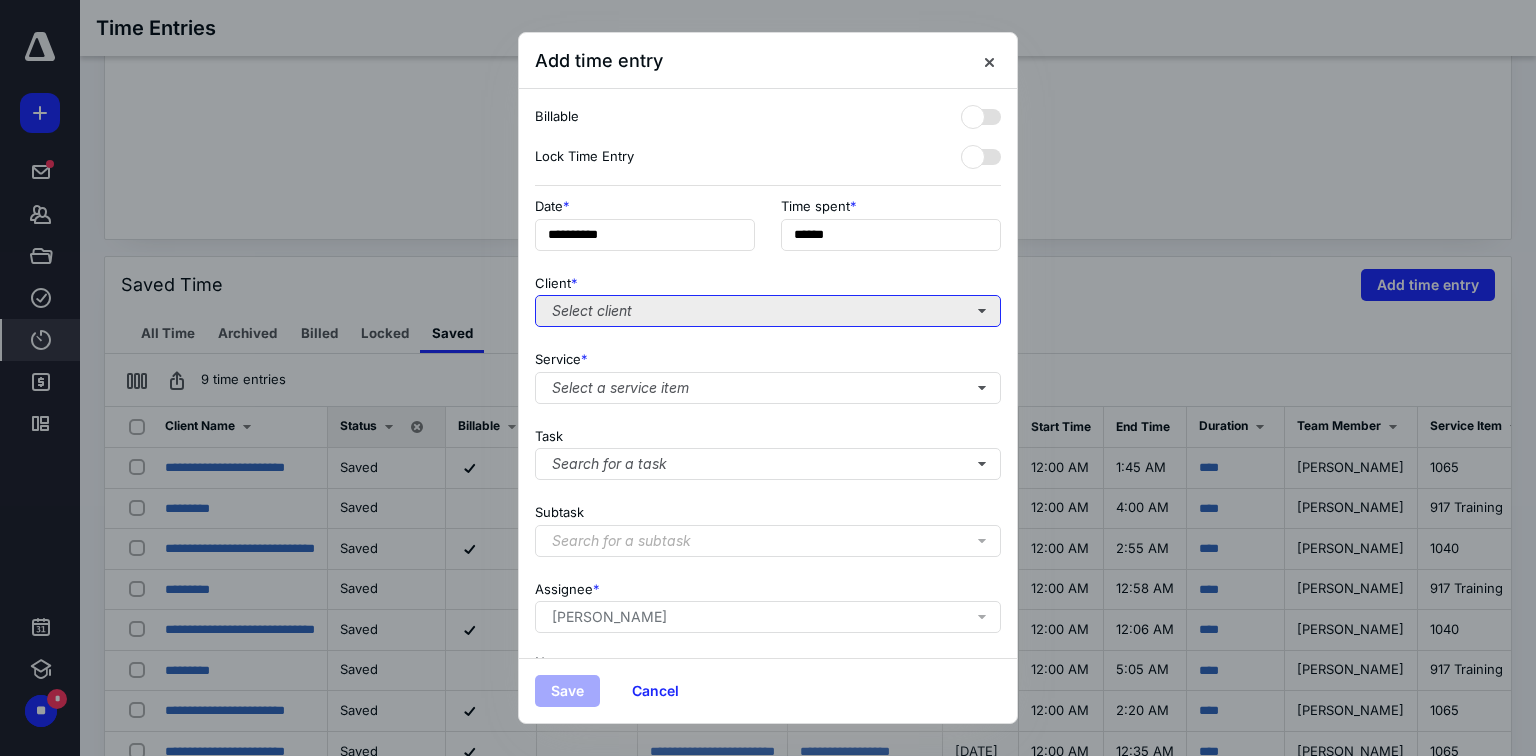 click on "Select client" at bounding box center (768, 311) 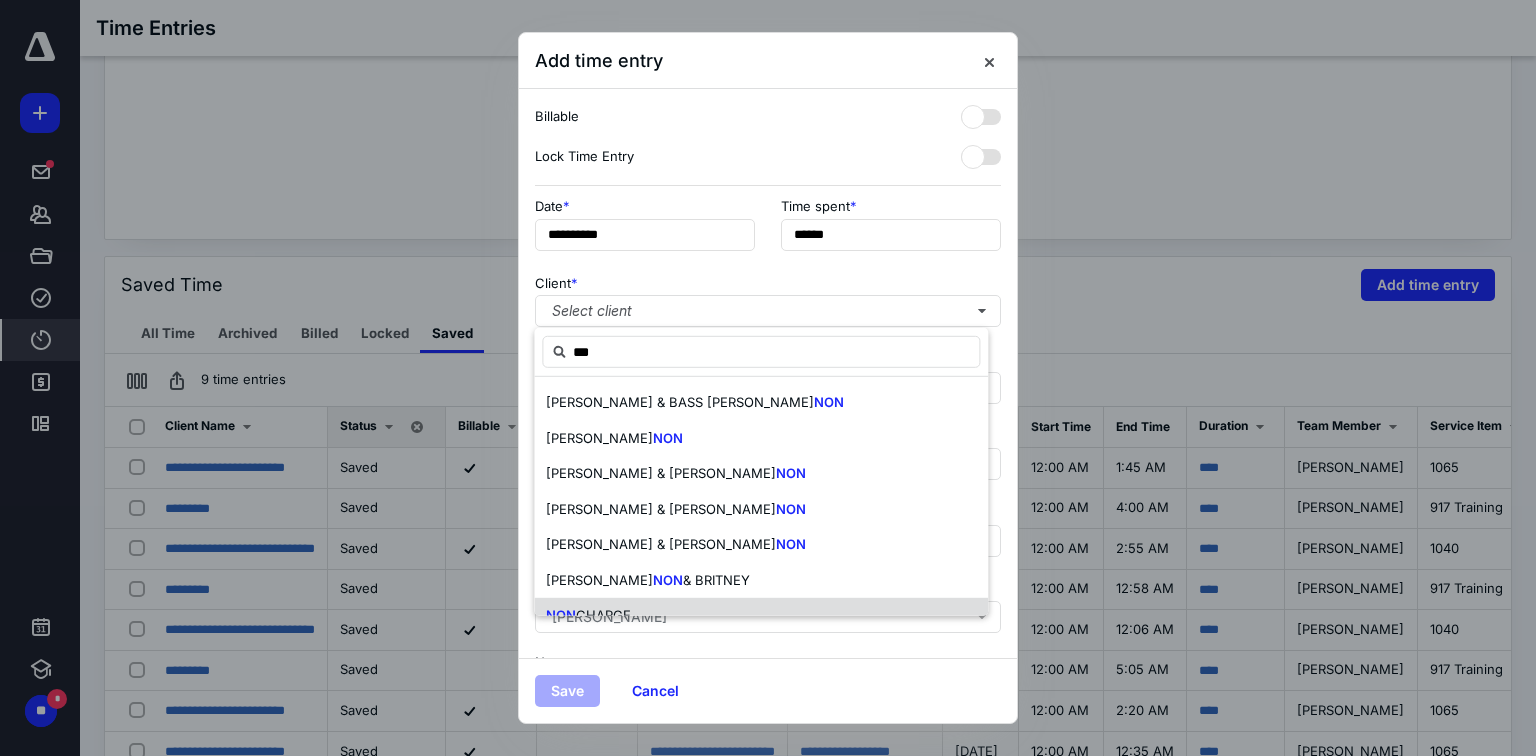 scroll, scrollTop: 96, scrollLeft: 0, axis: vertical 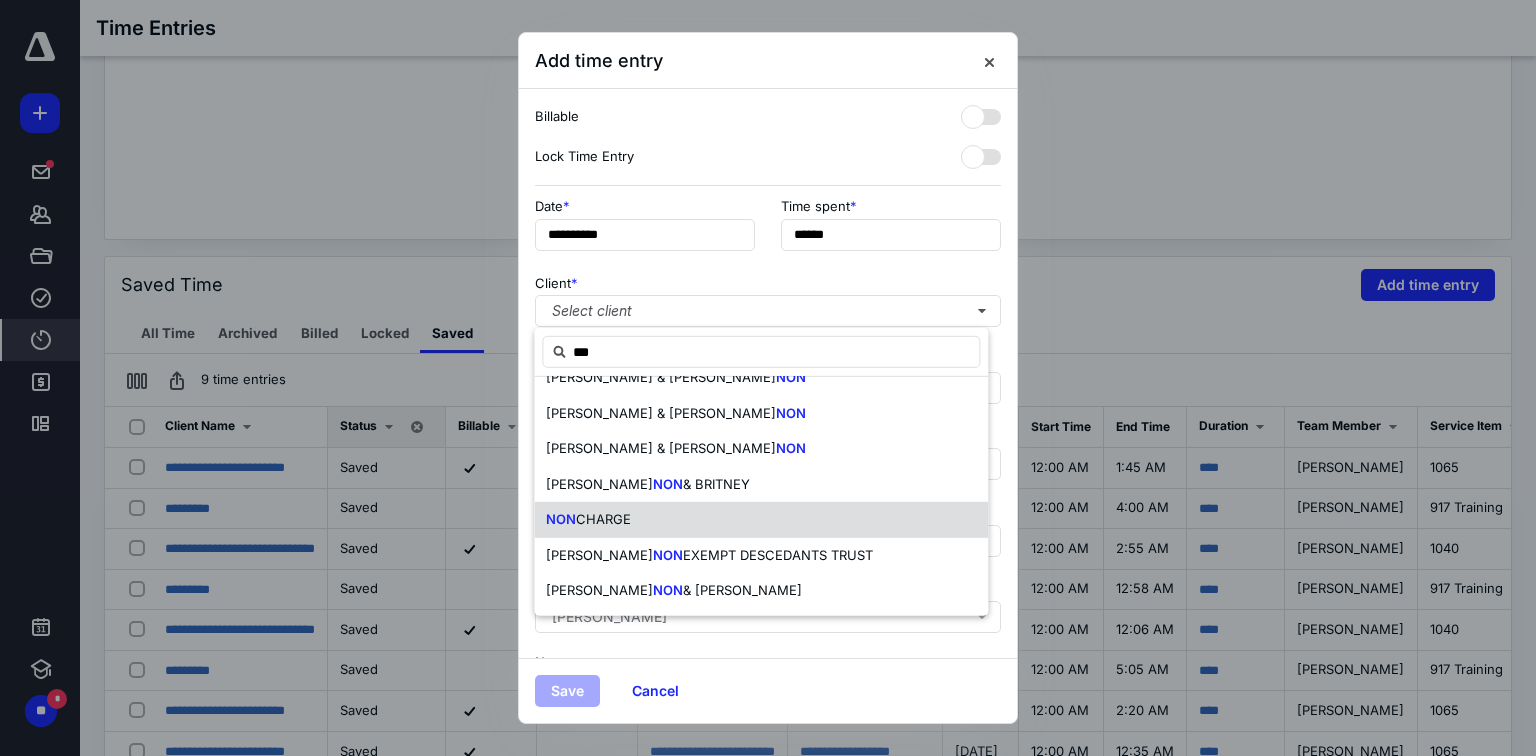click on "NON CHARGE" at bounding box center (761, 520) 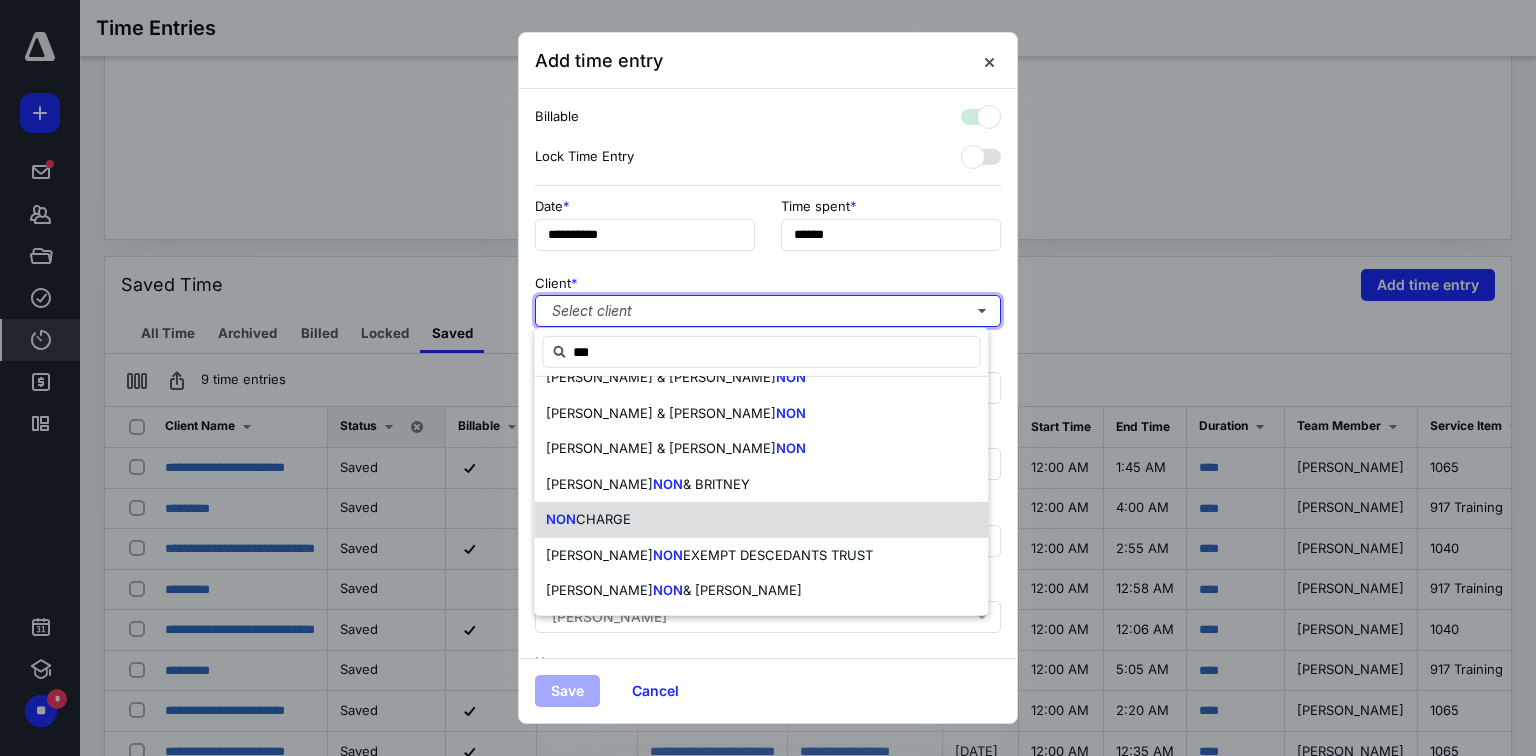 checkbox on "true" 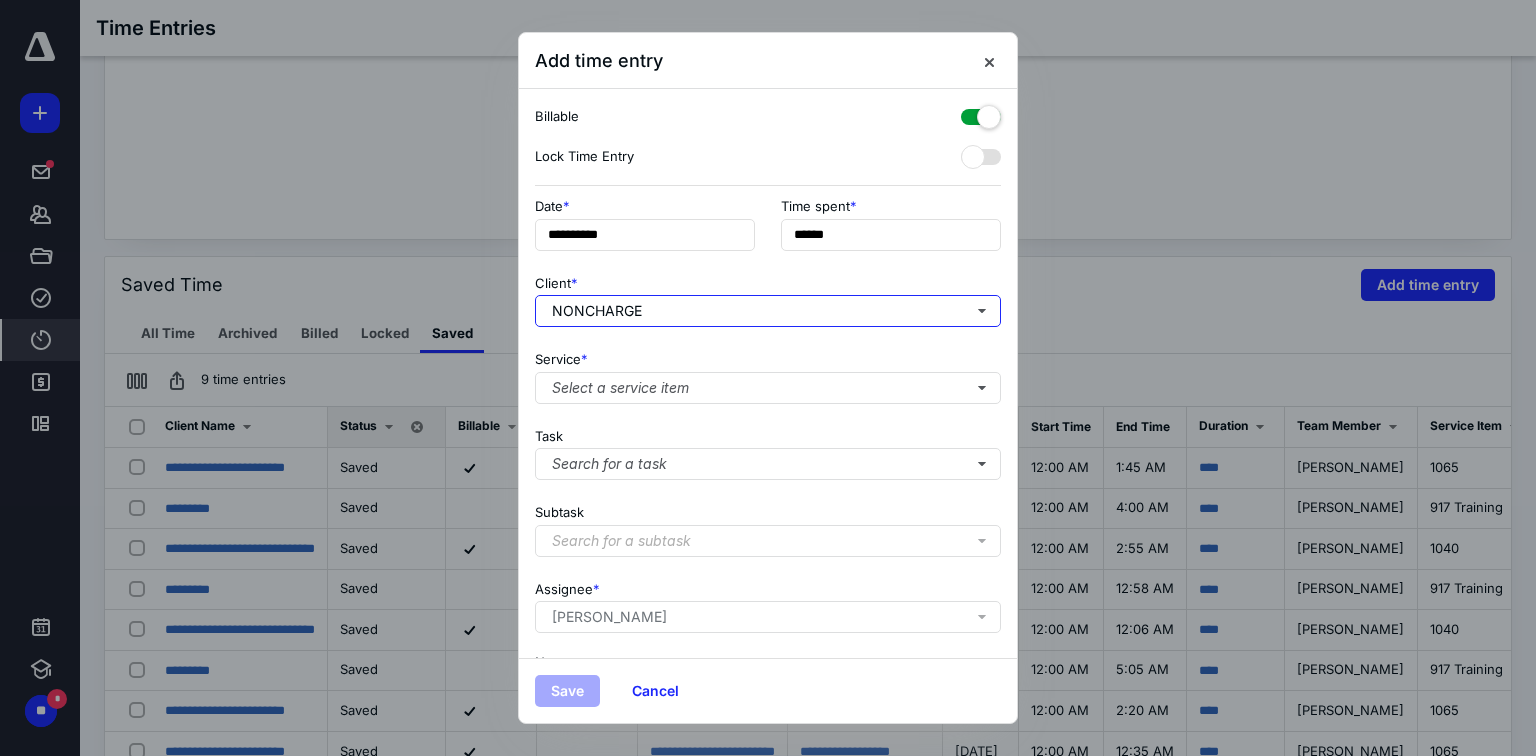 scroll, scrollTop: 0, scrollLeft: 0, axis: both 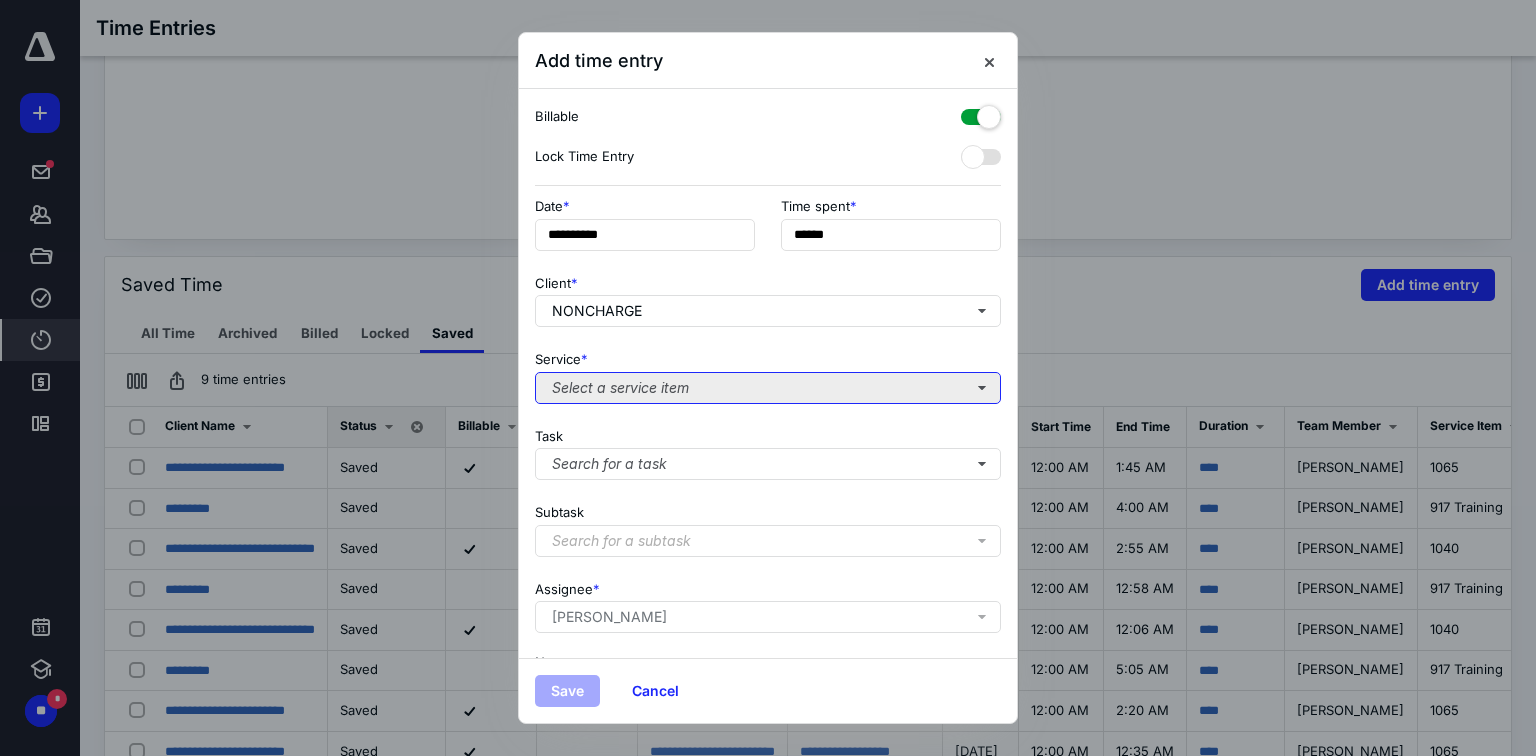 click on "Select a service item" at bounding box center [768, 388] 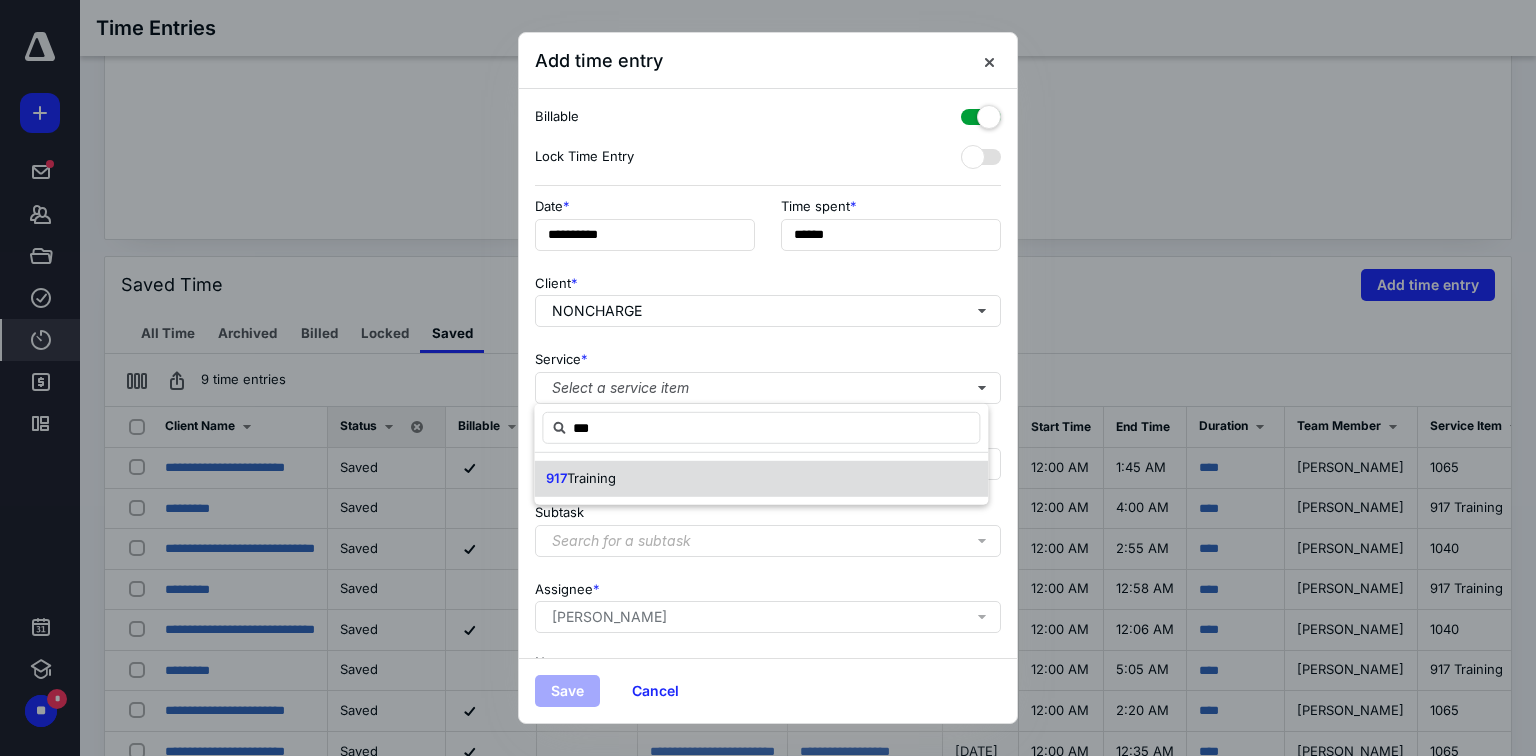 click on "917  Training" at bounding box center [761, 479] 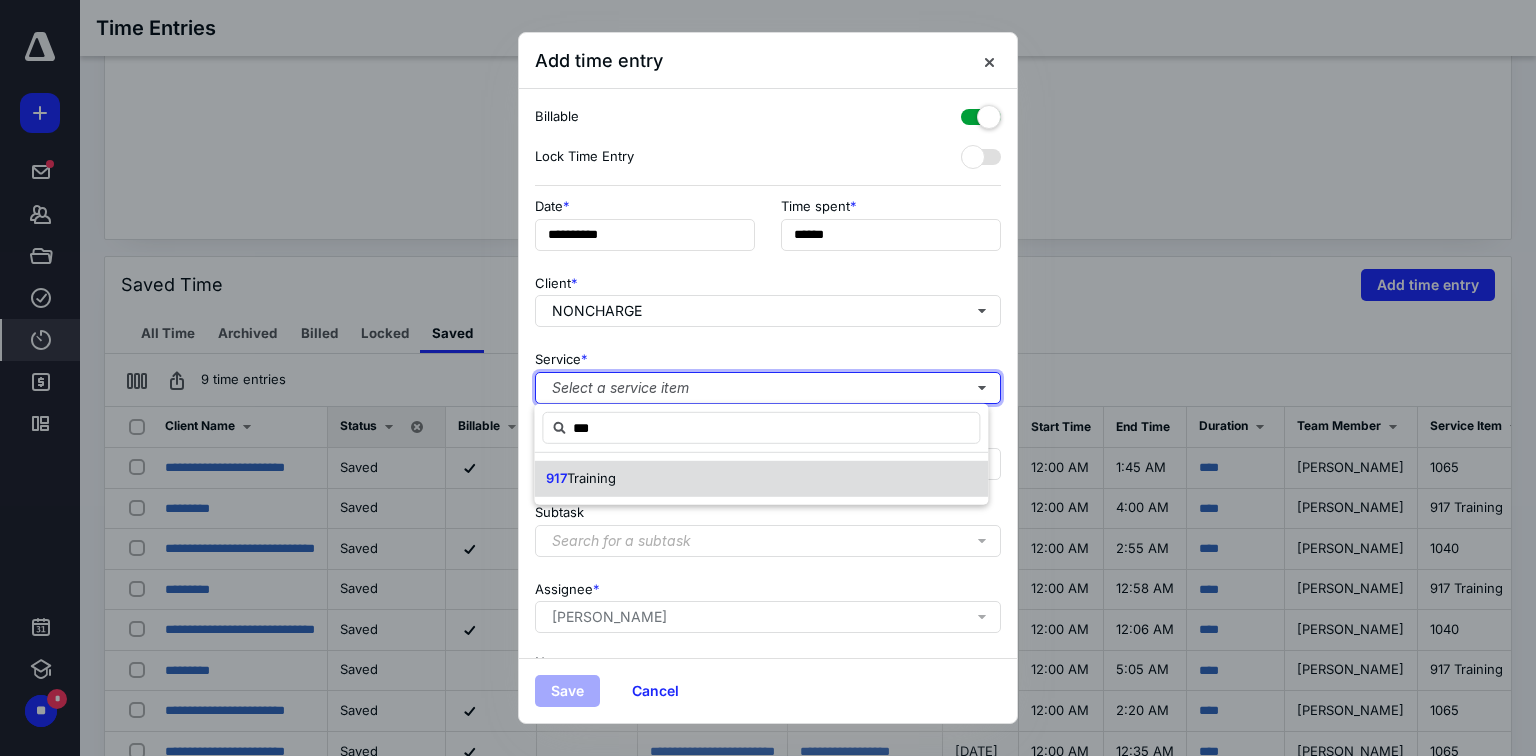 type 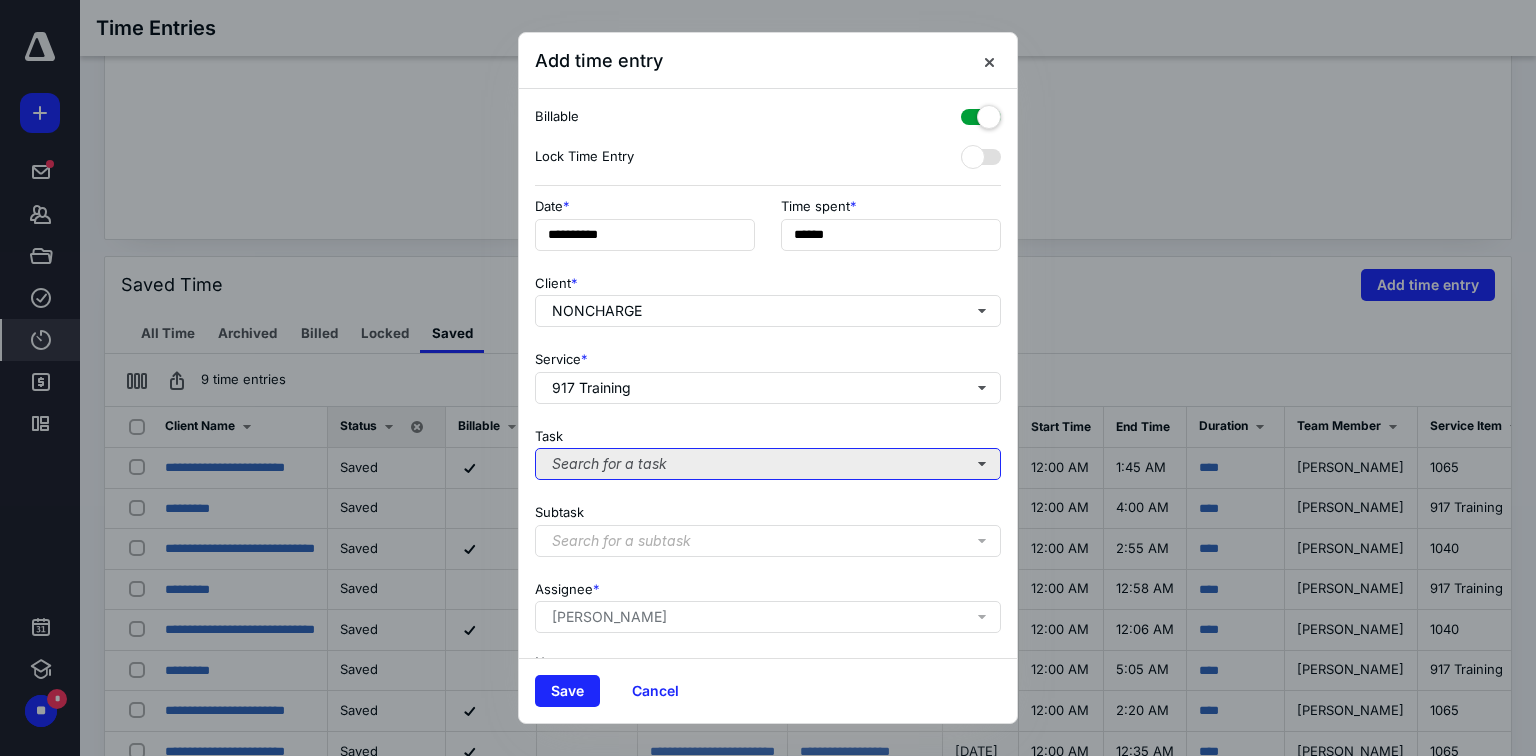 click on "Search for a task" at bounding box center [768, 464] 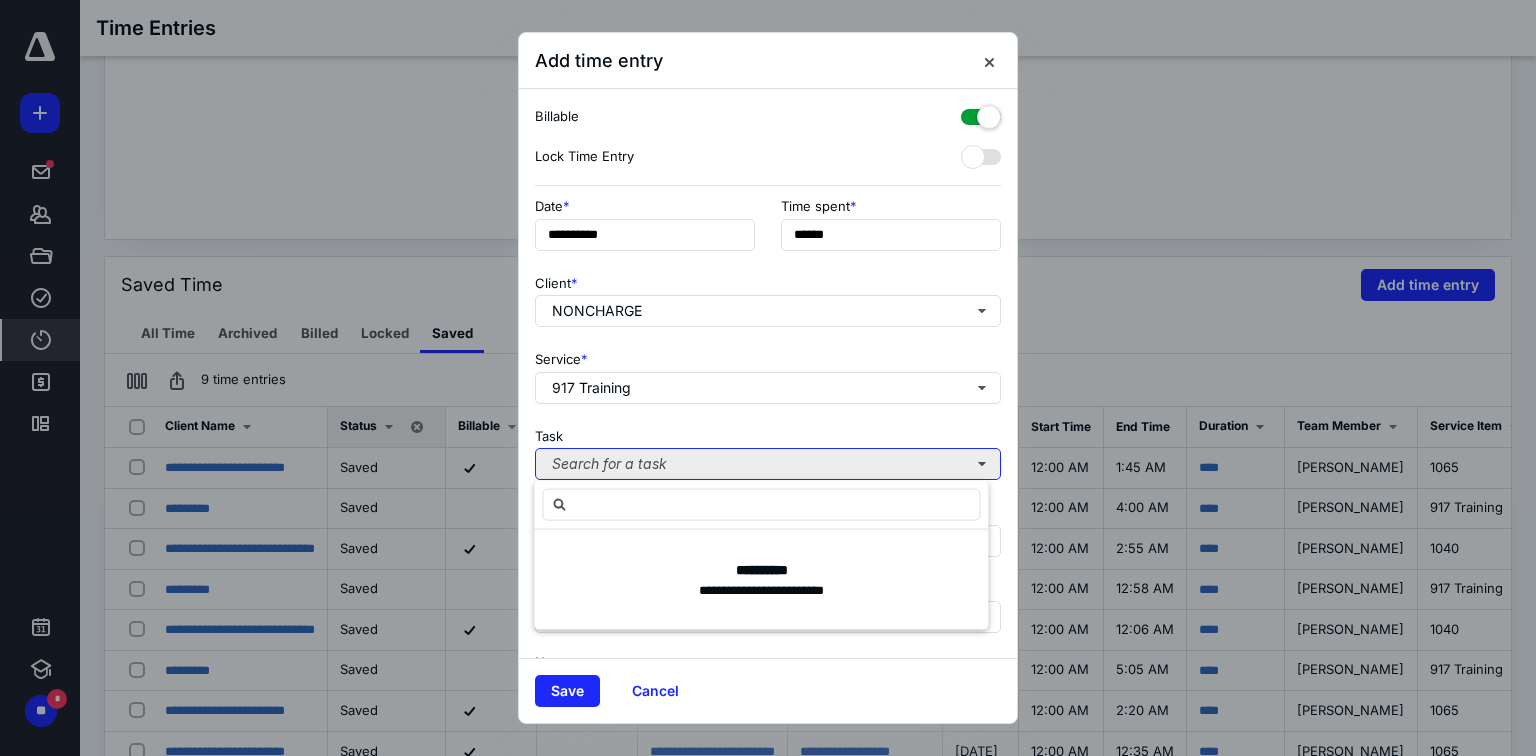 click on "Search for a task" at bounding box center (768, 464) 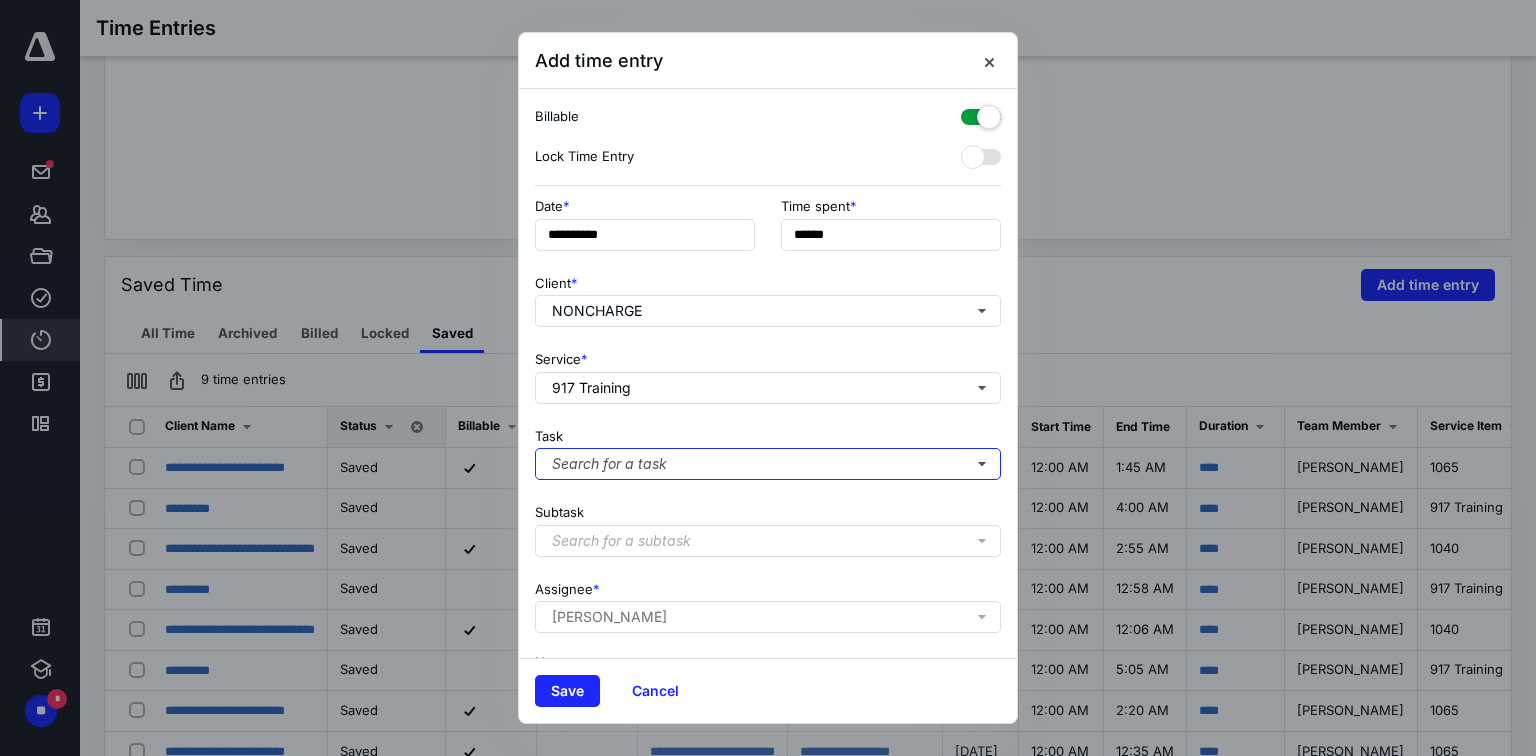 scroll, scrollTop: 129, scrollLeft: 0, axis: vertical 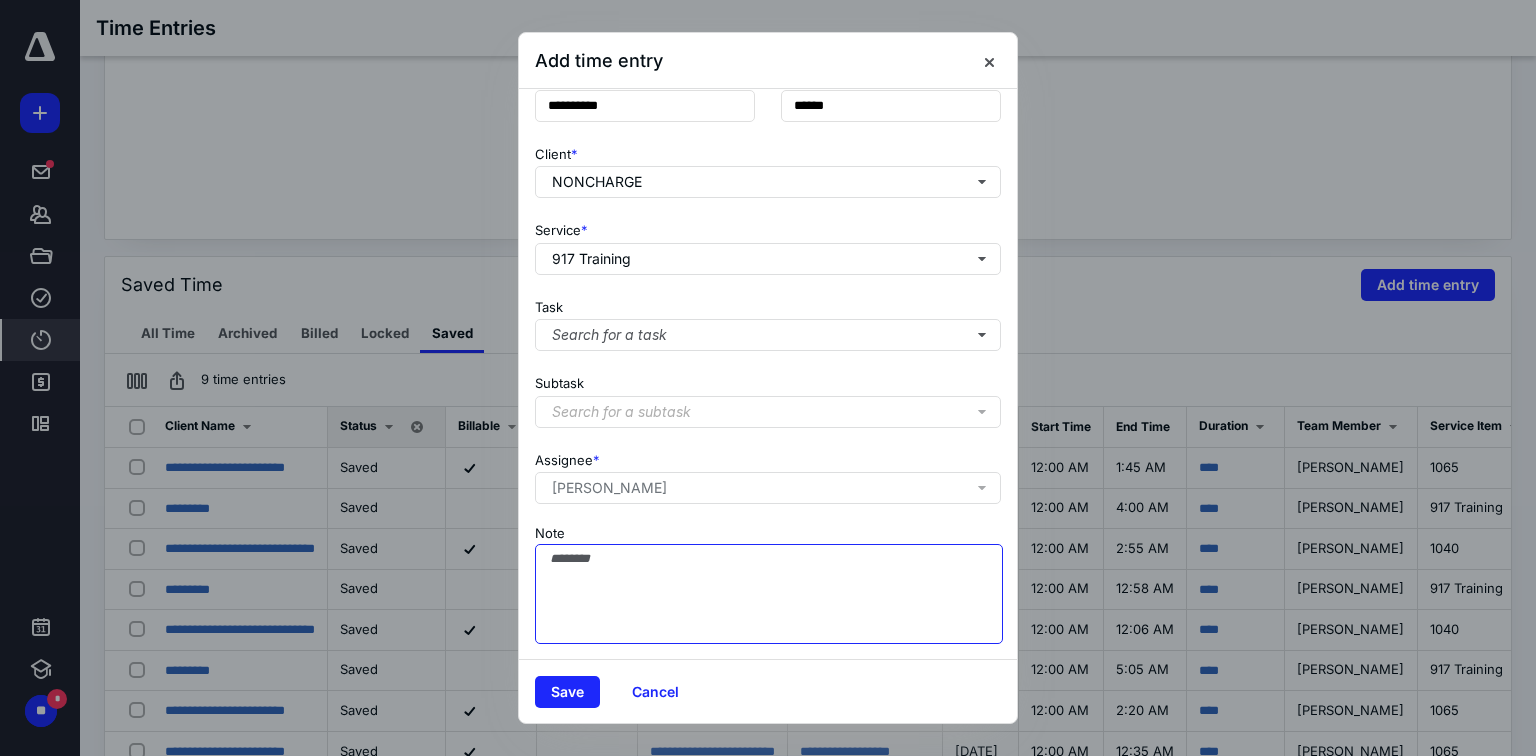click on "Note" at bounding box center [769, 594] 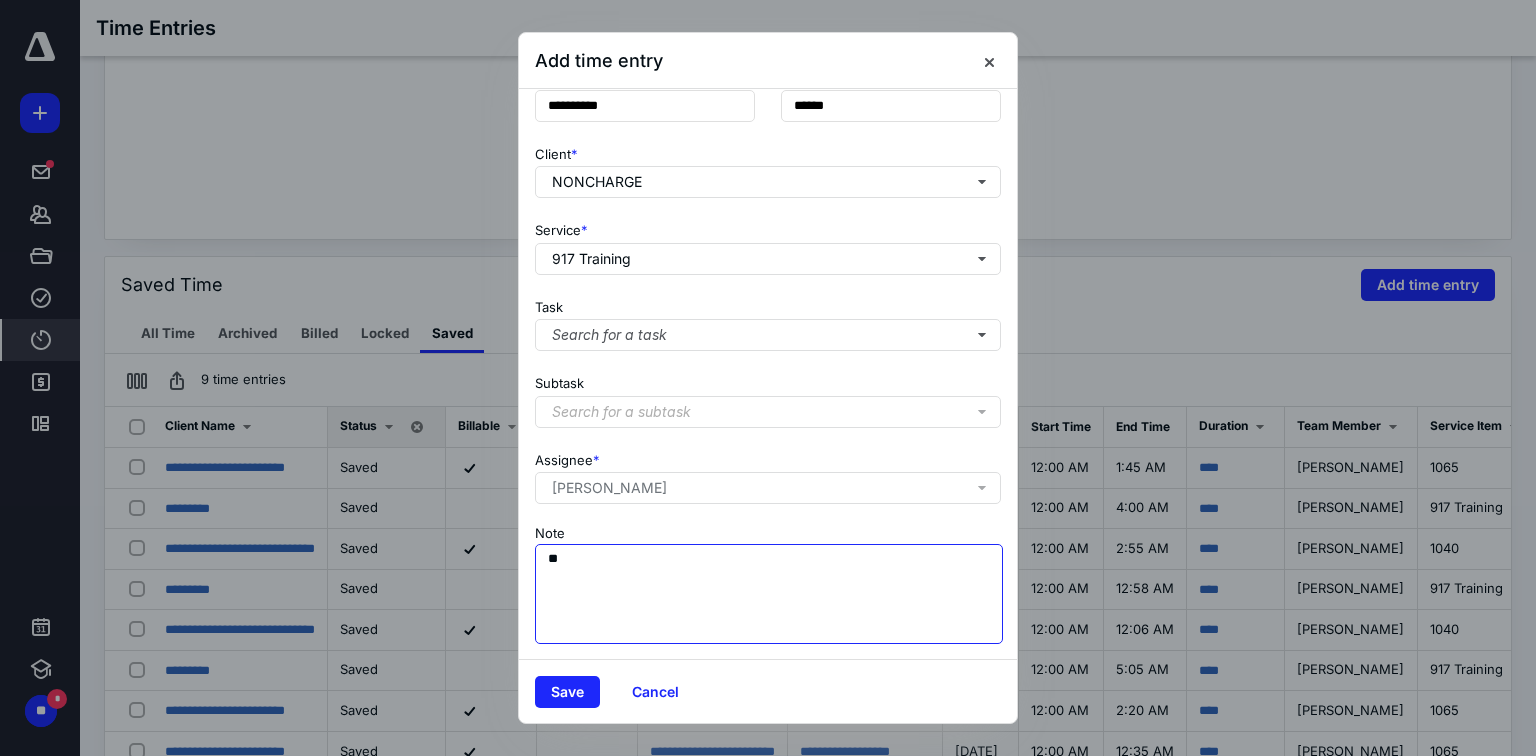 type on "*" 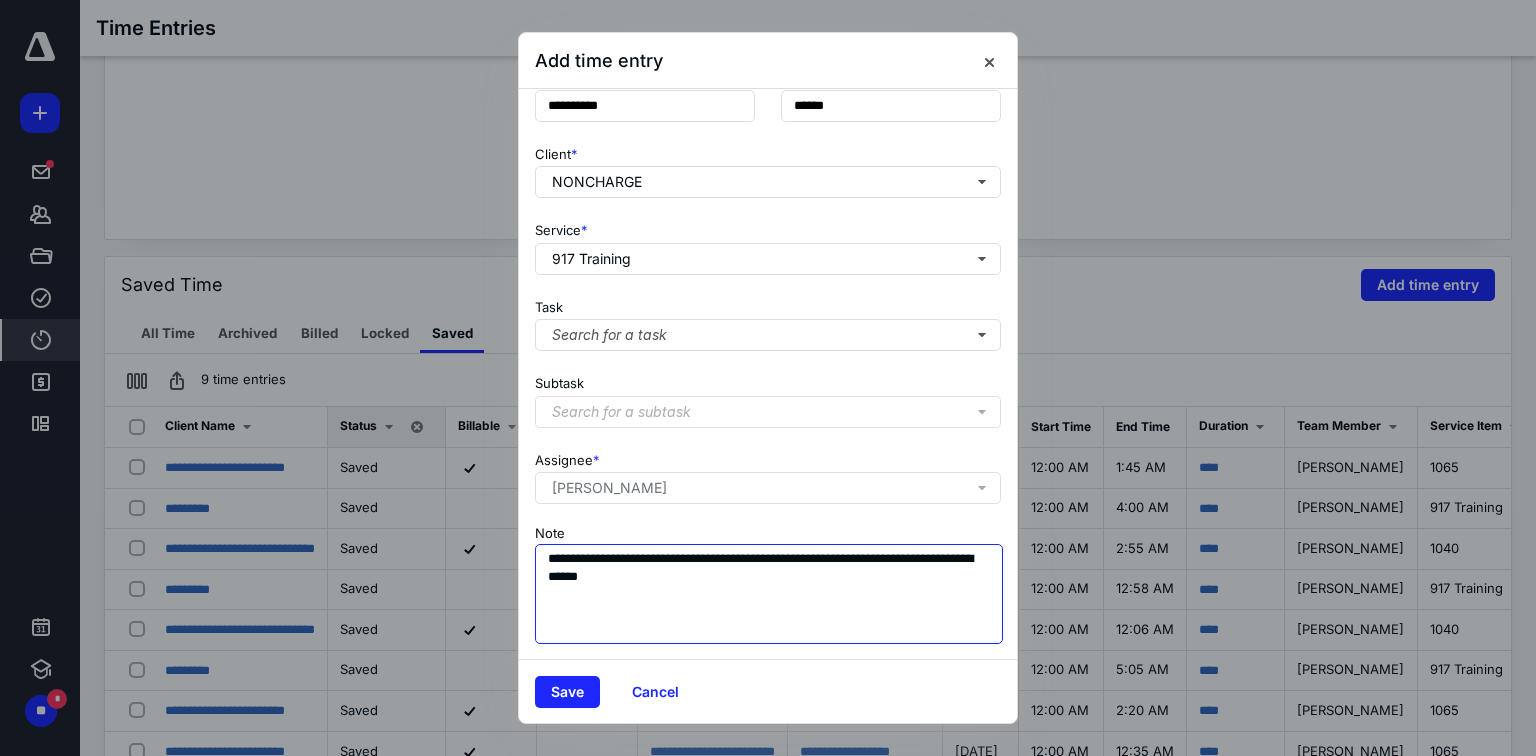 click on "**********" at bounding box center (769, 594) 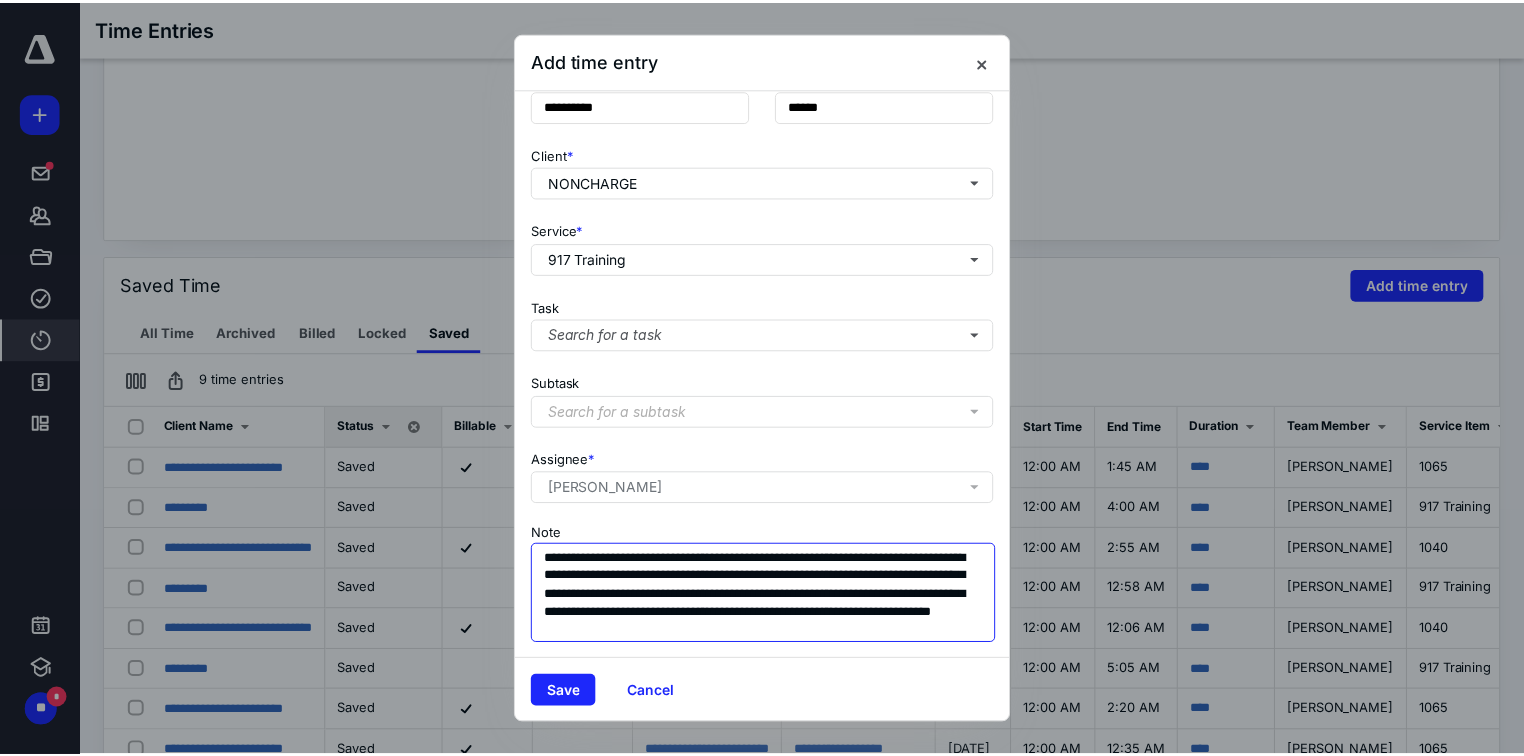scroll, scrollTop: 16, scrollLeft: 0, axis: vertical 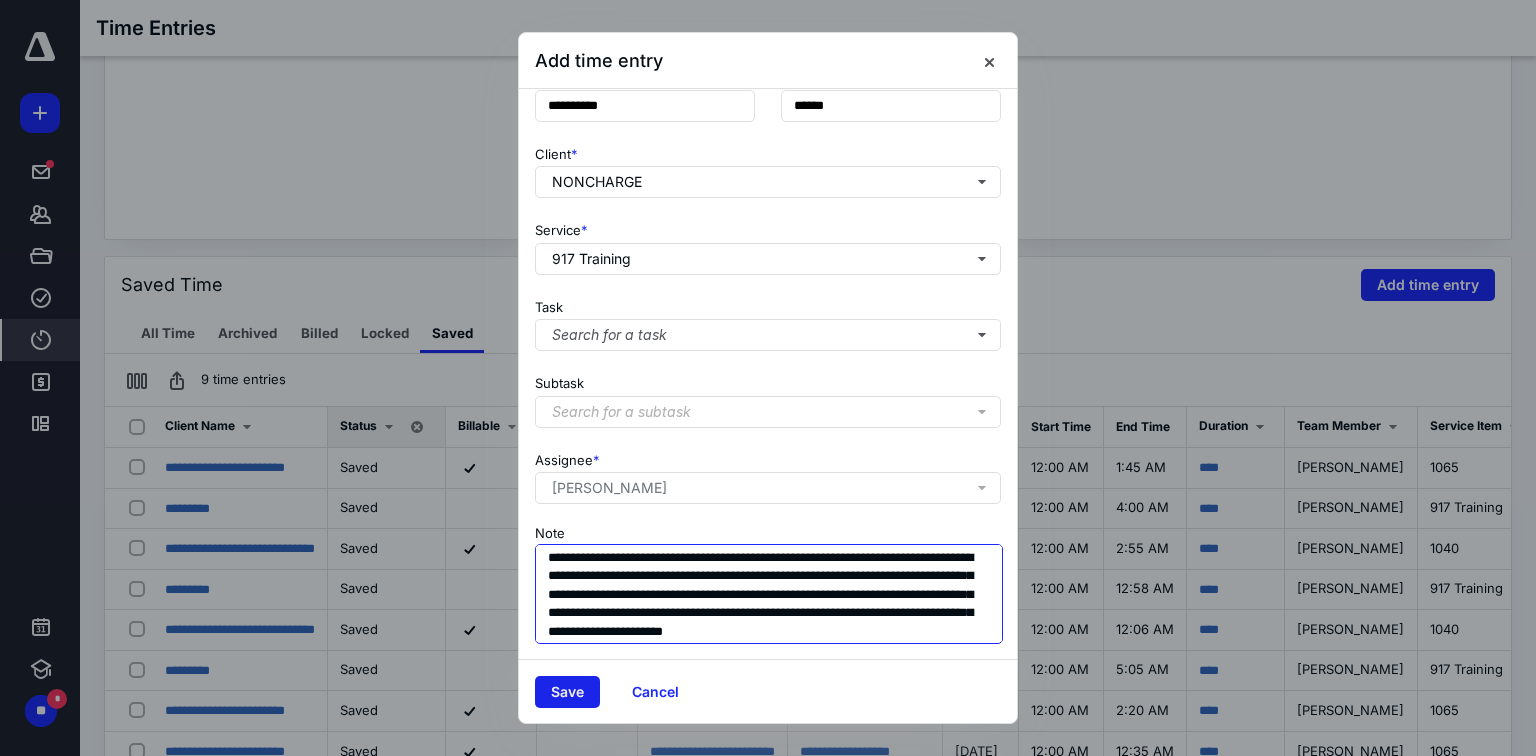 type on "**********" 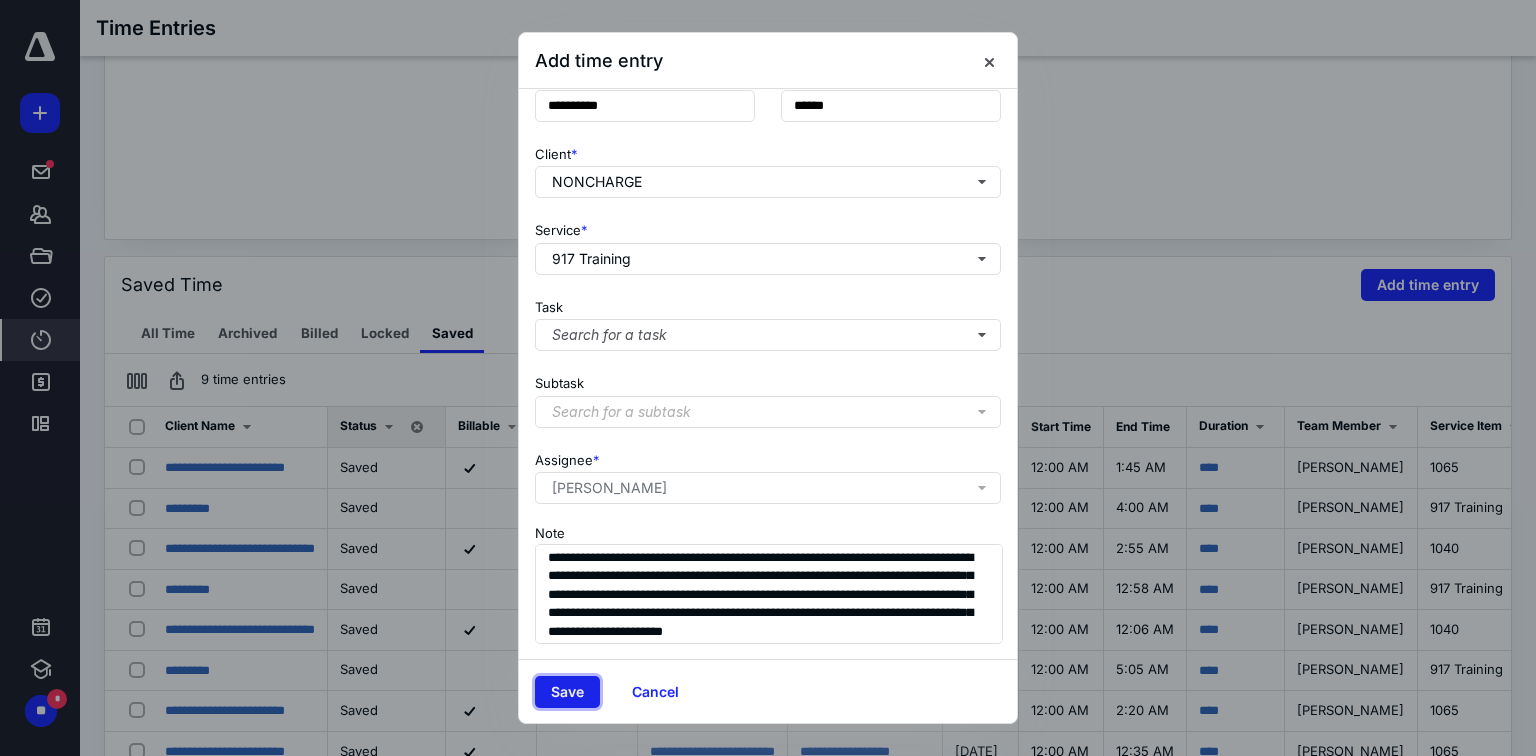 click on "Save" at bounding box center (567, 692) 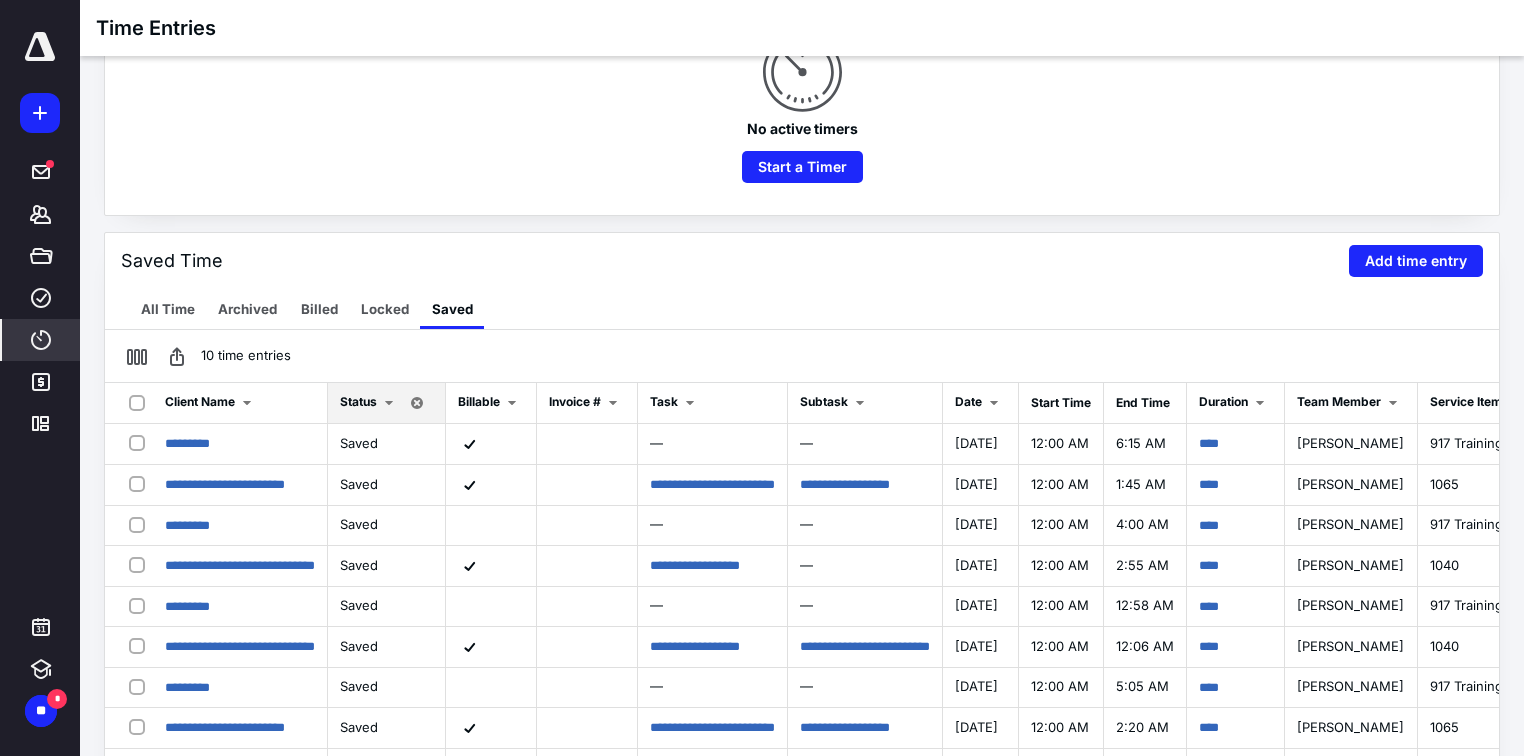 scroll, scrollTop: 260, scrollLeft: 0, axis: vertical 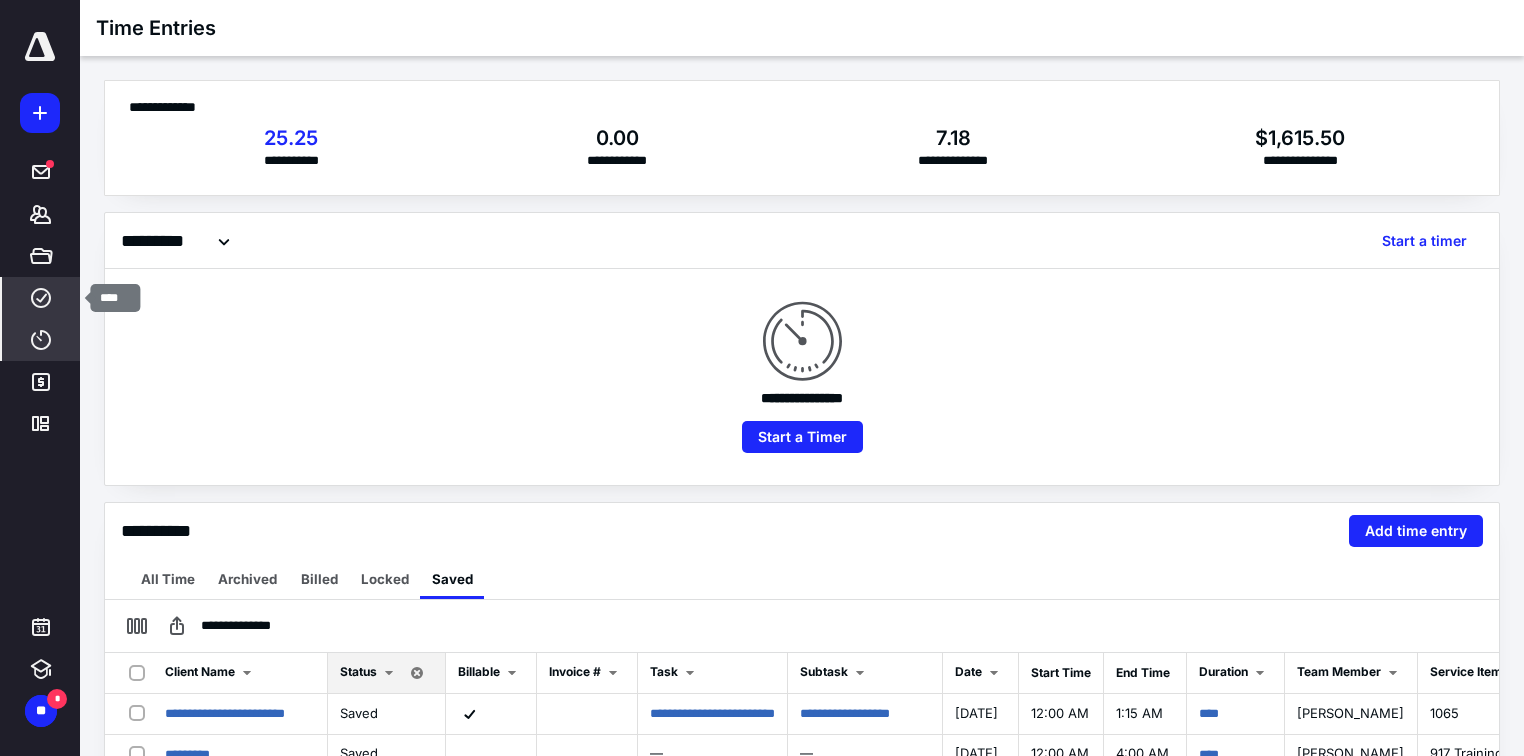 click 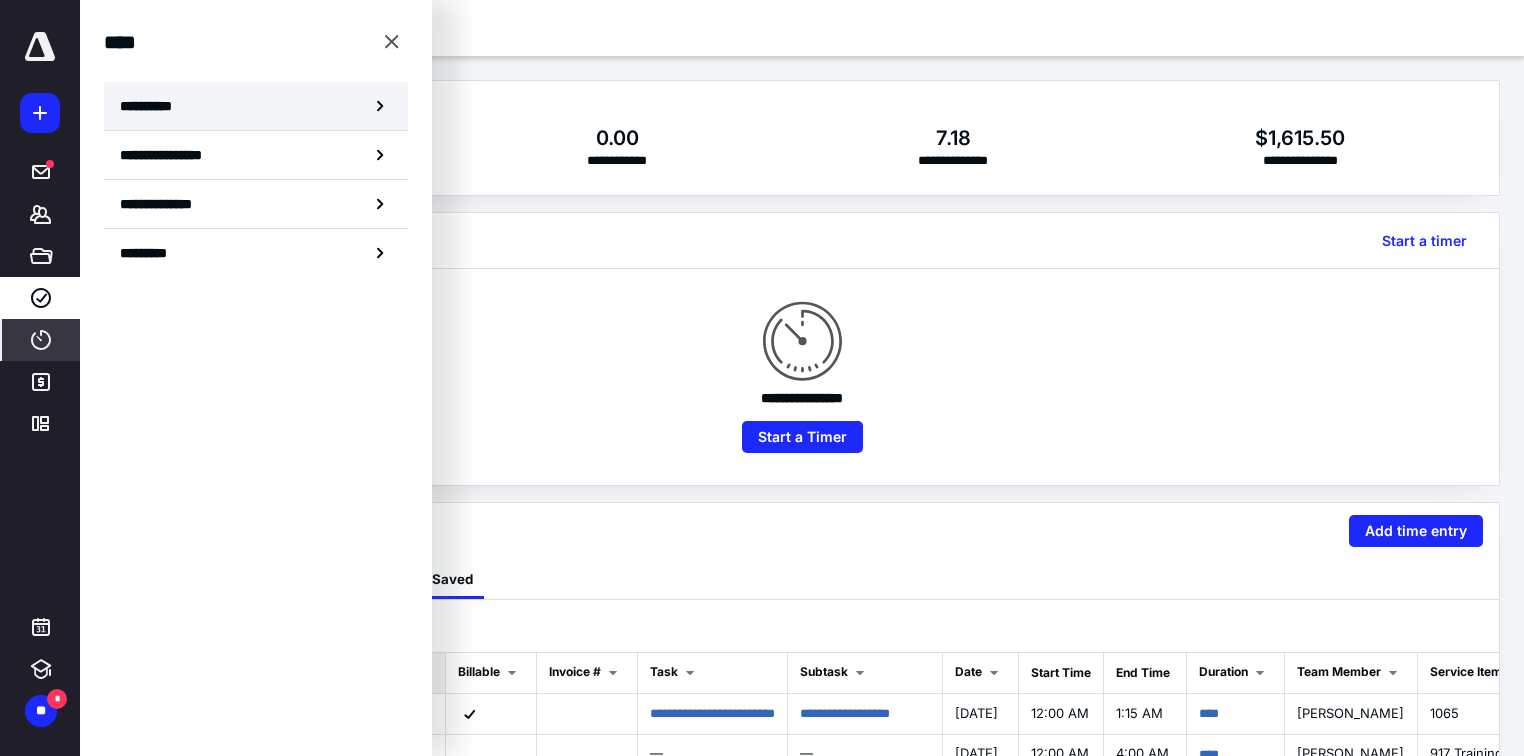 click on "**********" at bounding box center (256, 106) 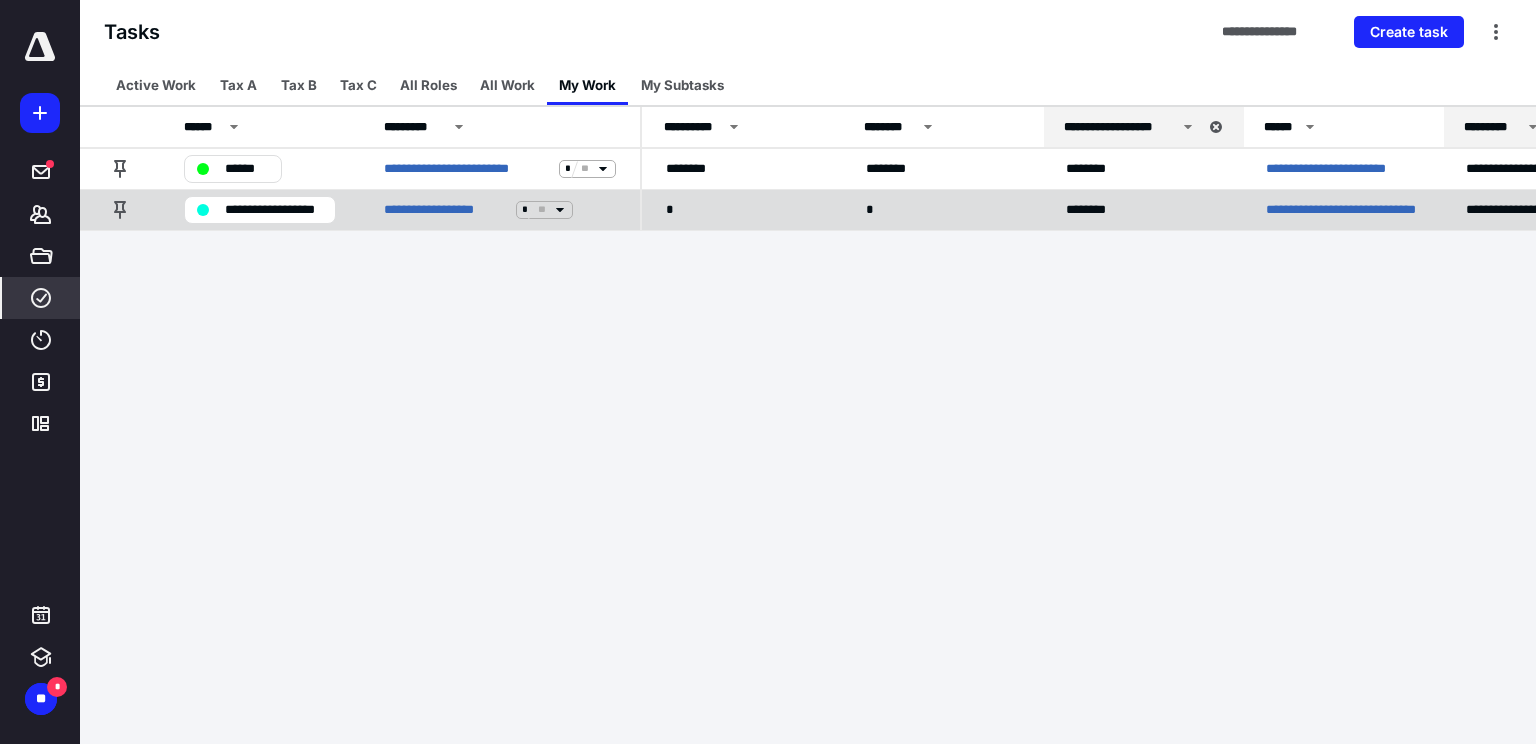 click on "**********" at bounding box center (1342, 210) 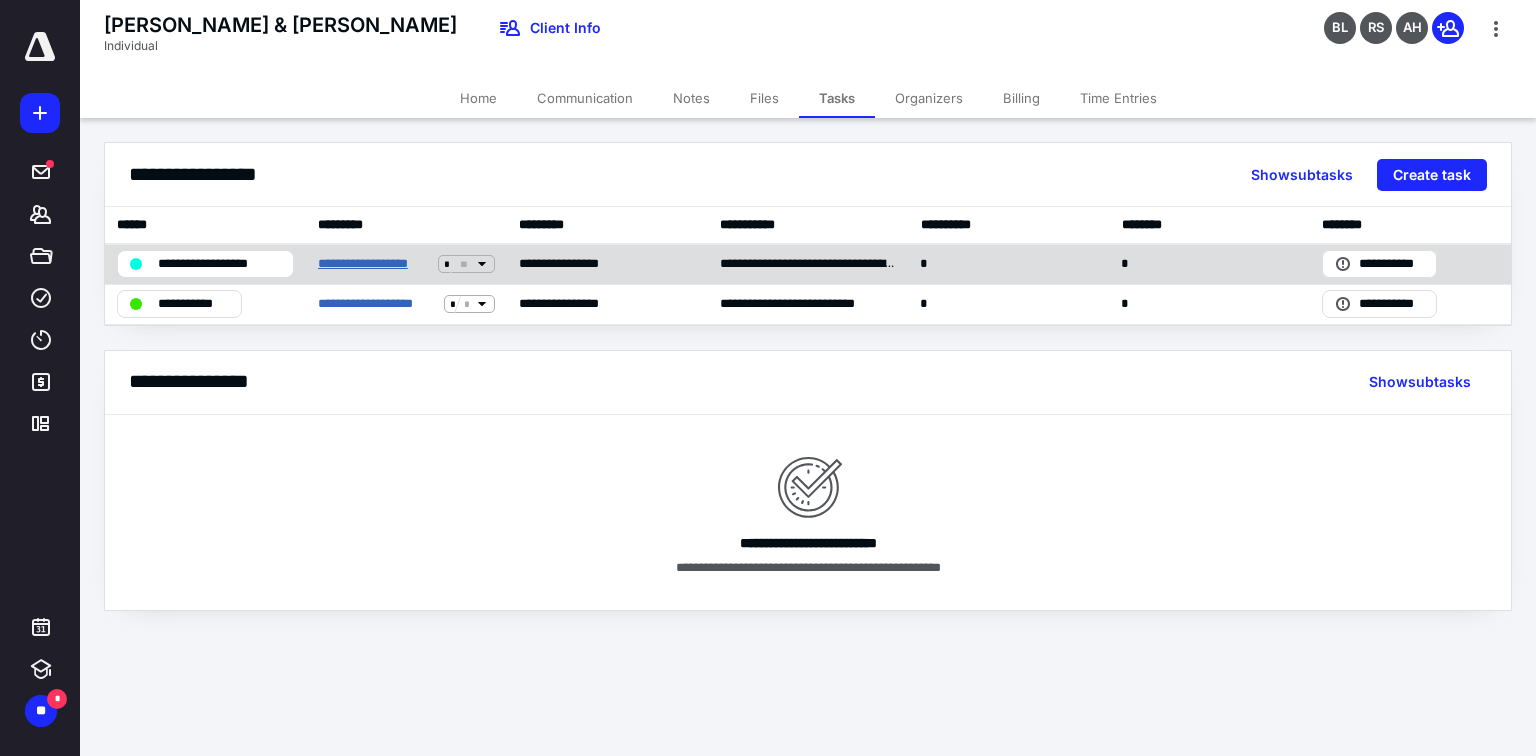 click on "**********" at bounding box center (374, 264) 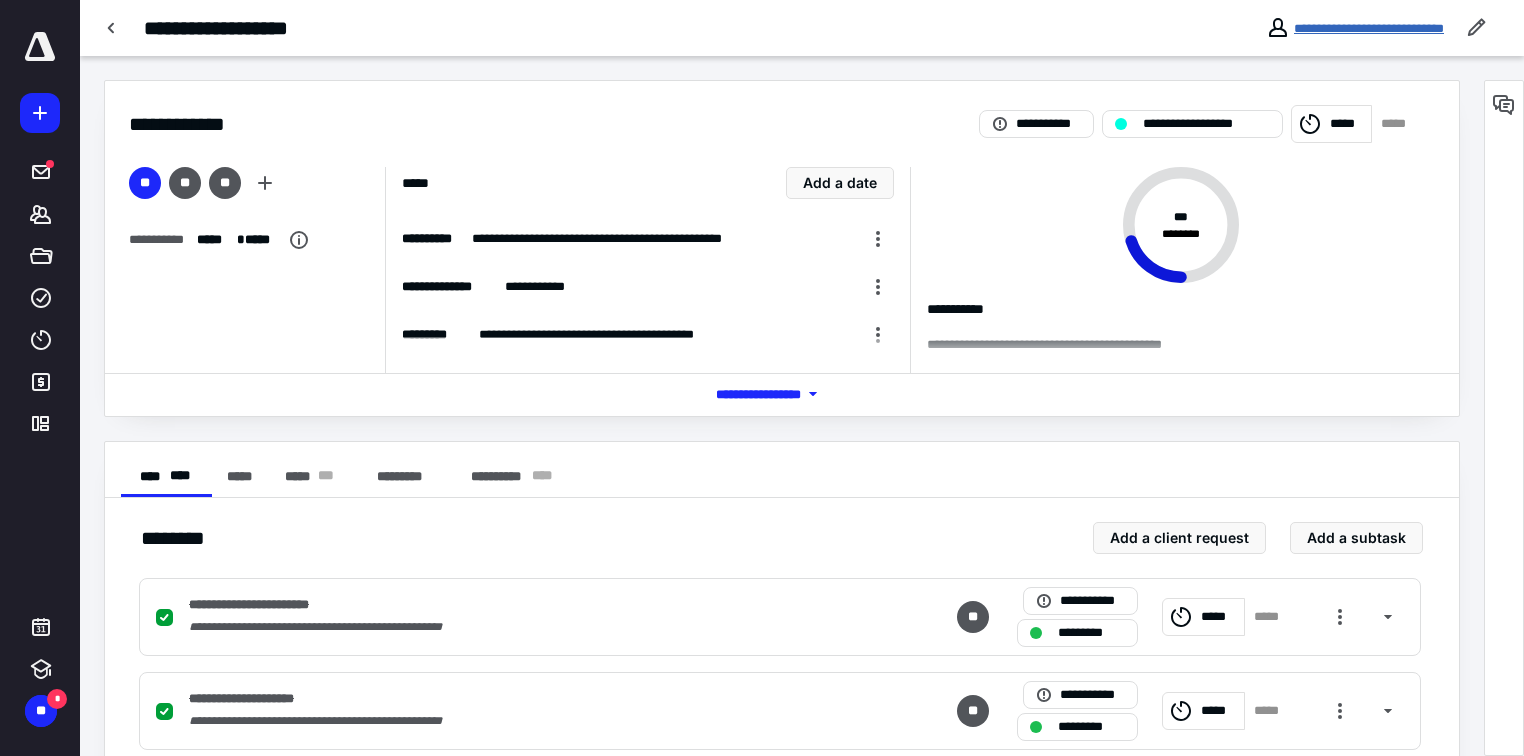 click on "**********" at bounding box center [1369, 28] 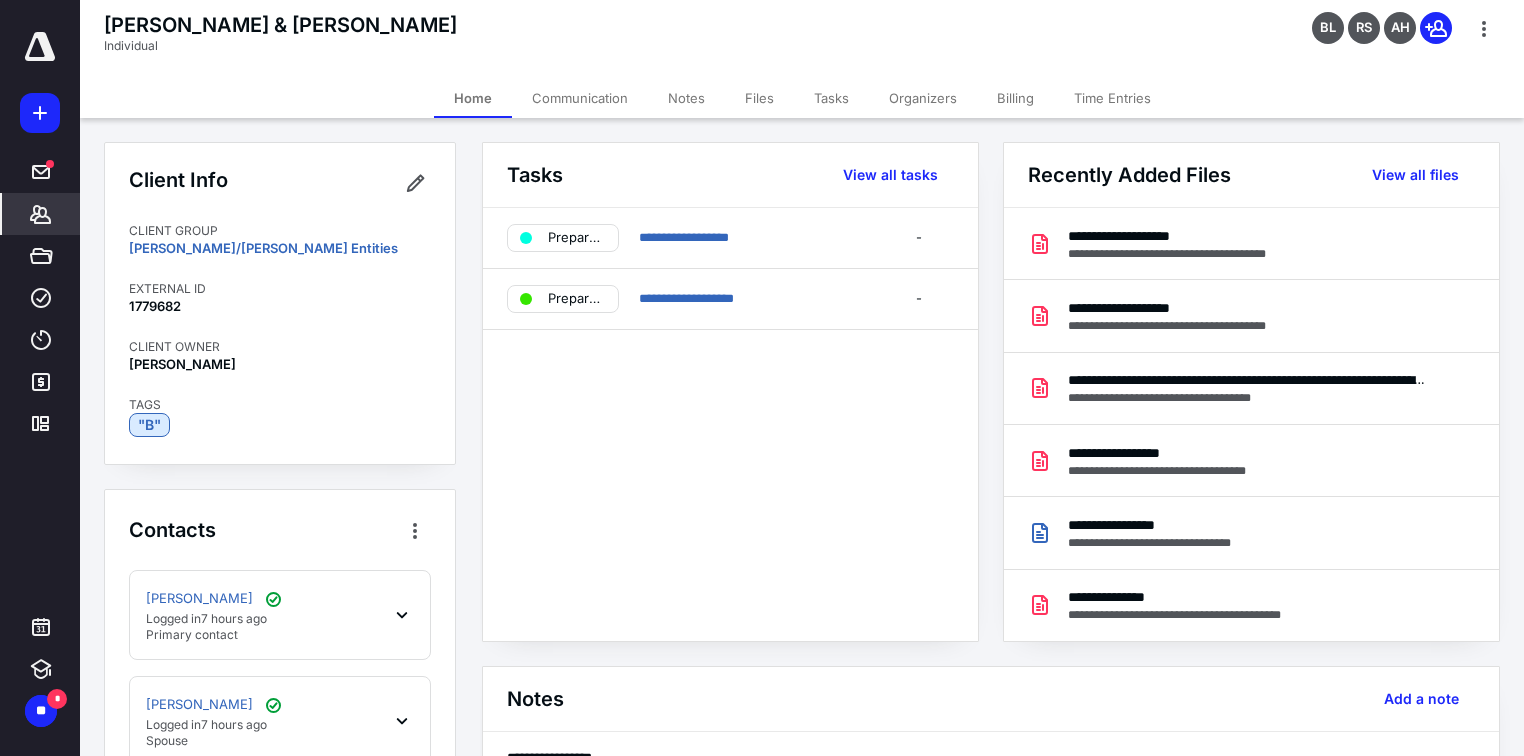 click on "Files" at bounding box center (759, 98) 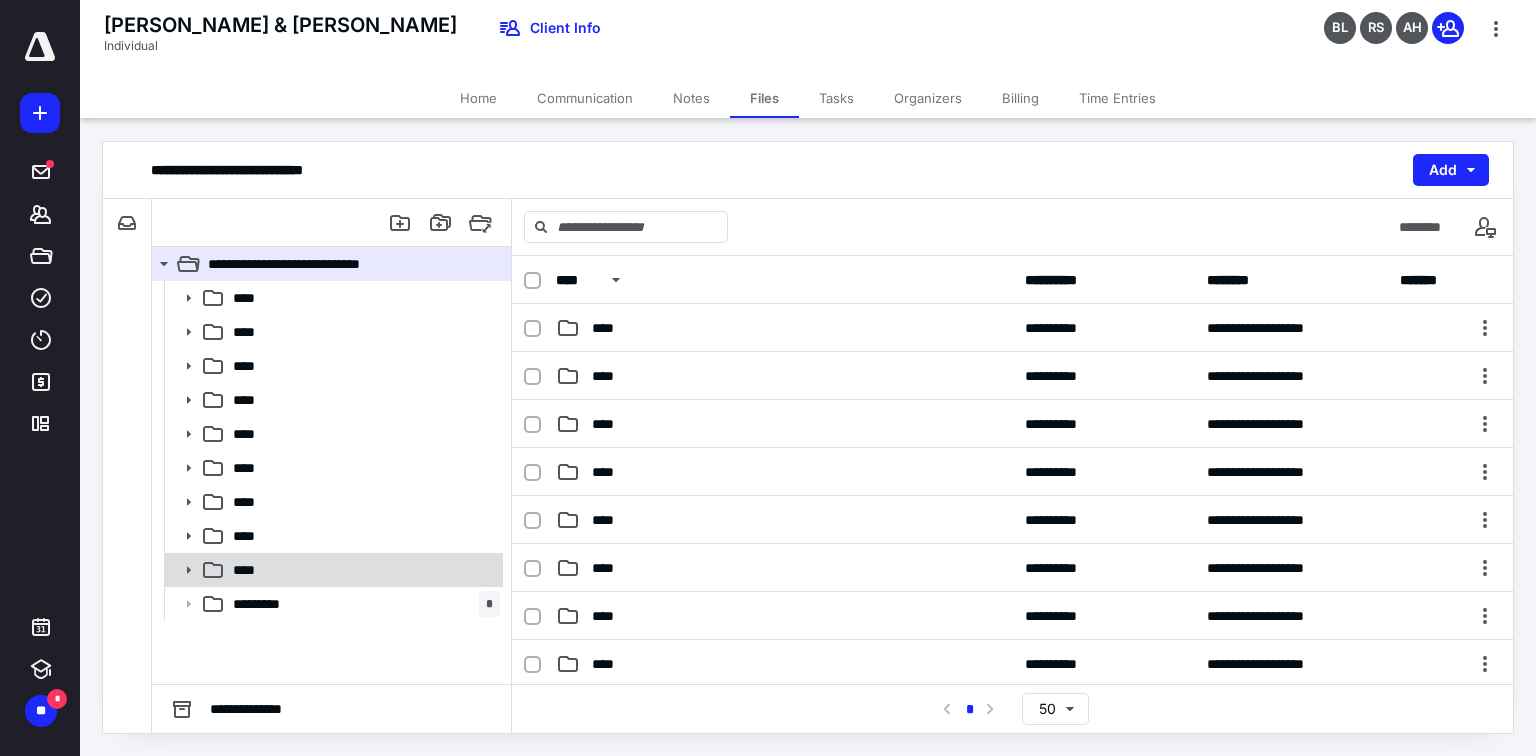 click on "****" at bounding box center (332, 570) 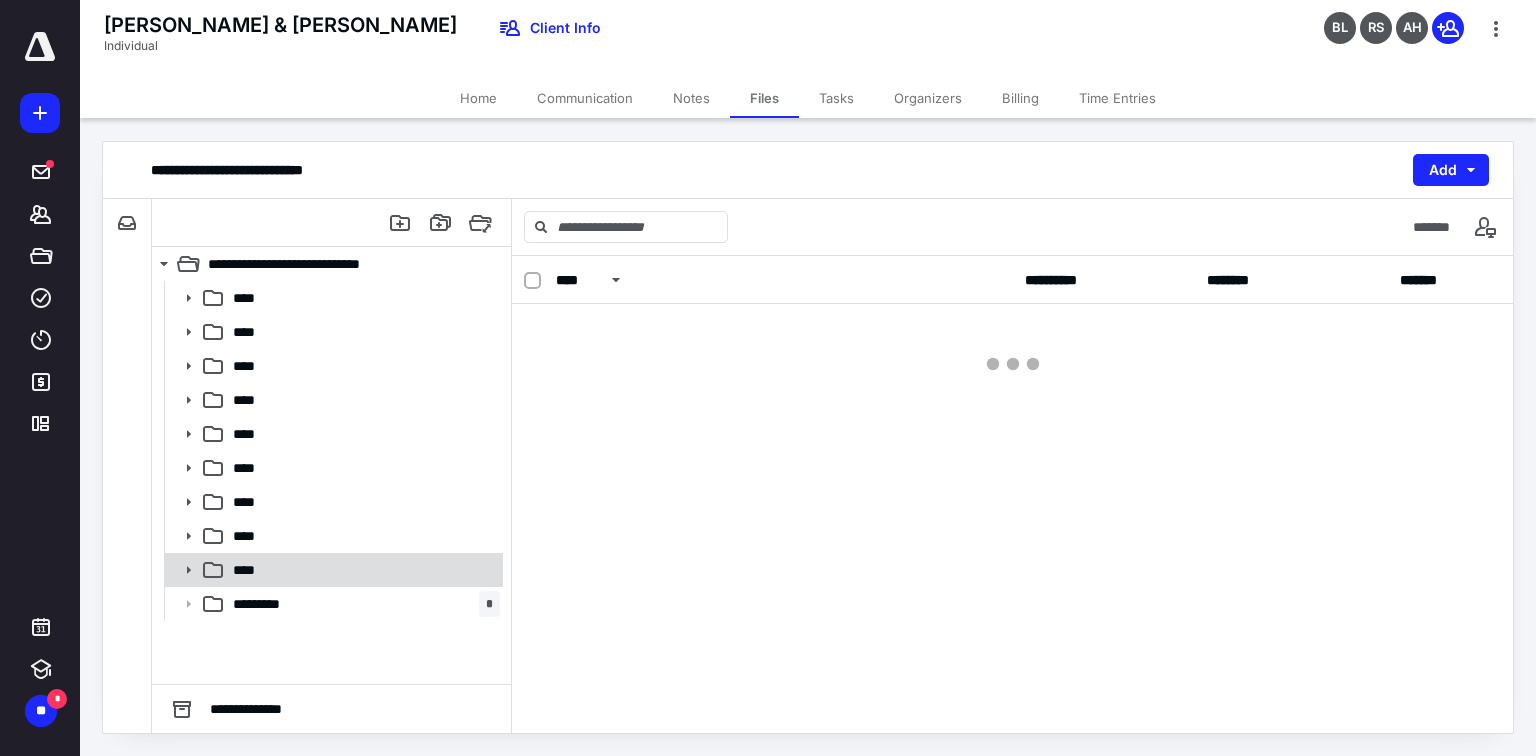 click on "****" at bounding box center [332, 570] 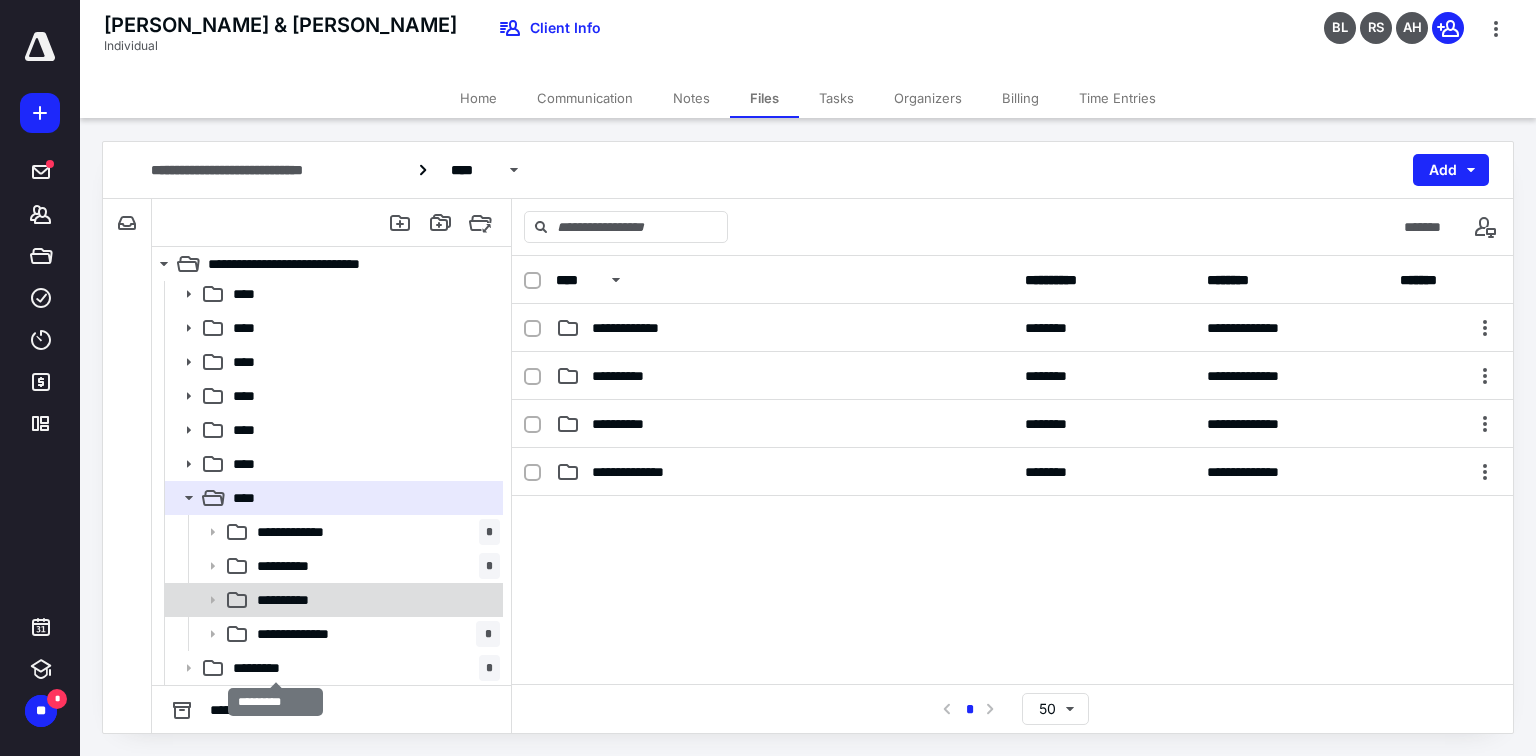 scroll, scrollTop: 72, scrollLeft: 0, axis: vertical 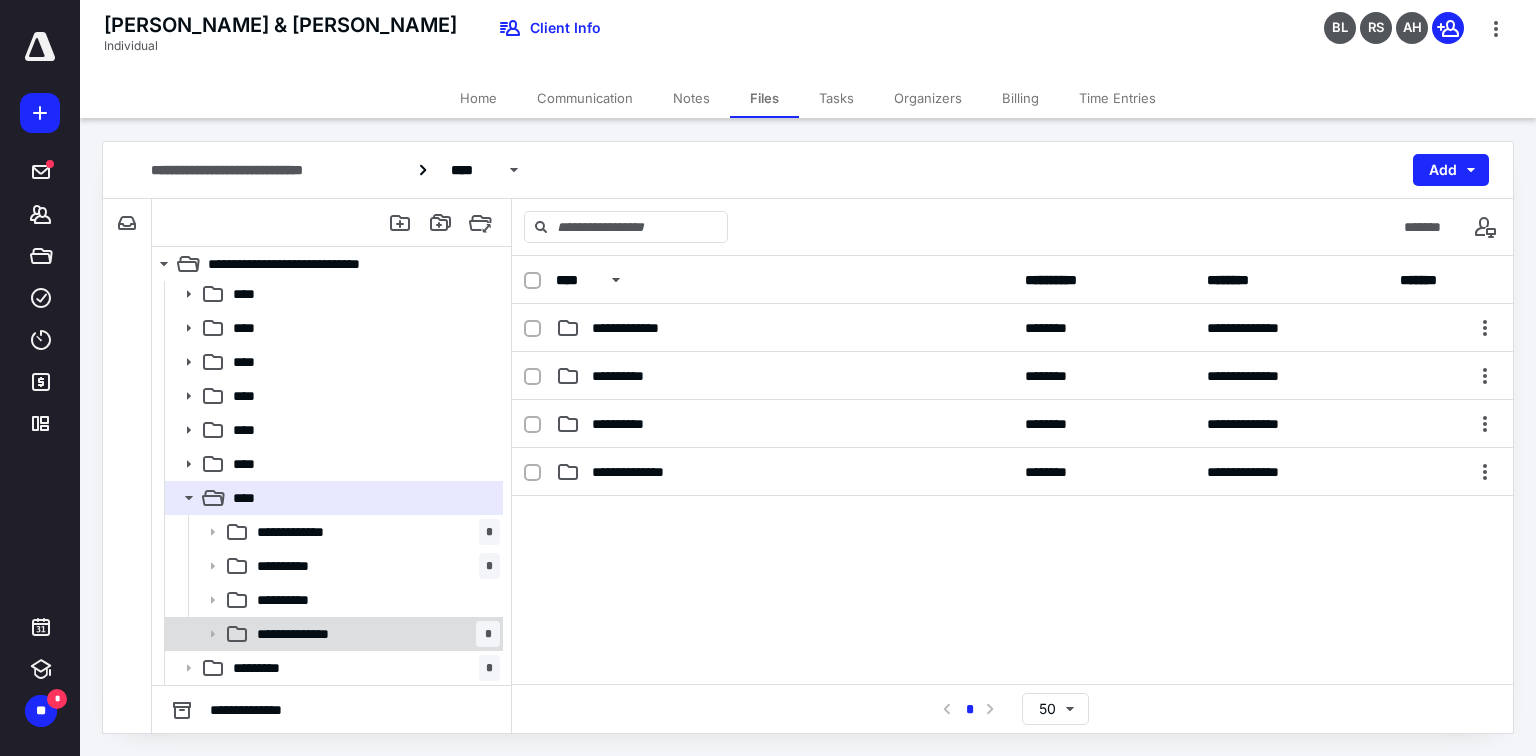 click on "**********" at bounding box center [311, 634] 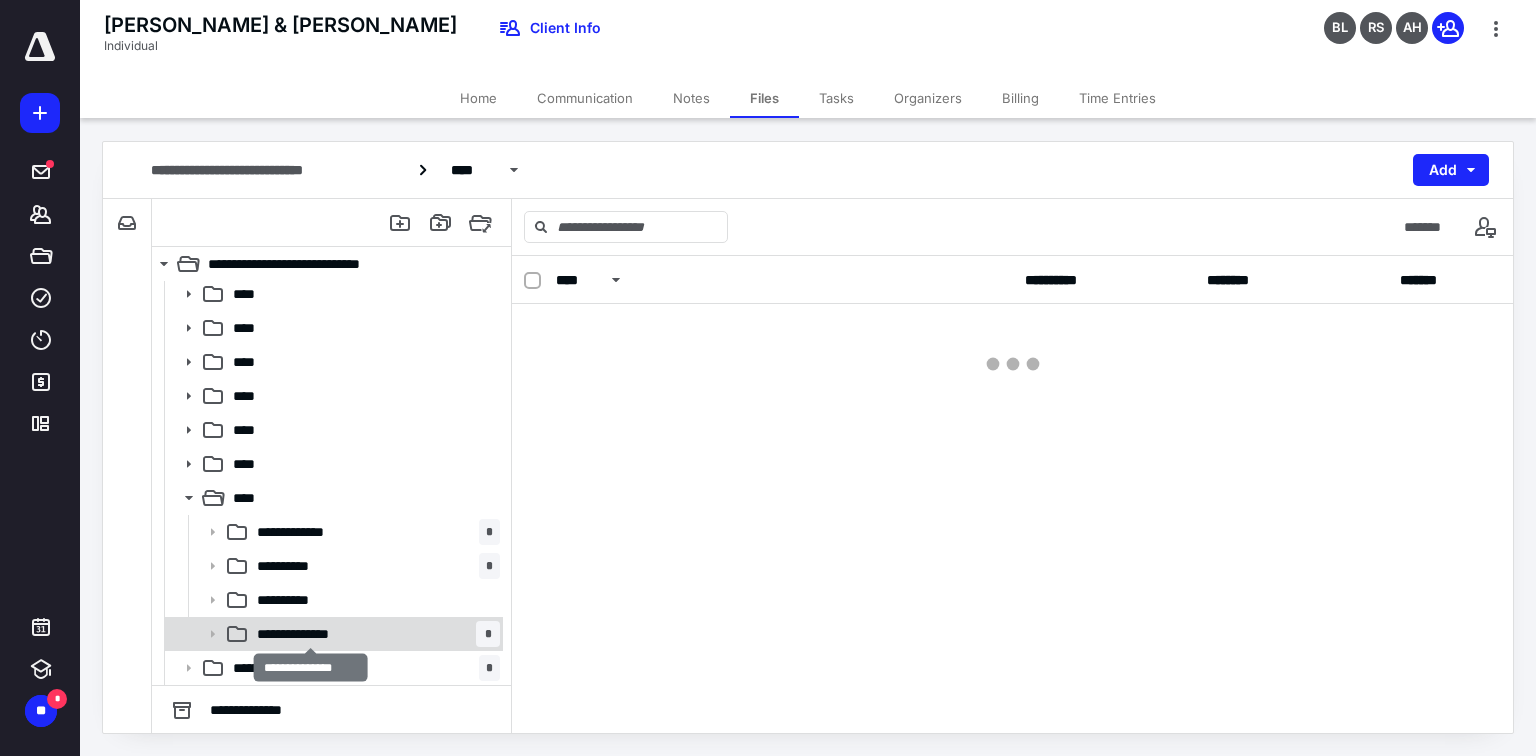 click on "**********" at bounding box center (311, 634) 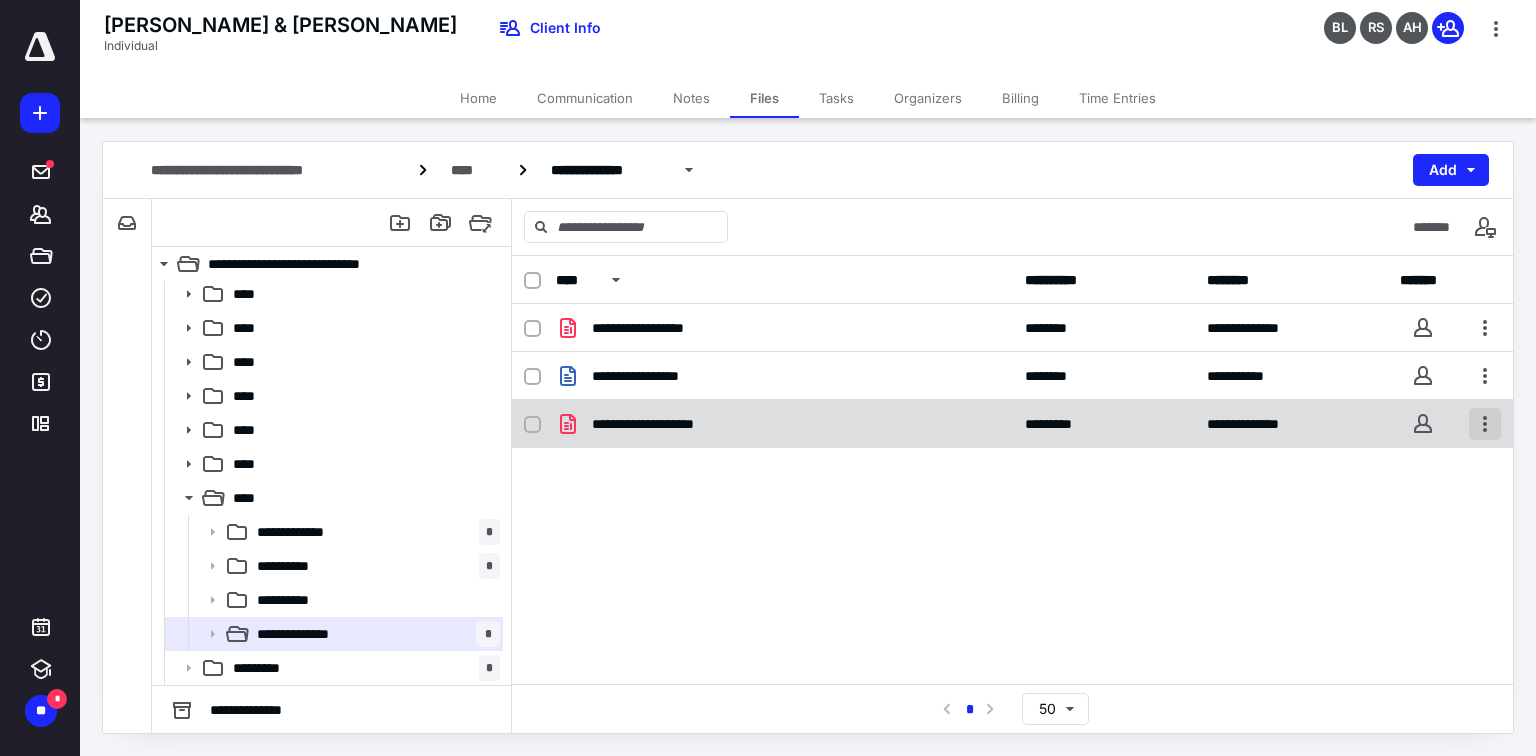 click at bounding box center [1485, 424] 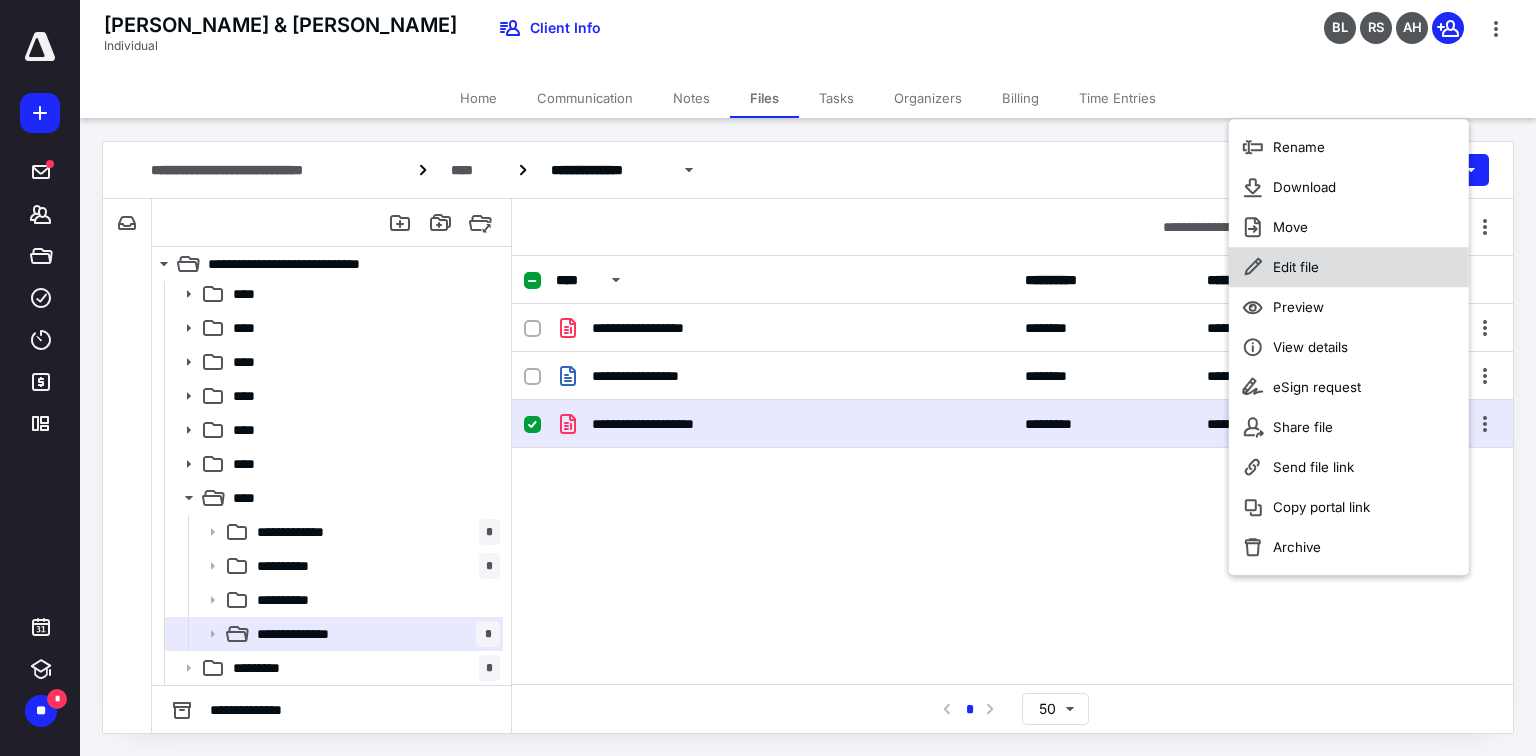 click on "Edit file" at bounding box center (1349, 267) 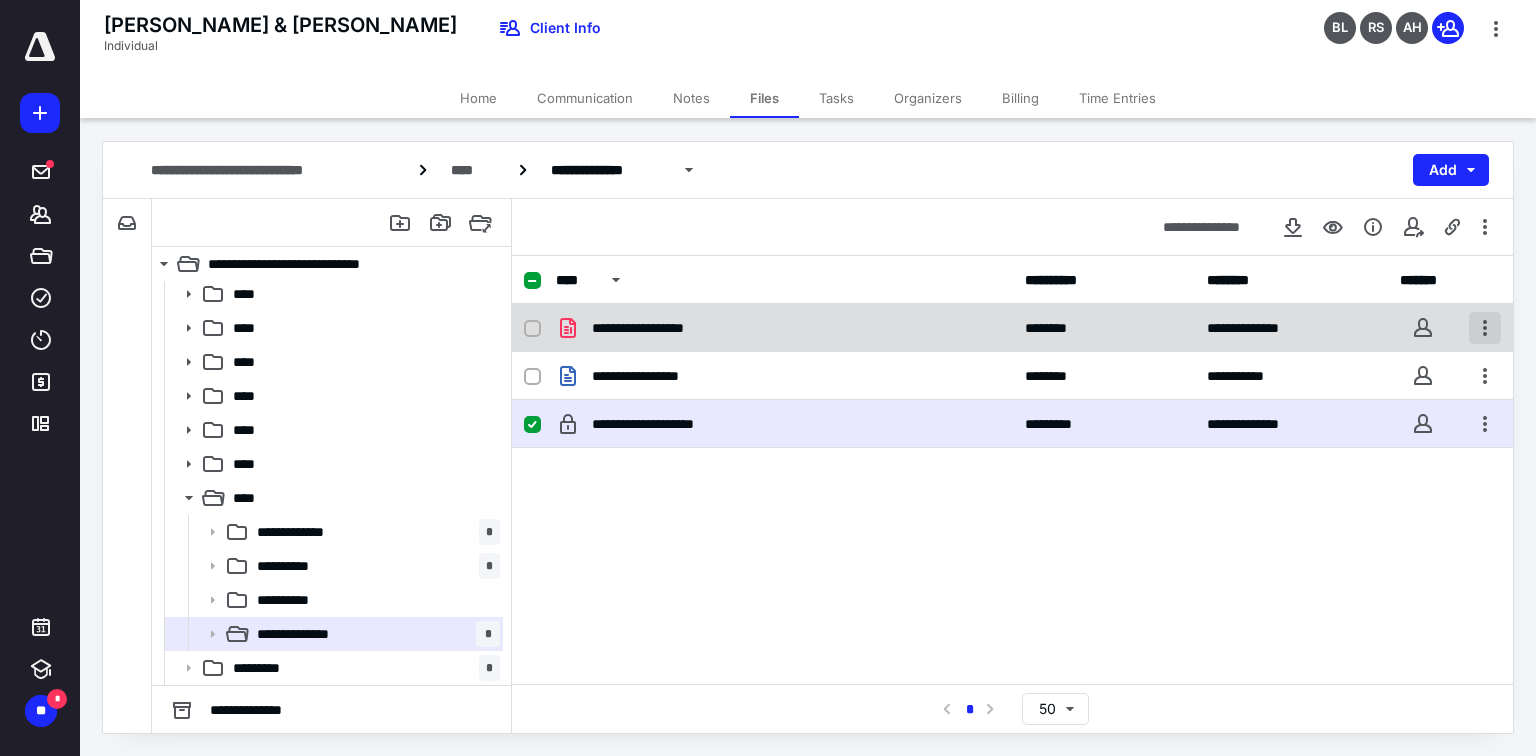 click at bounding box center [1485, 328] 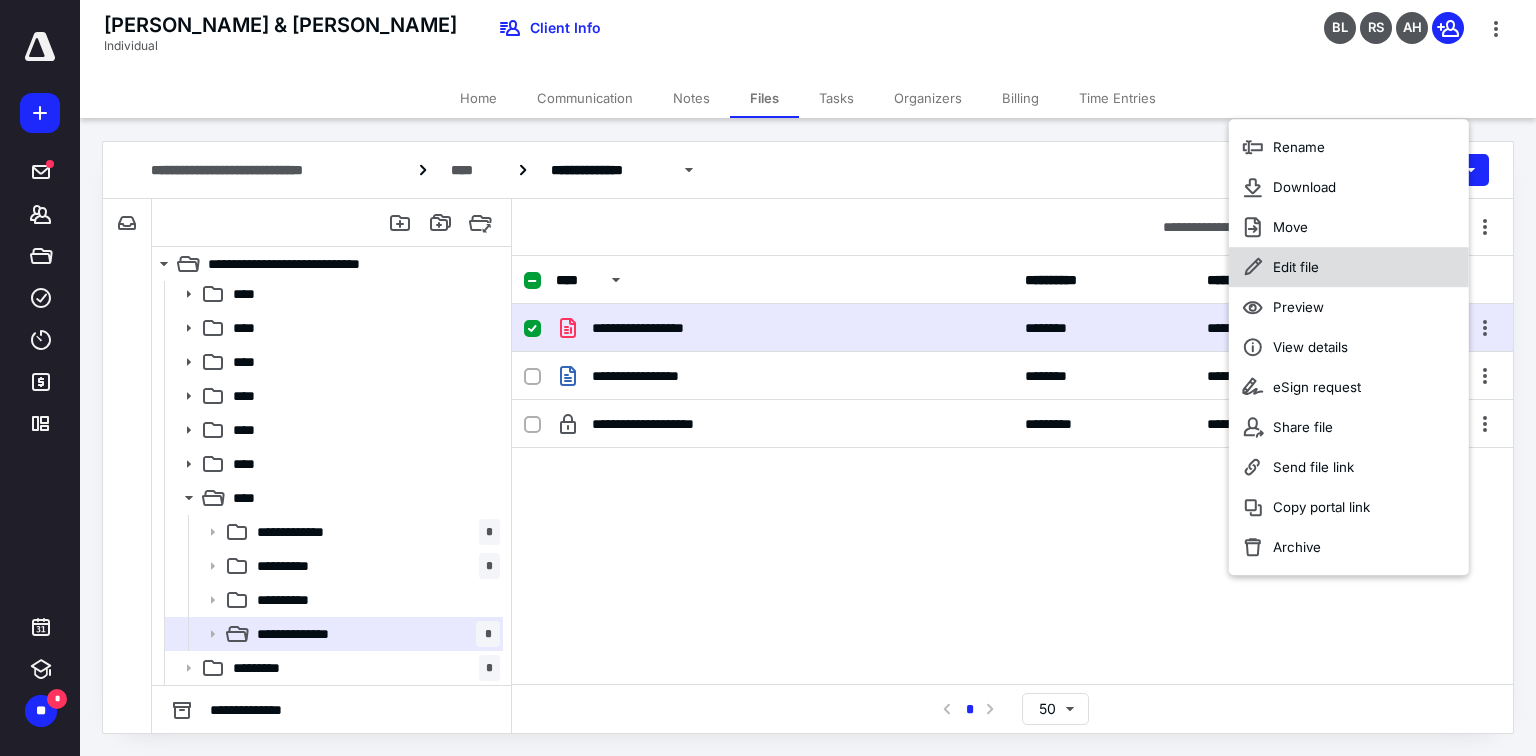 click on "Edit file" at bounding box center (1349, 267) 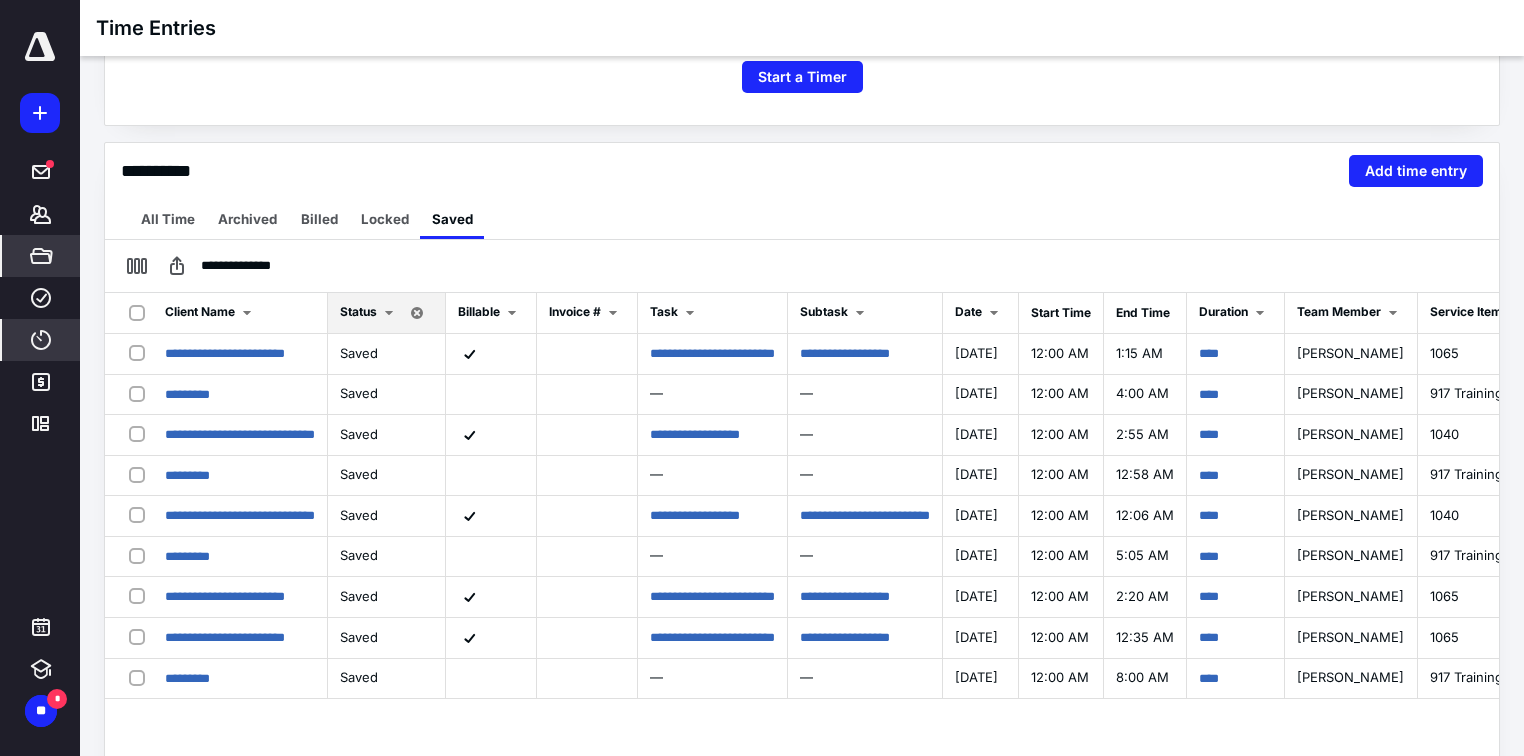 scroll, scrollTop: 0, scrollLeft: 0, axis: both 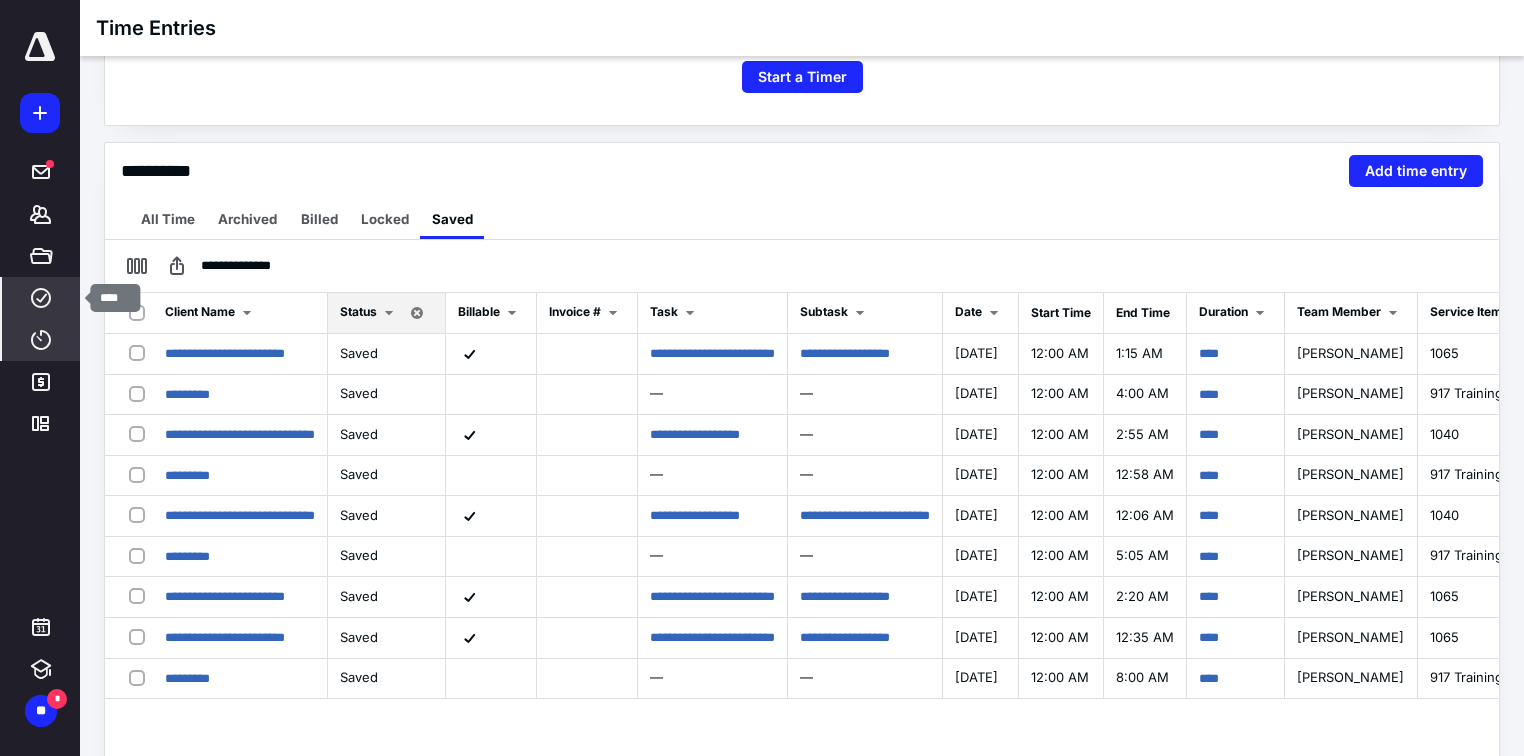 click 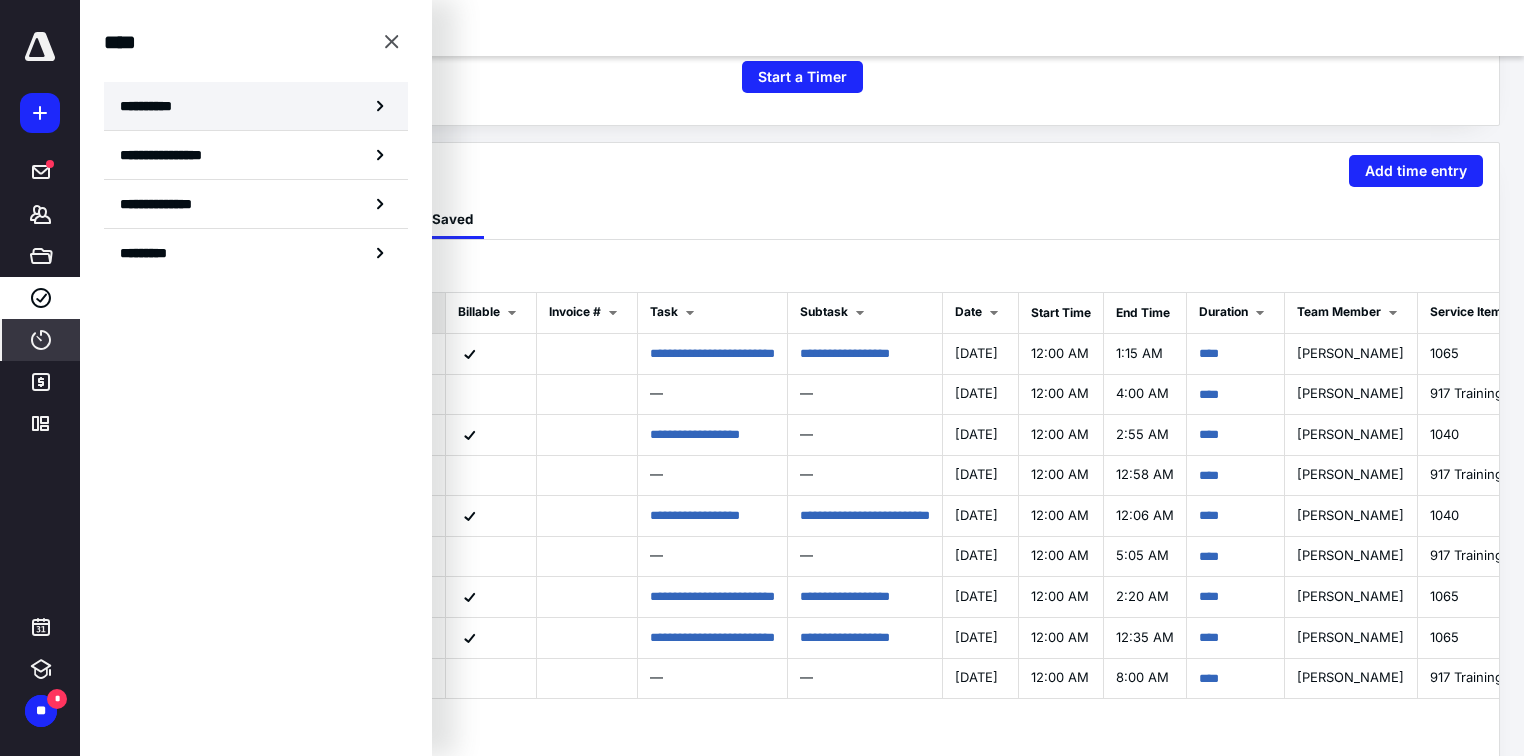click on "**********" at bounding box center (256, 106) 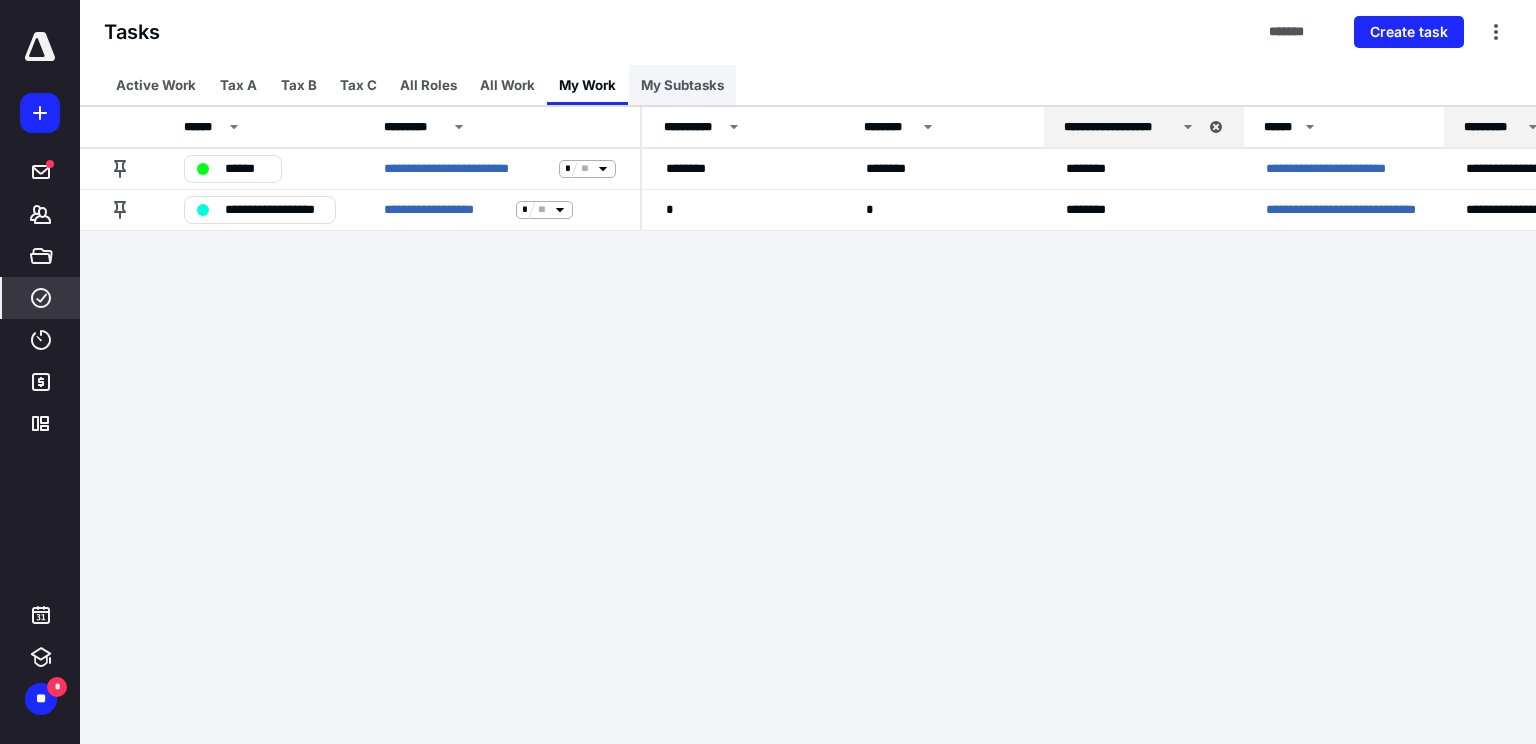 click on "My Subtasks" at bounding box center [682, 85] 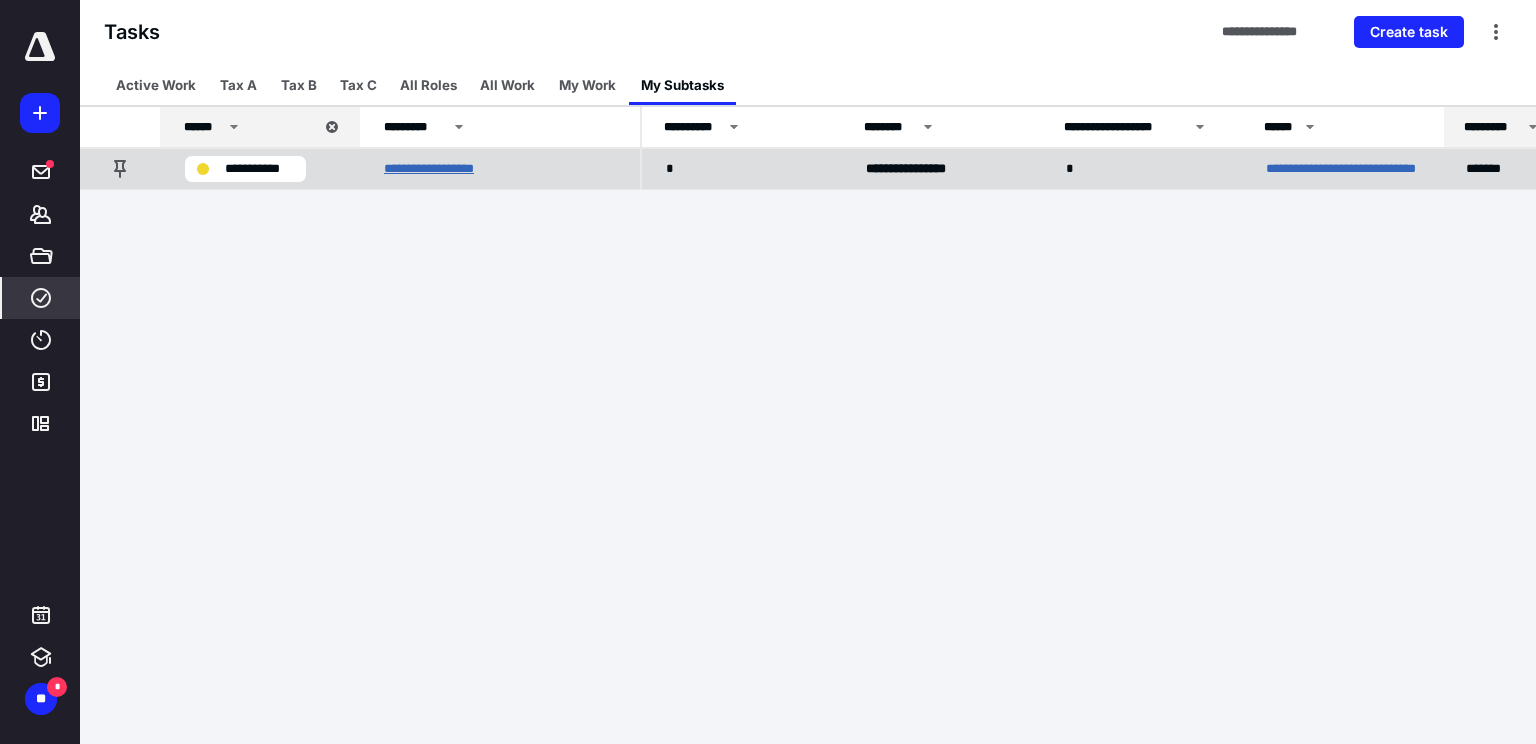 click on "**********" at bounding box center (447, 169) 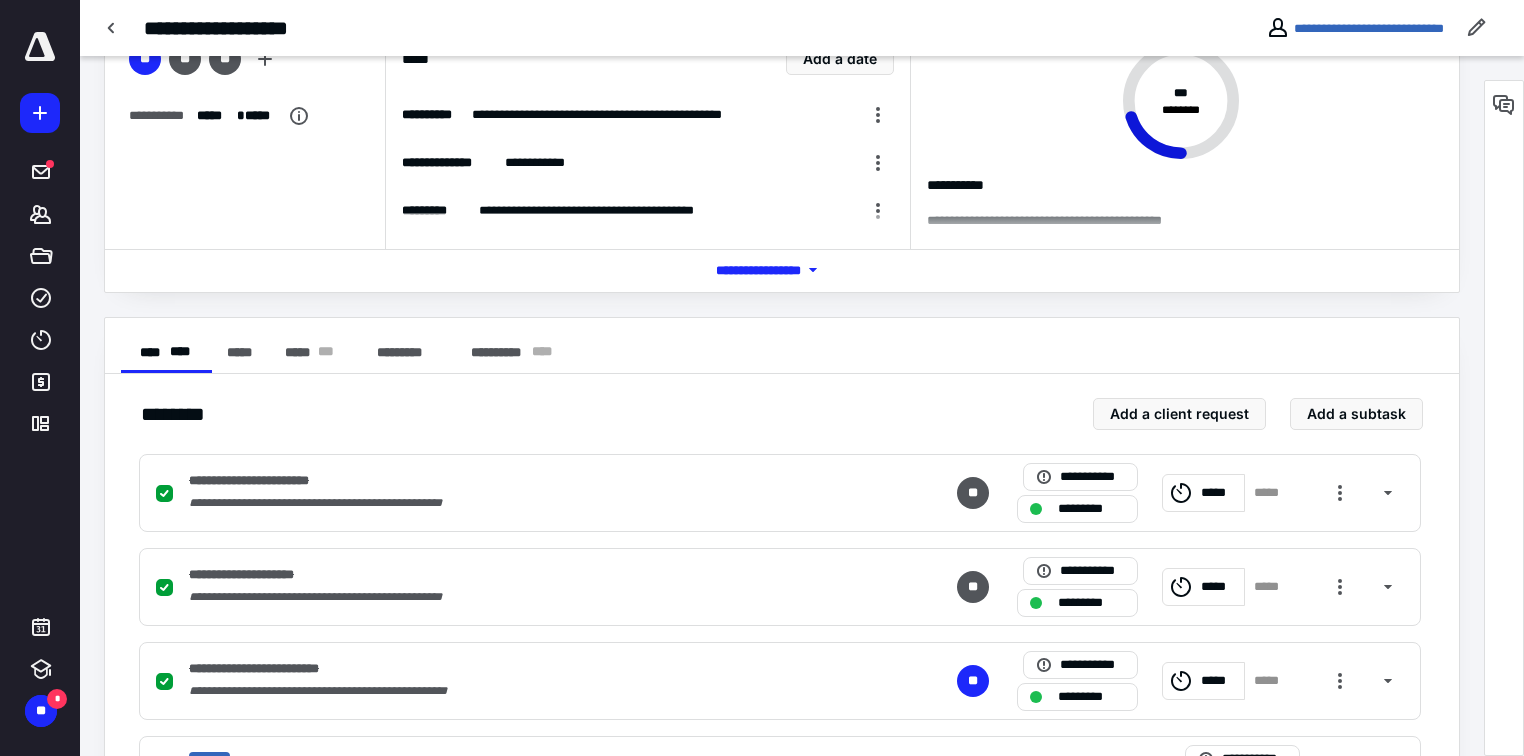 scroll, scrollTop: 0, scrollLeft: 0, axis: both 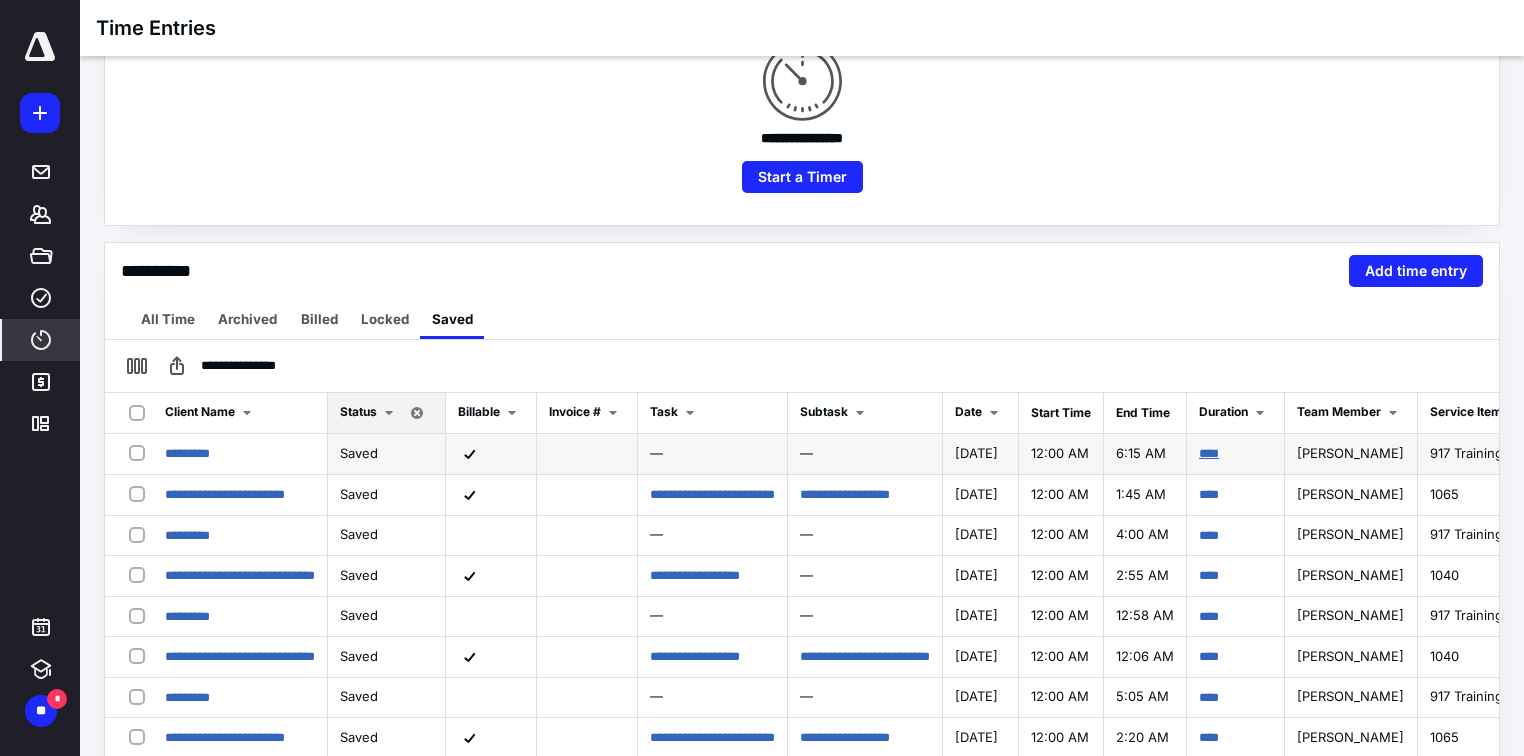 click on "****" at bounding box center [1209, 453] 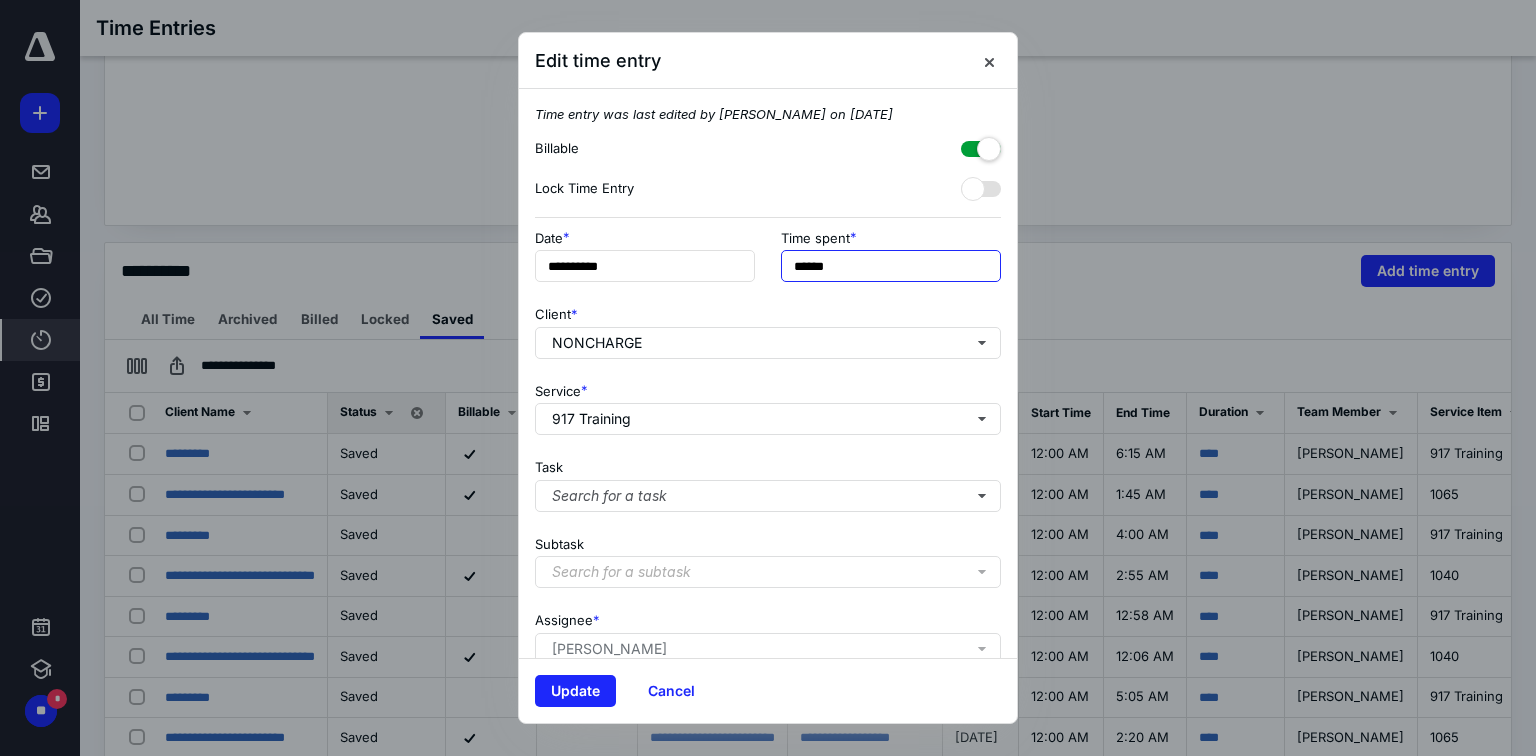 click on "******" at bounding box center (891, 266) 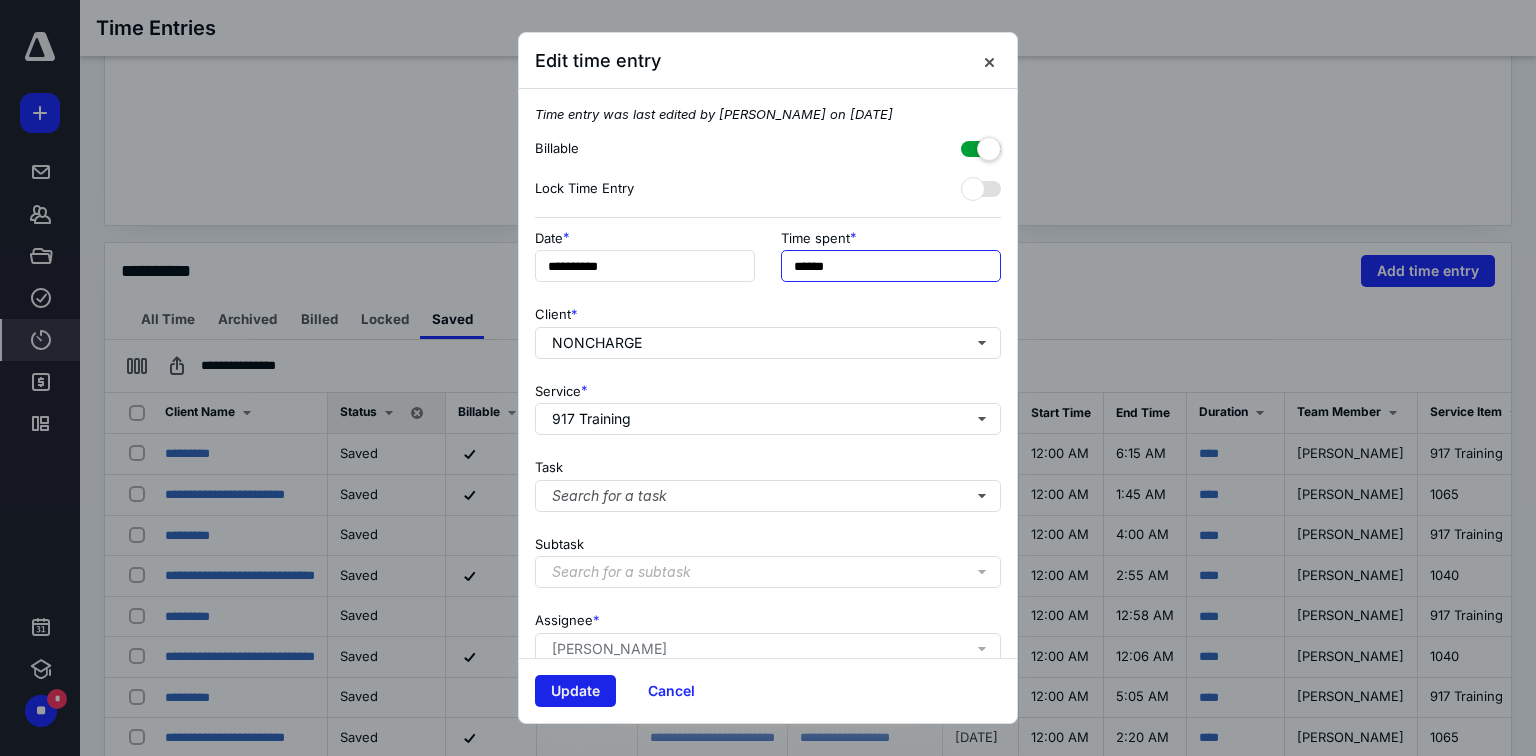 type on "******" 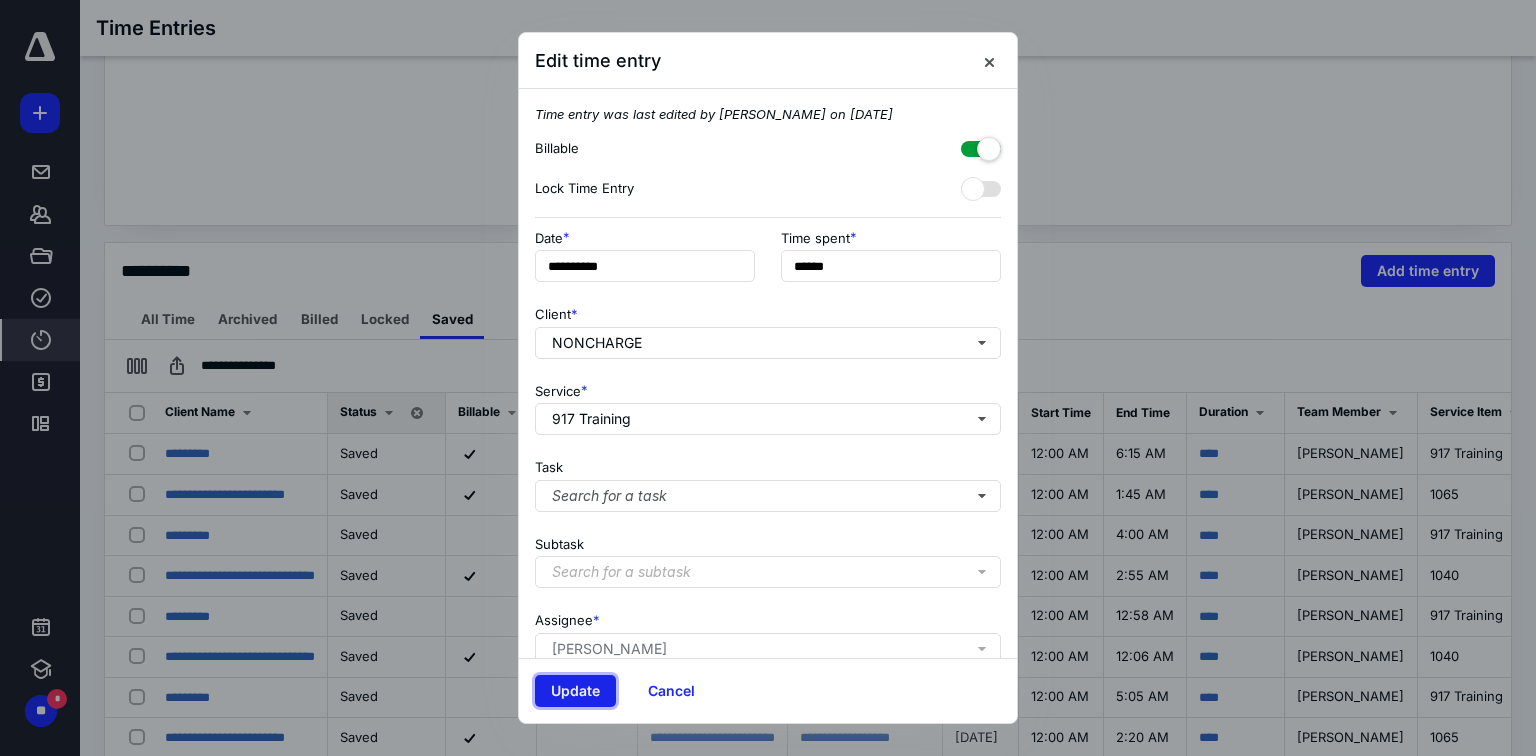 click on "Update" at bounding box center (575, 691) 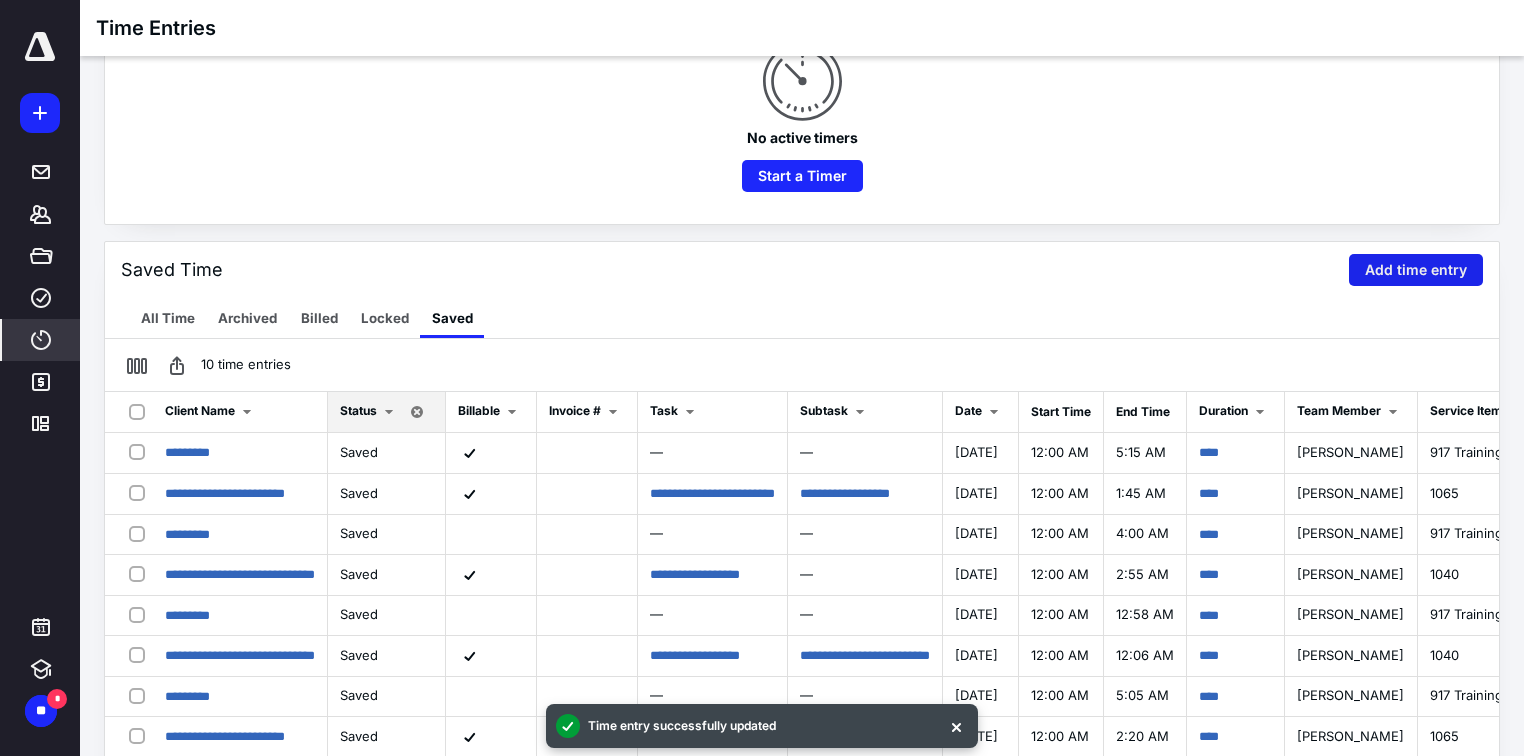 click on "Add time entry" at bounding box center (1416, 270) 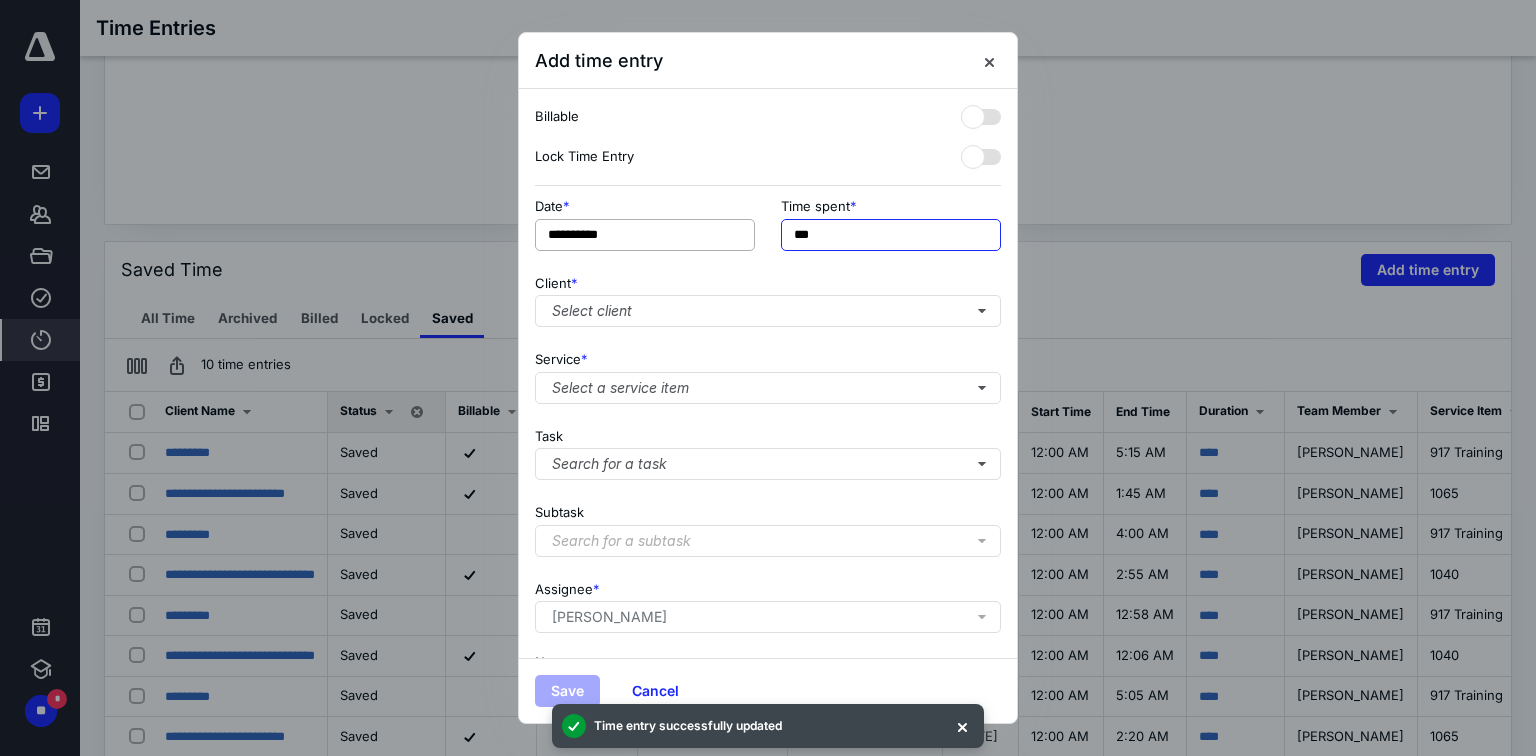 drag, startPoint x: 829, startPoint y: 237, endPoint x: 698, endPoint y: 219, distance: 132.23087 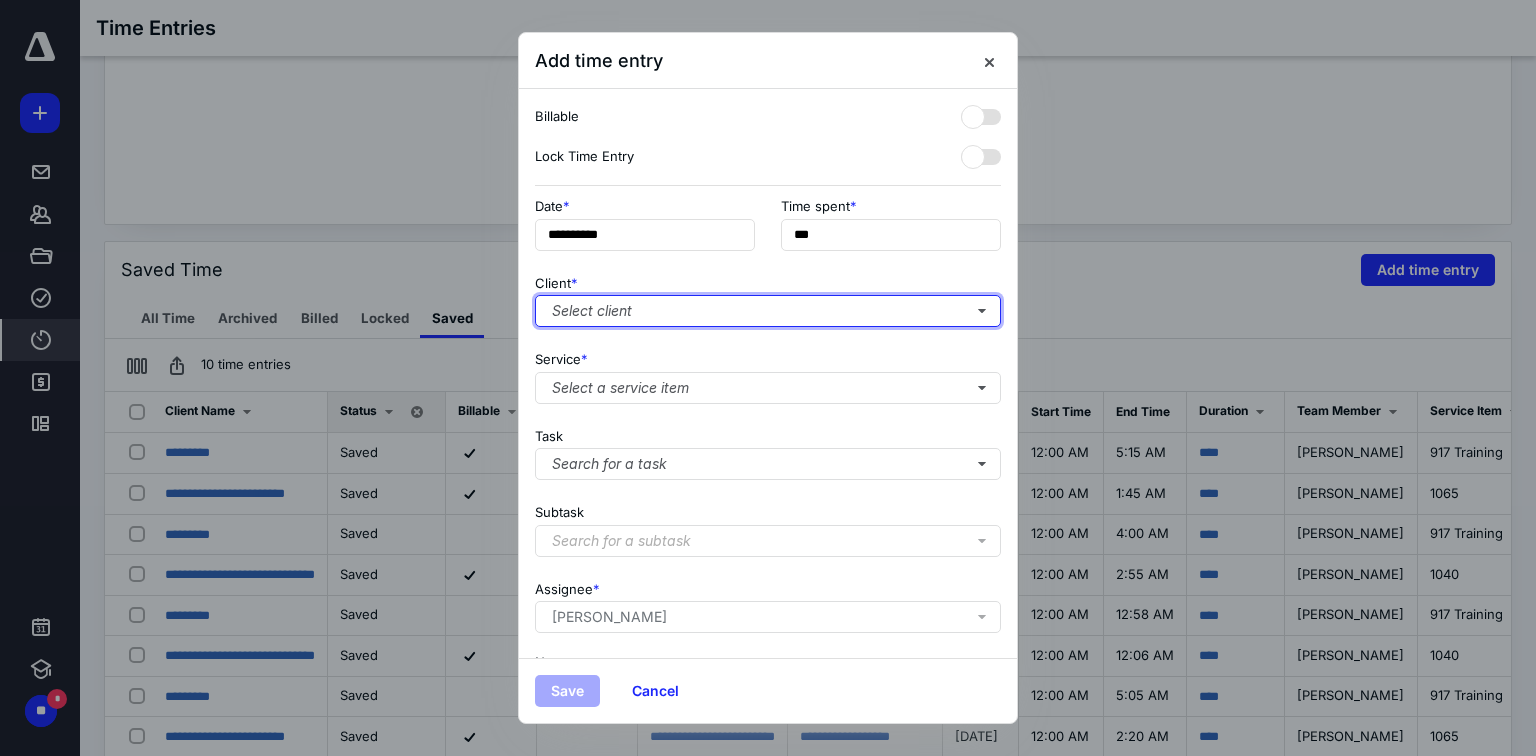type on "**" 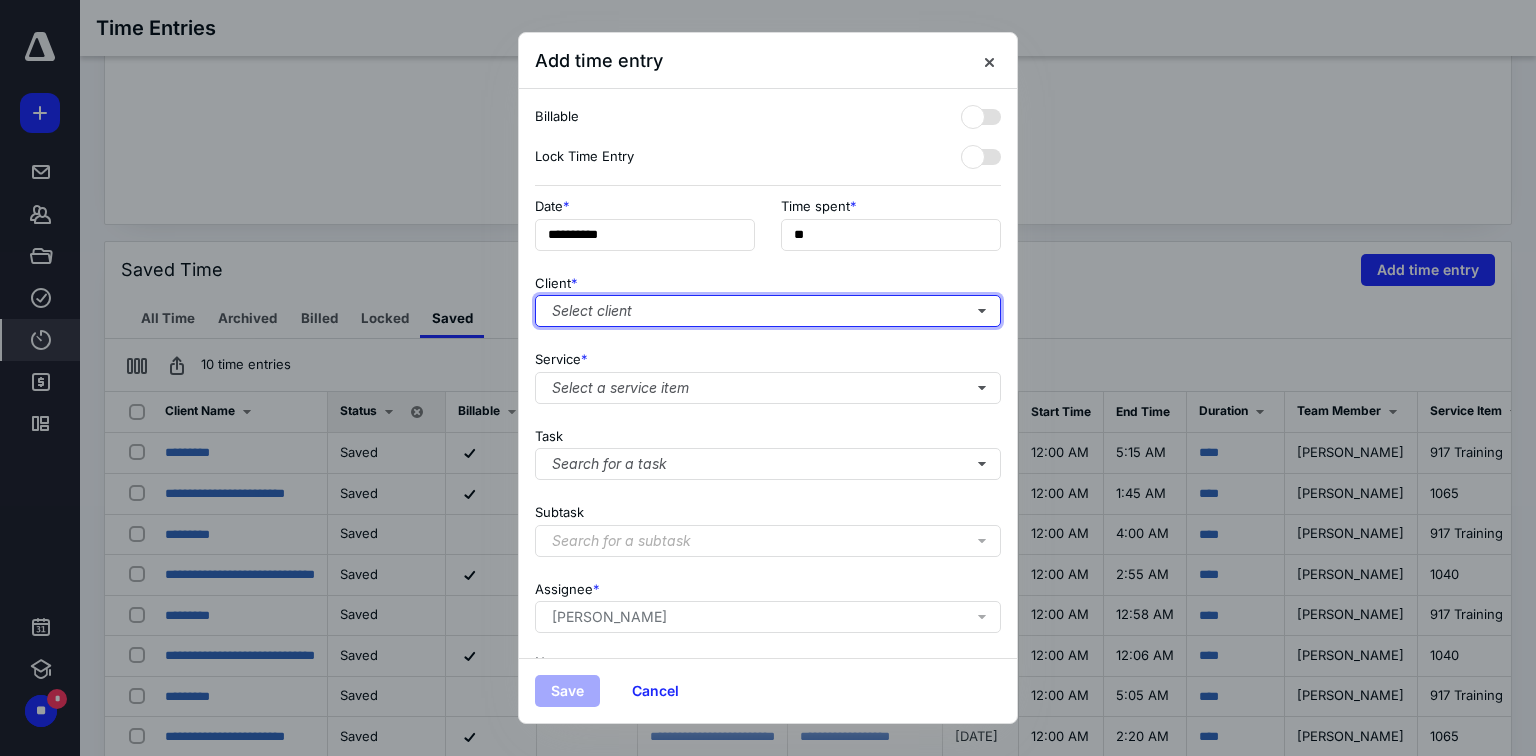 type 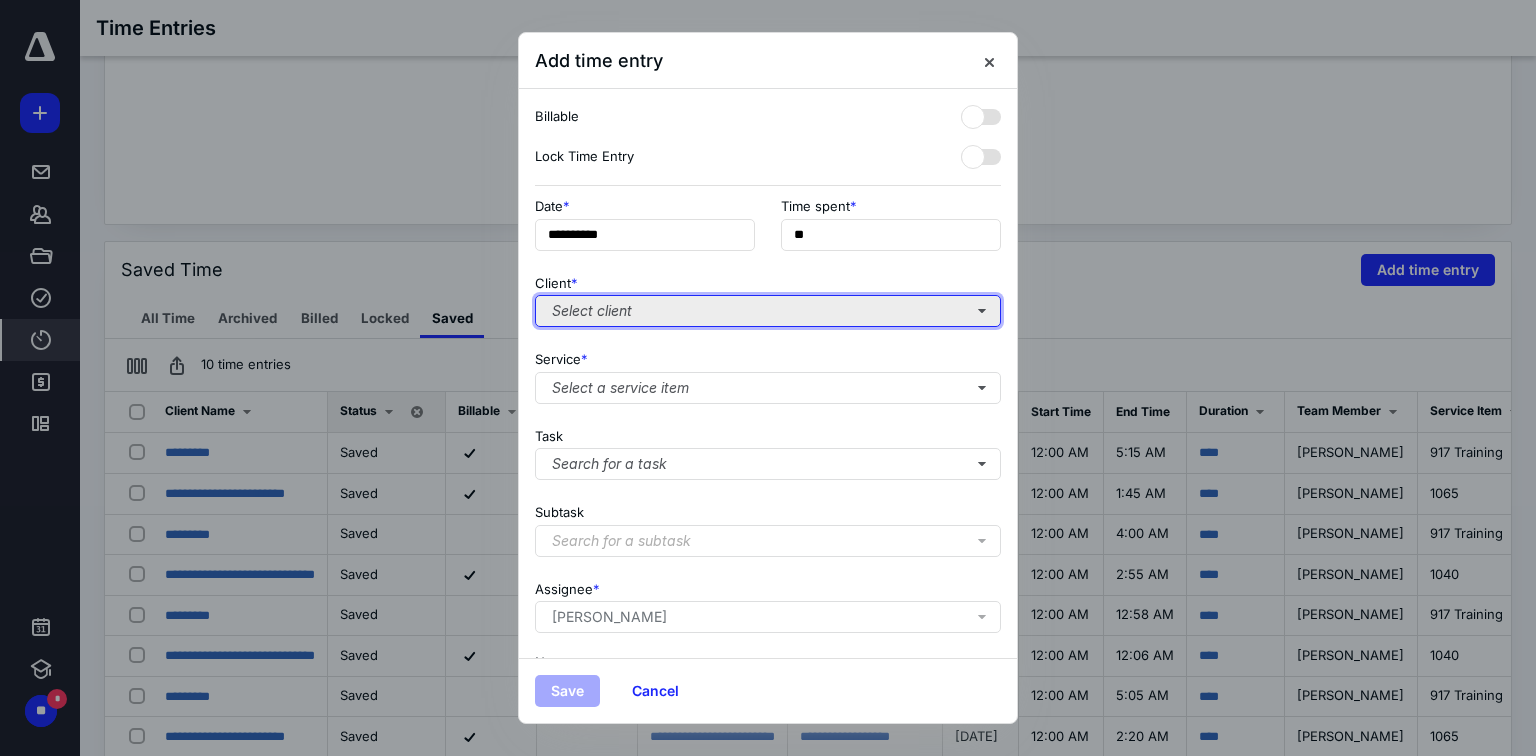 click on "Select client" at bounding box center (768, 311) 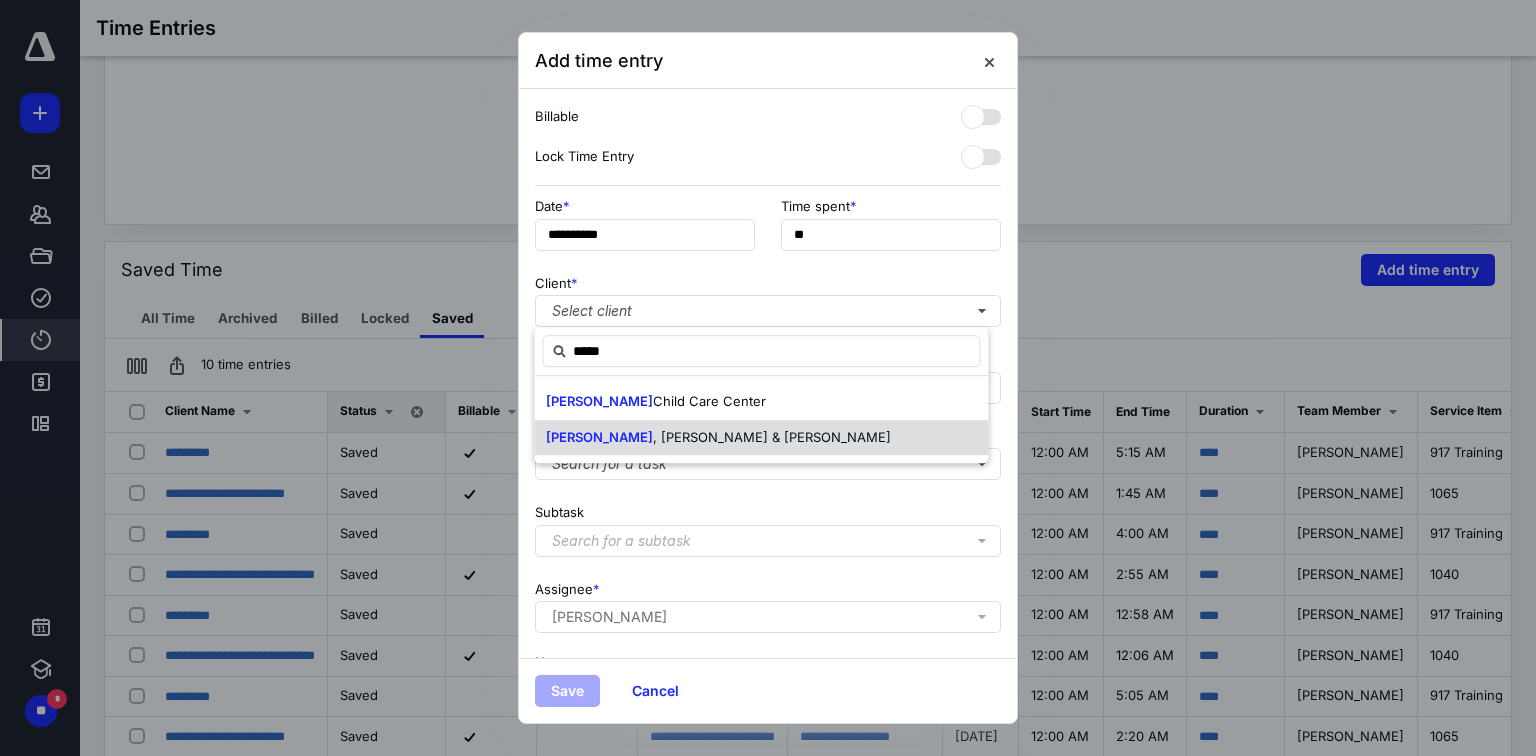 click on ", [PERSON_NAME] & [PERSON_NAME]" at bounding box center (772, 437) 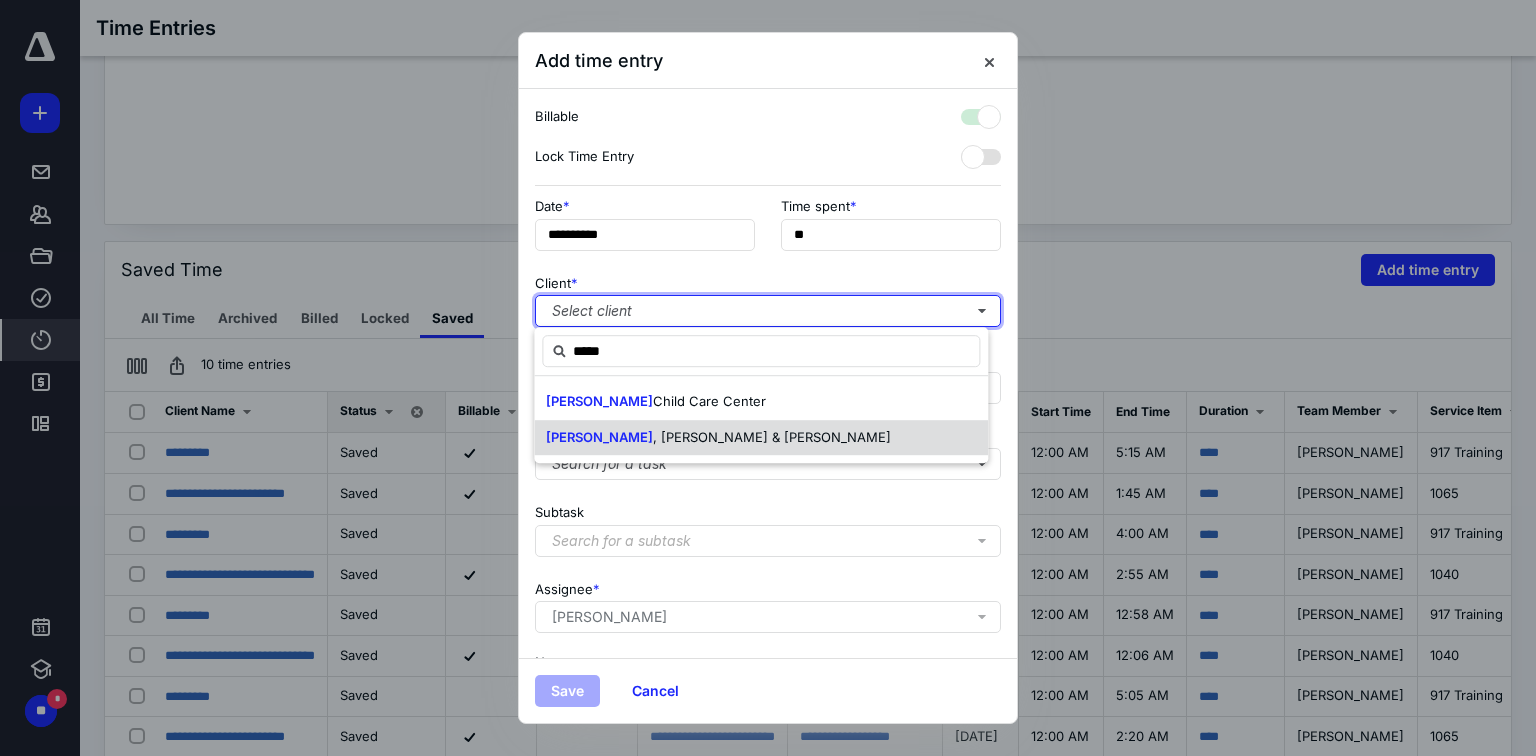 checkbox on "true" 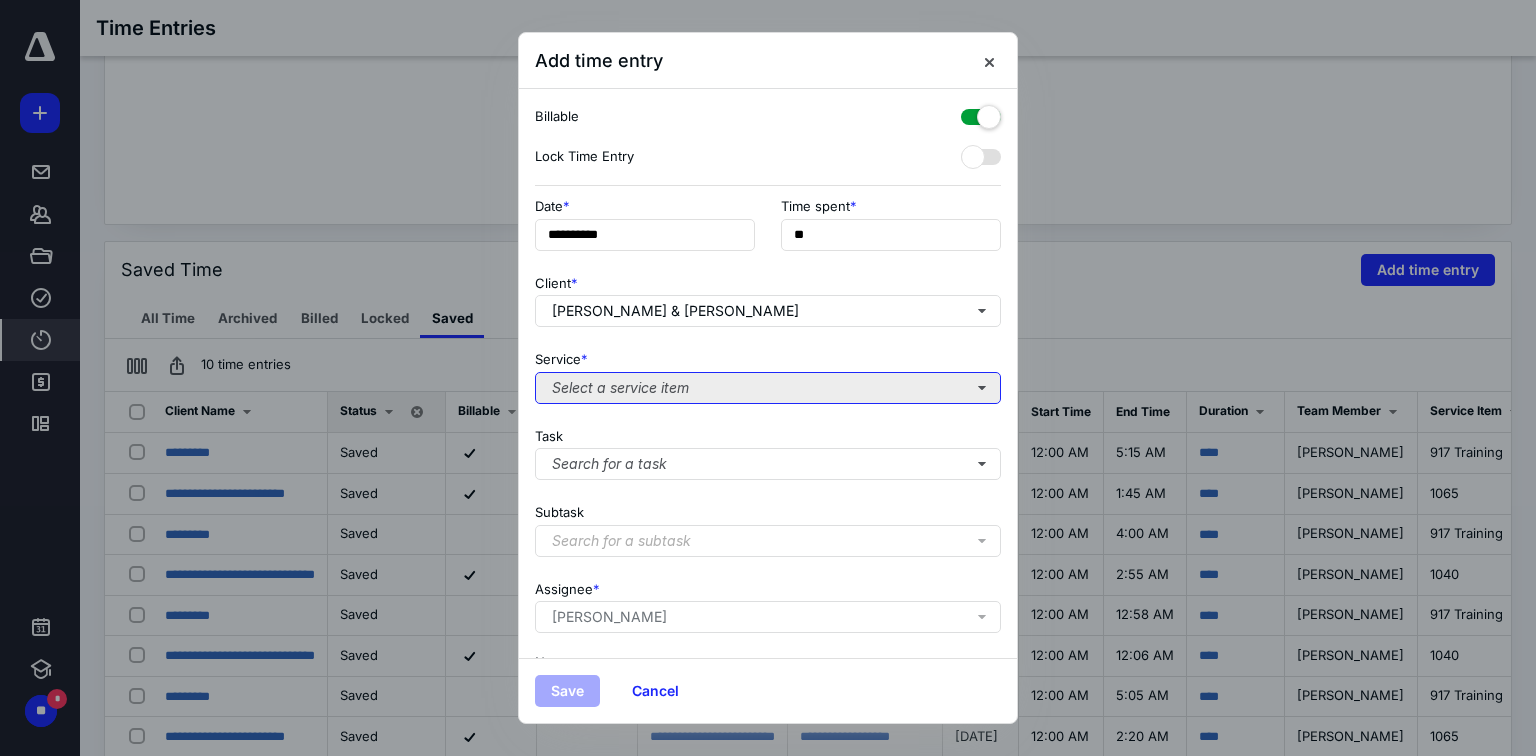 click on "Select a service item" at bounding box center [768, 388] 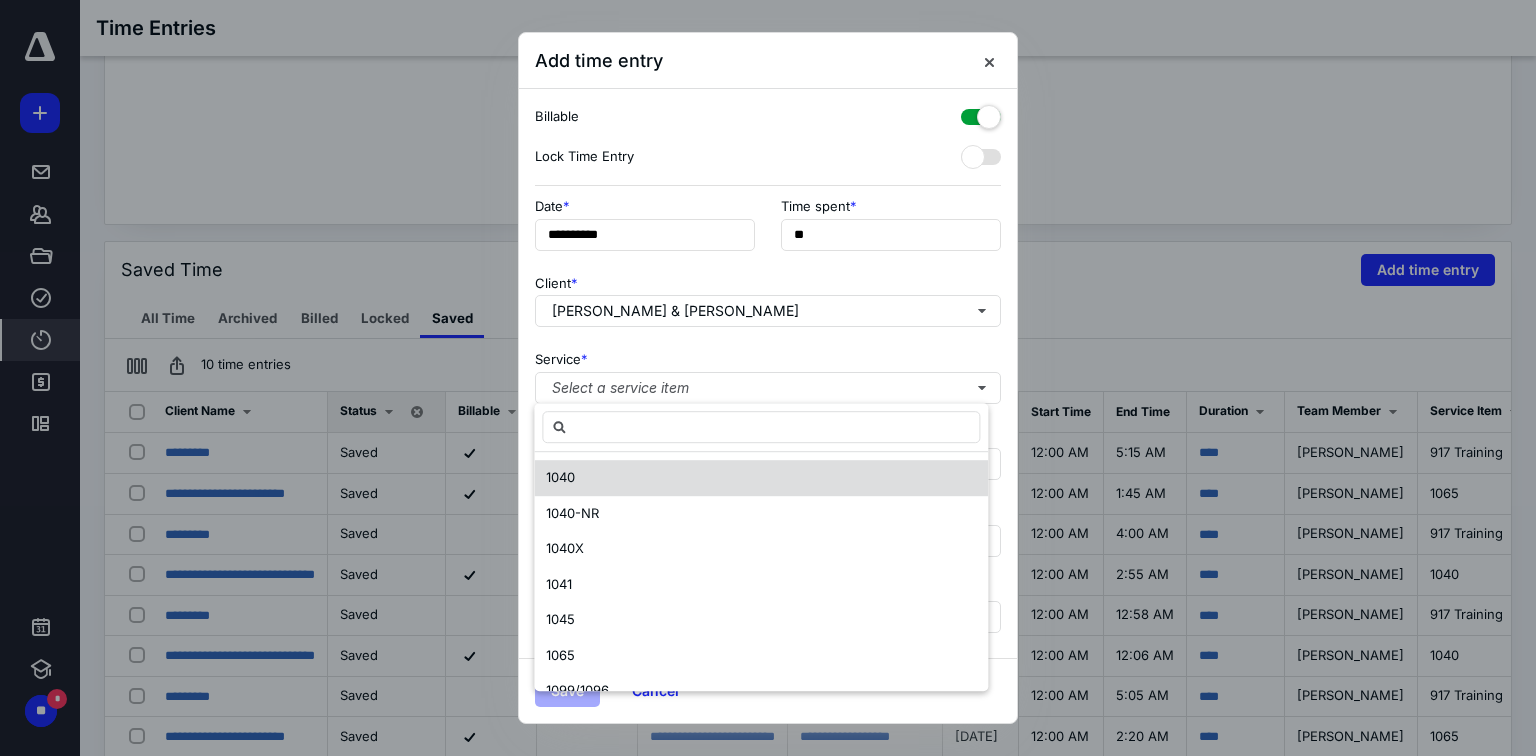 click on "1040" at bounding box center [761, 478] 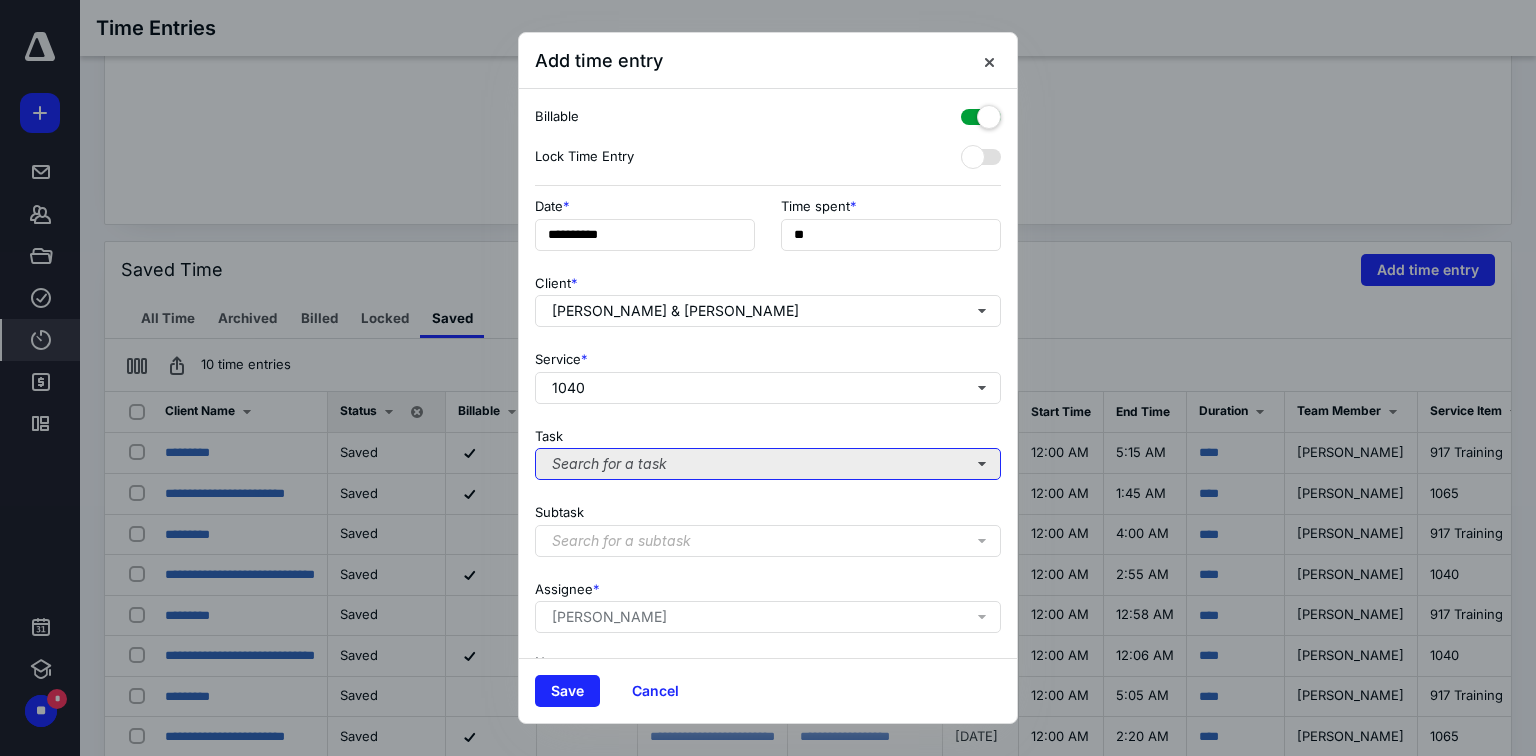 click on "Search for a task" at bounding box center (768, 464) 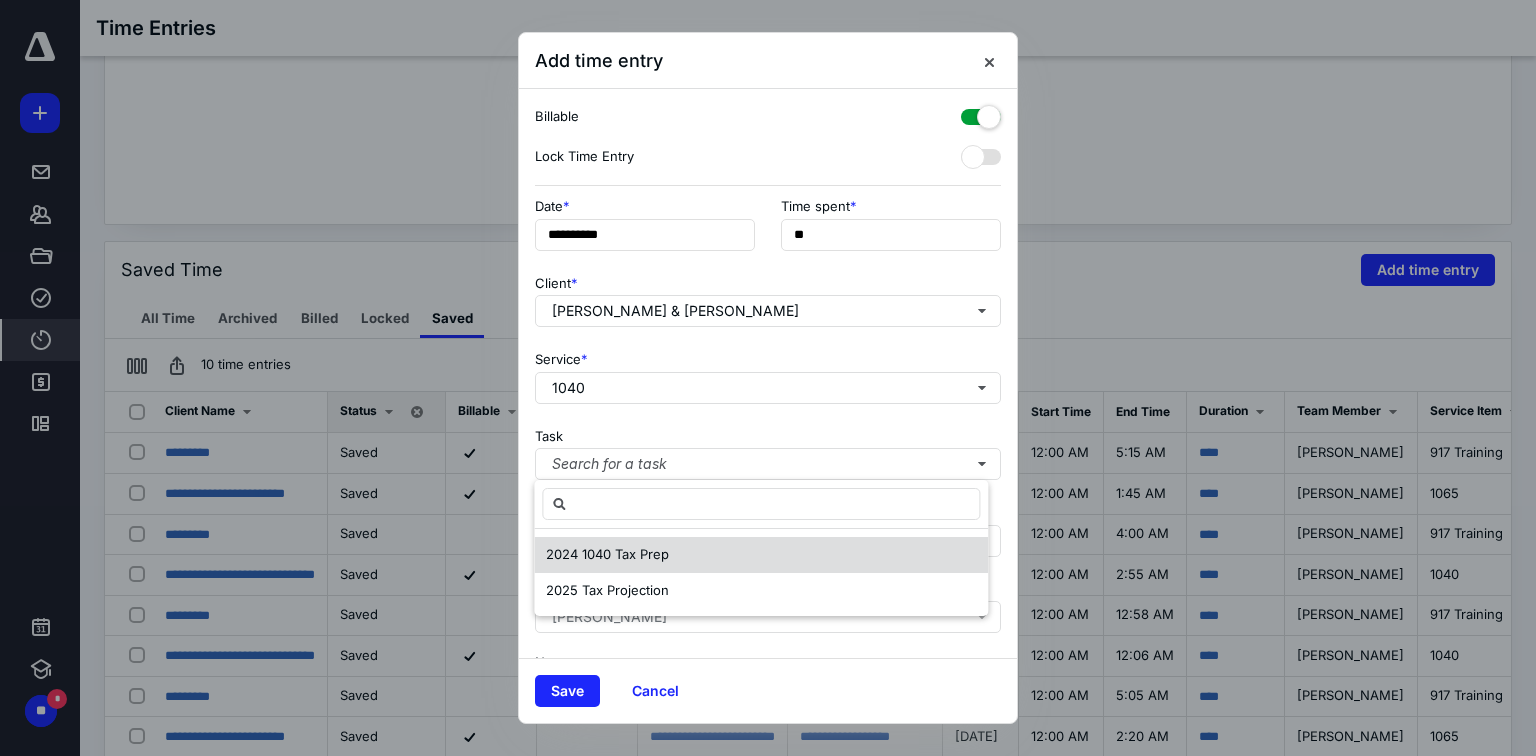 click on "2024 1040 Tax Prep" at bounding box center [761, 555] 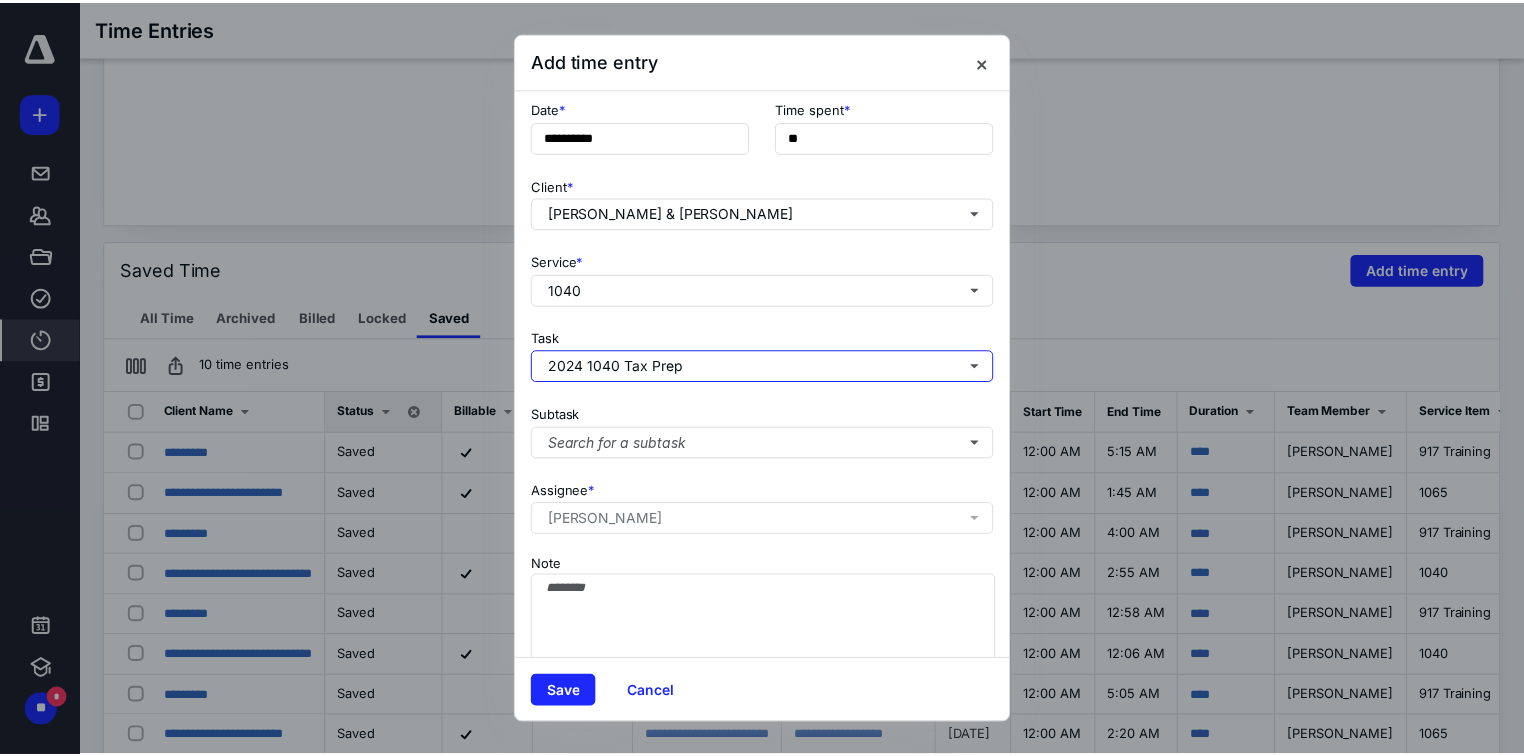 scroll, scrollTop: 98, scrollLeft: 0, axis: vertical 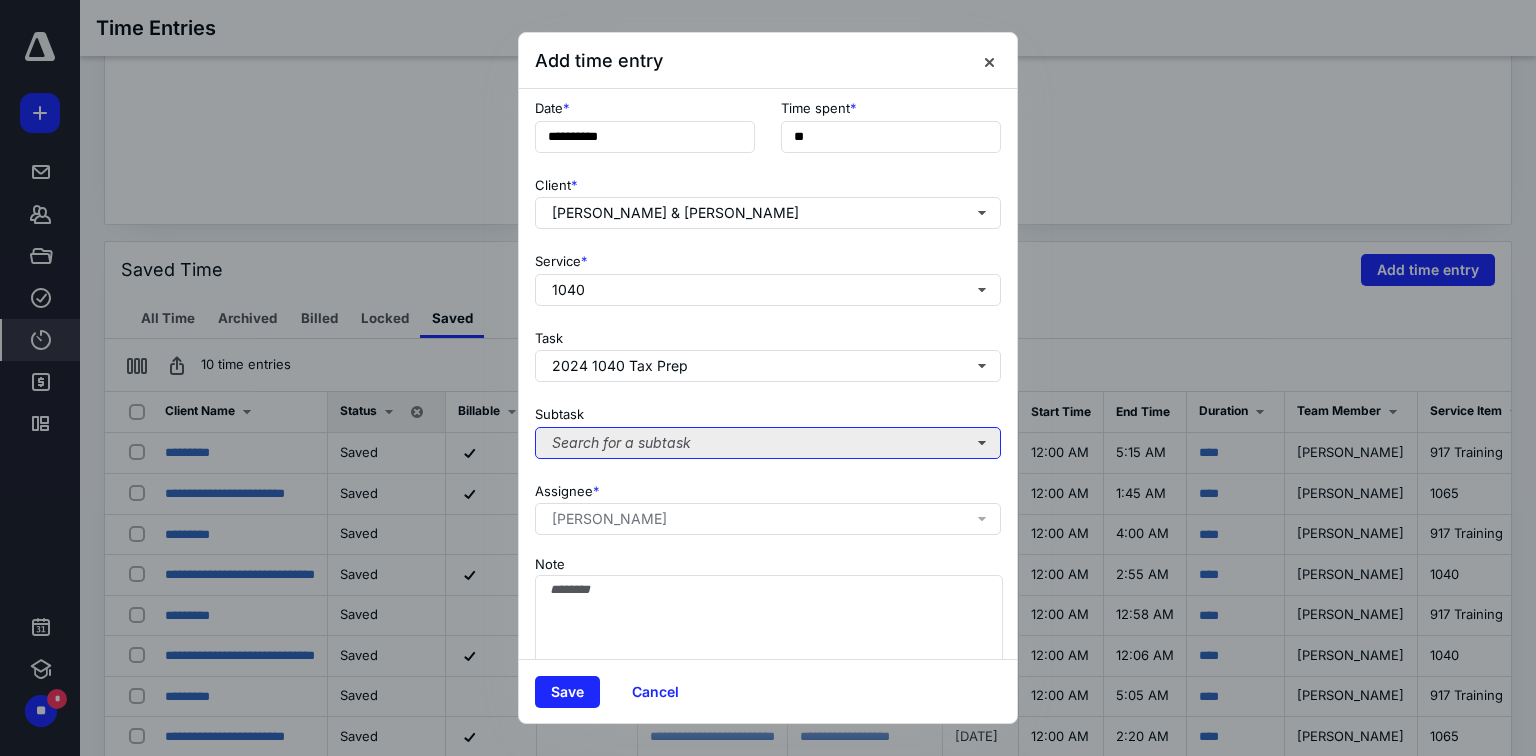 click on "Search for a subtask" at bounding box center [768, 443] 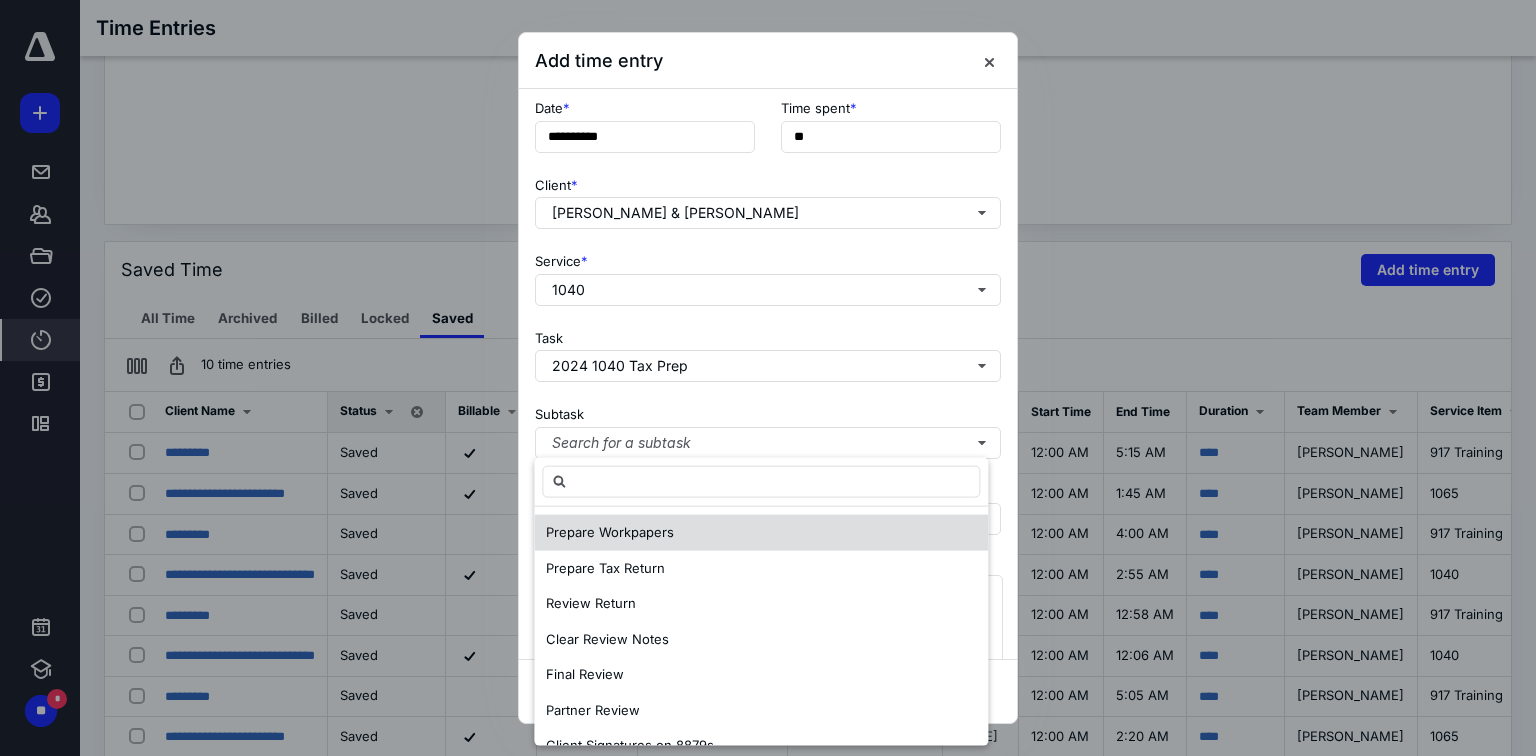 click on "Prepare Workpapers" at bounding box center (610, 532) 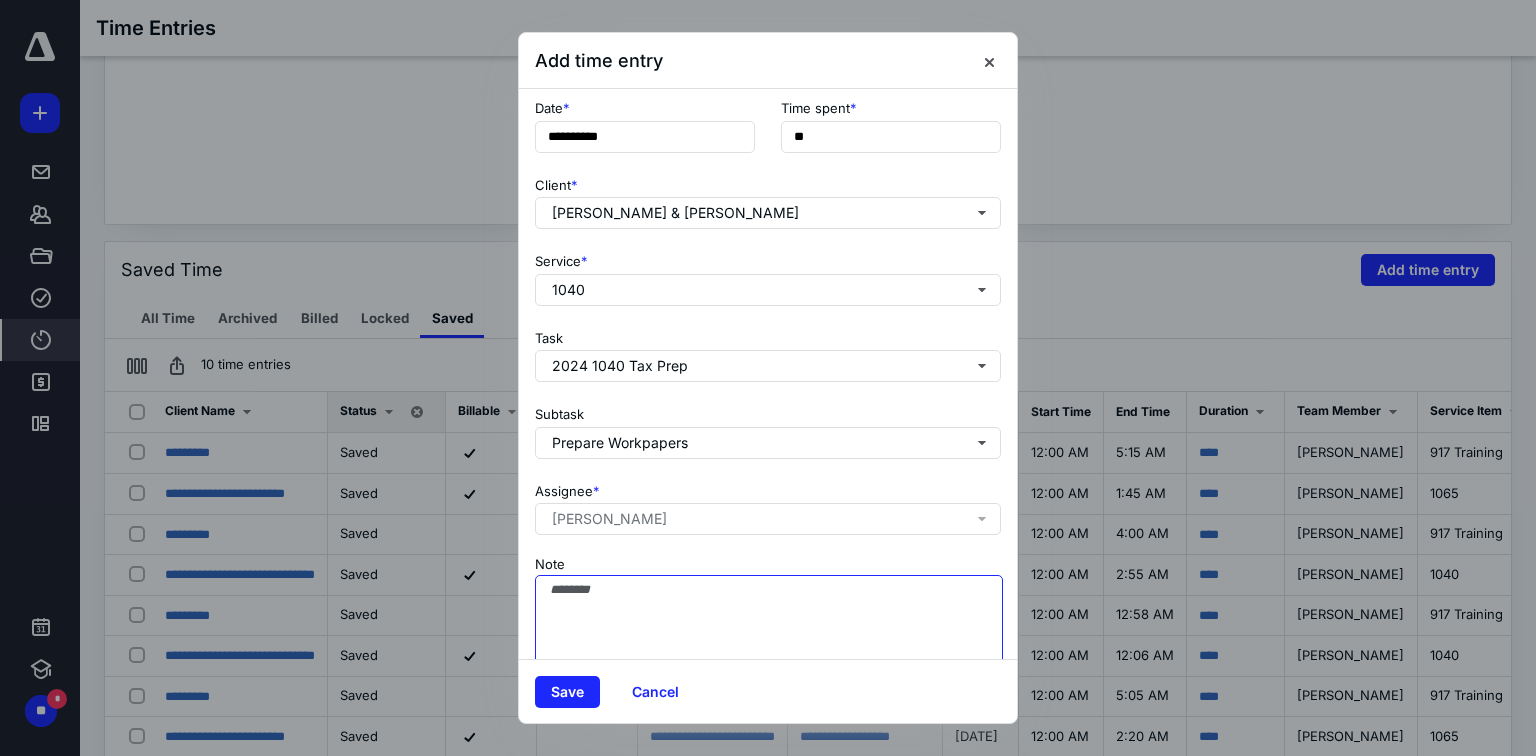 click on "Note" at bounding box center (769, 625) 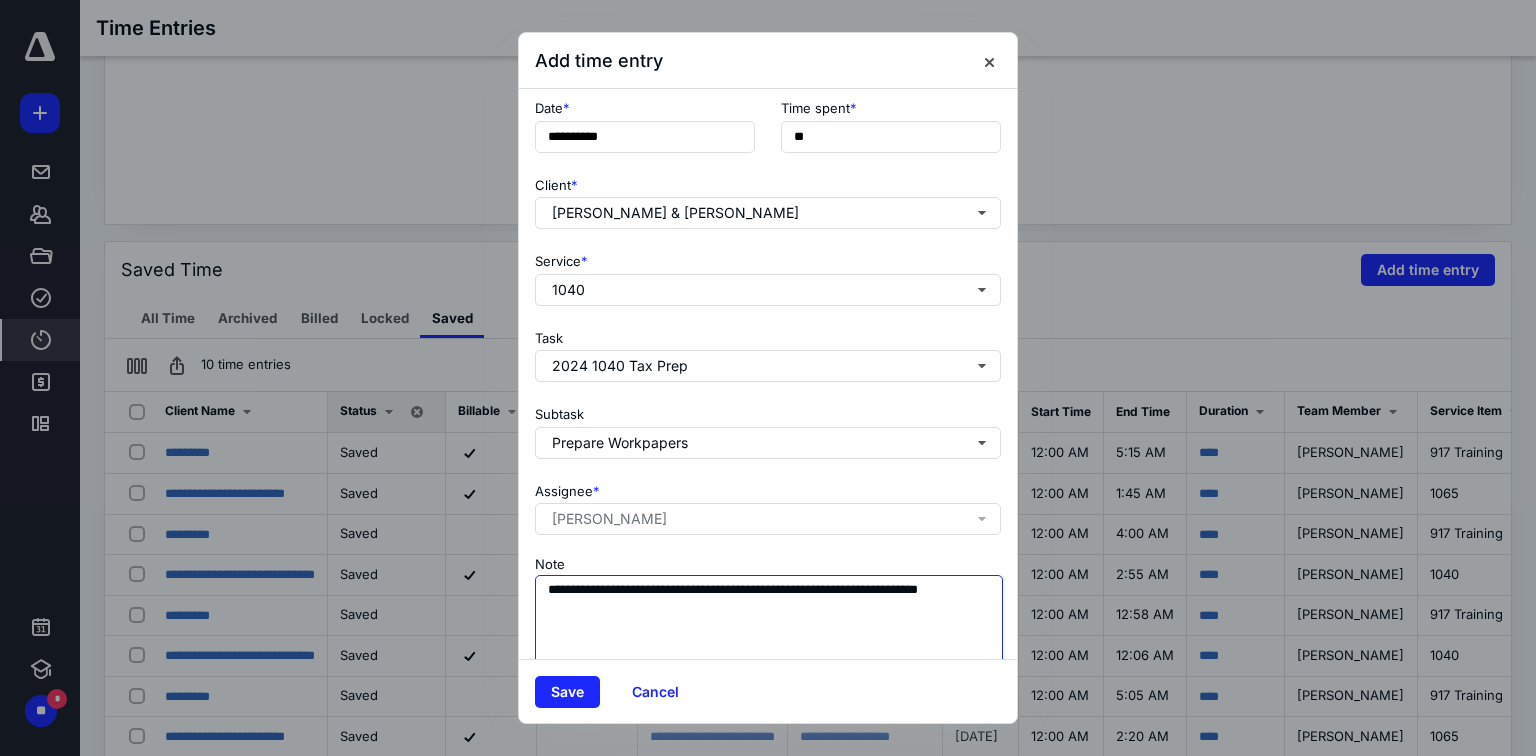 click on "**********" at bounding box center [769, 625] 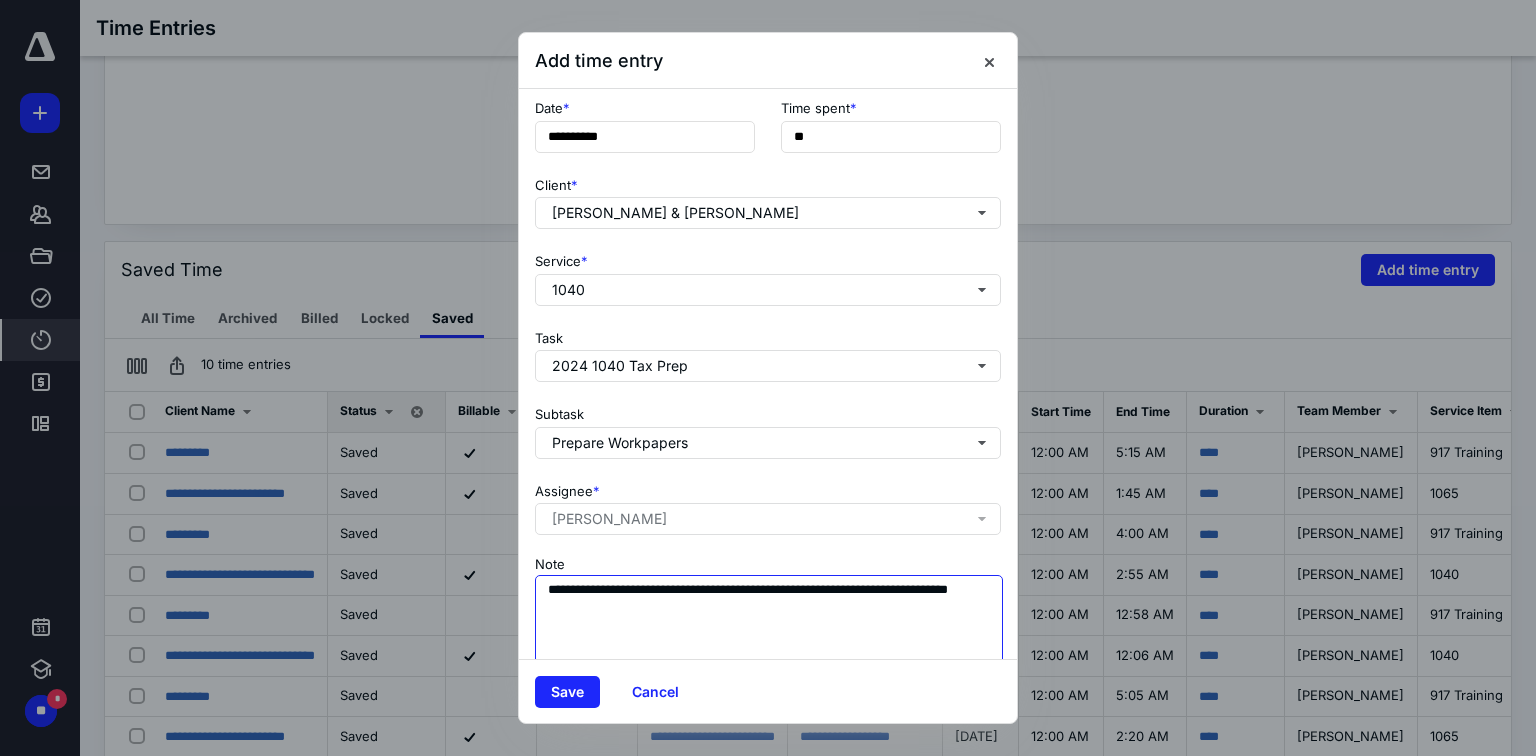 click on "**********" at bounding box center (769, 625) 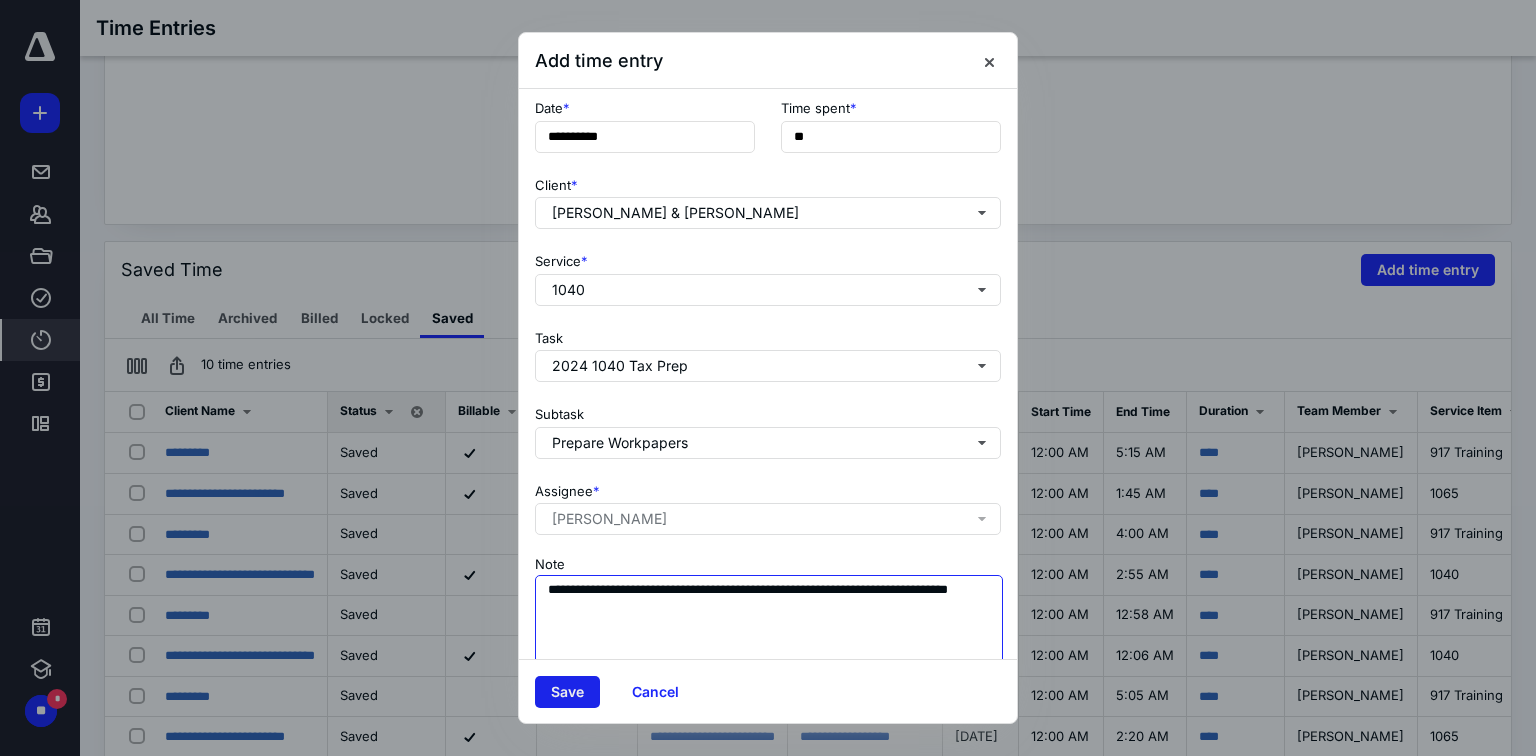 type on "**********" 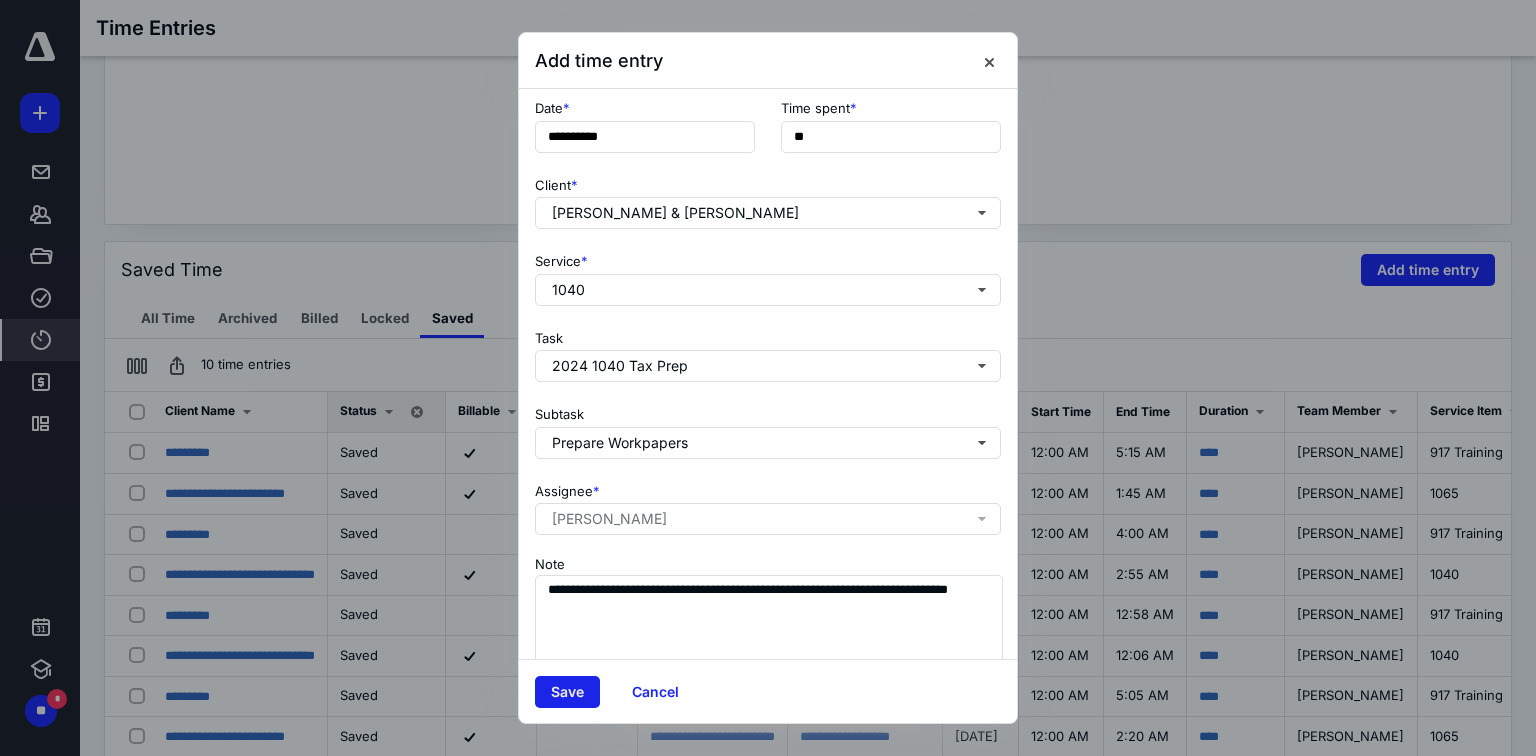 click on "Save" at bounding box center [567, 692] 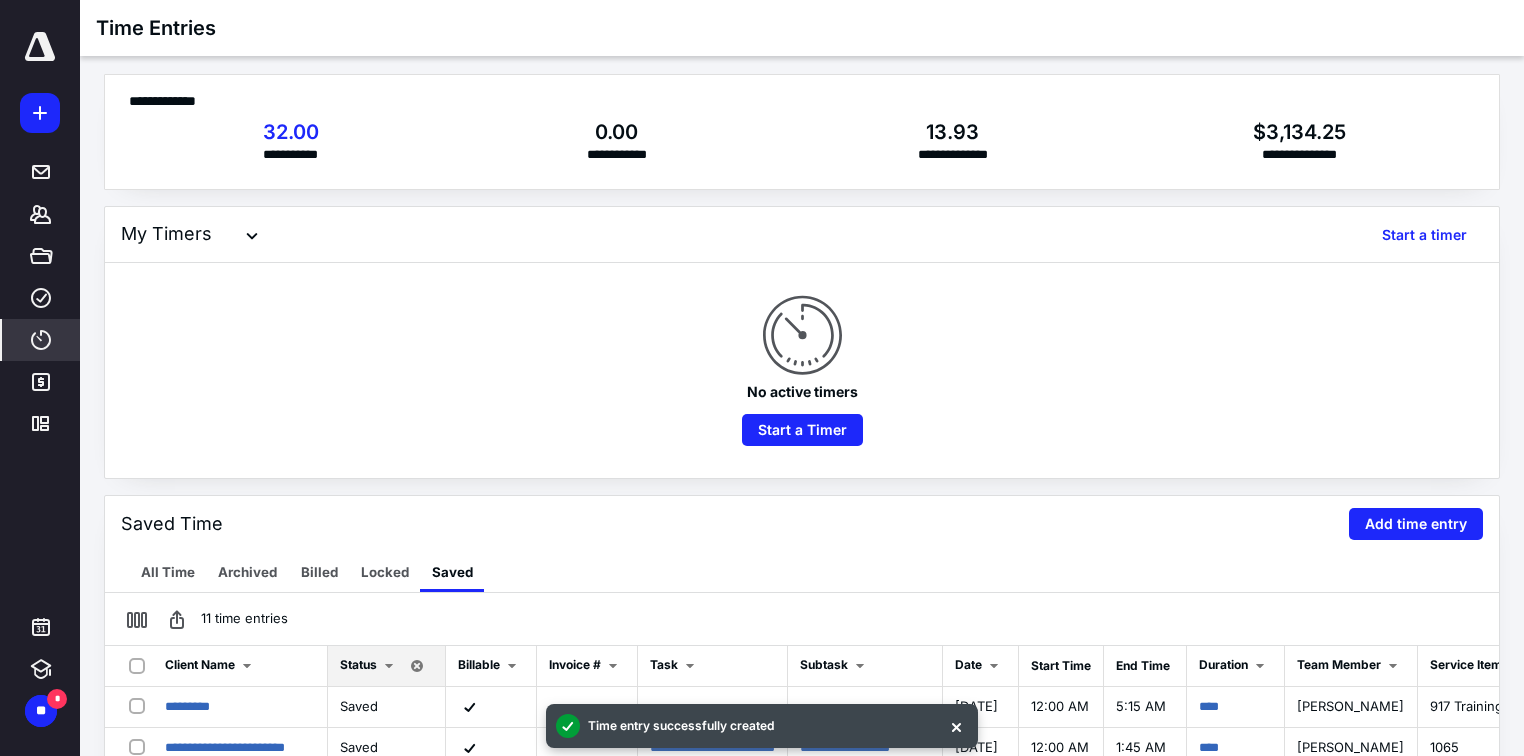 scroll, scrollTop: 0, scrollLeft: 0, axis: both 